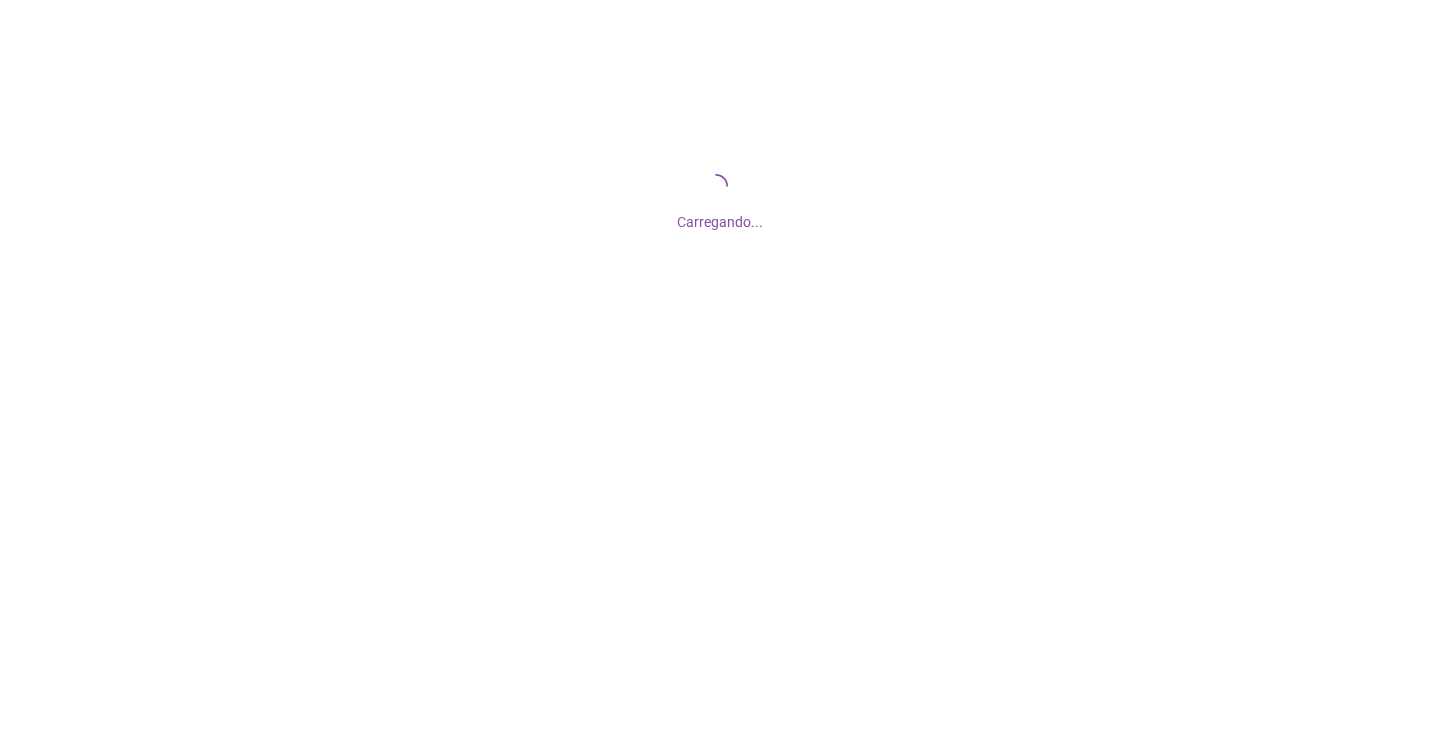 scroll, scrollTop: 0, scrollLeft: 0, axis: both 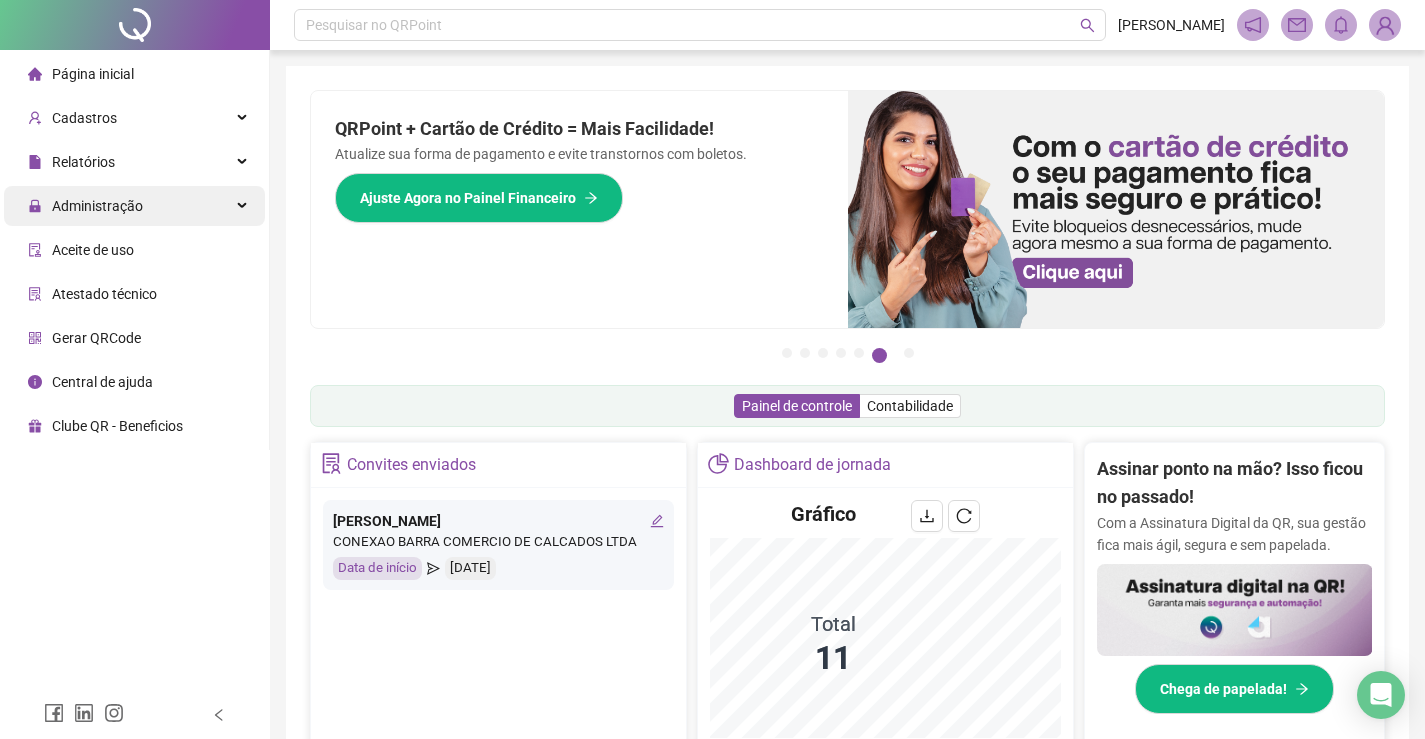 click on "Administração" at bounding box center [134, 206] 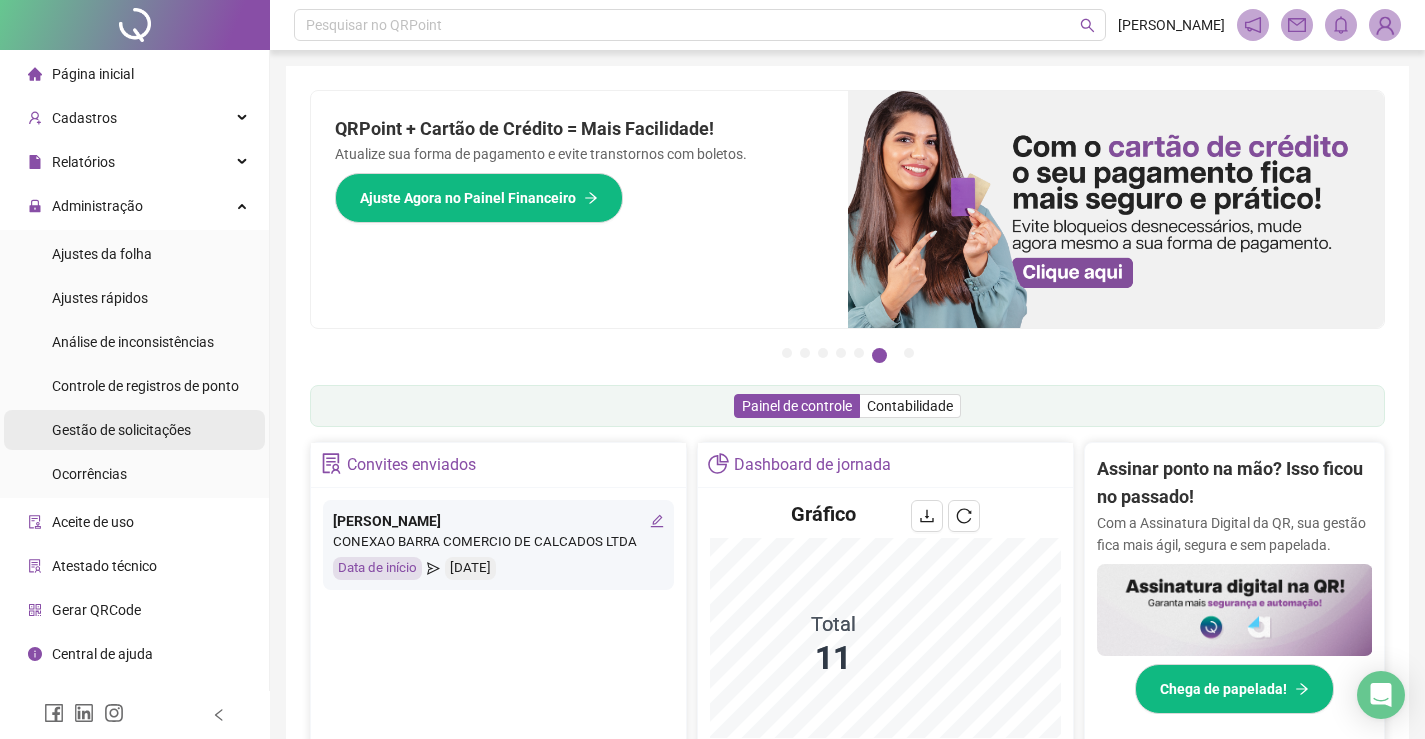 click on "Gestão de solicitações" at bounding box center (121, 430) 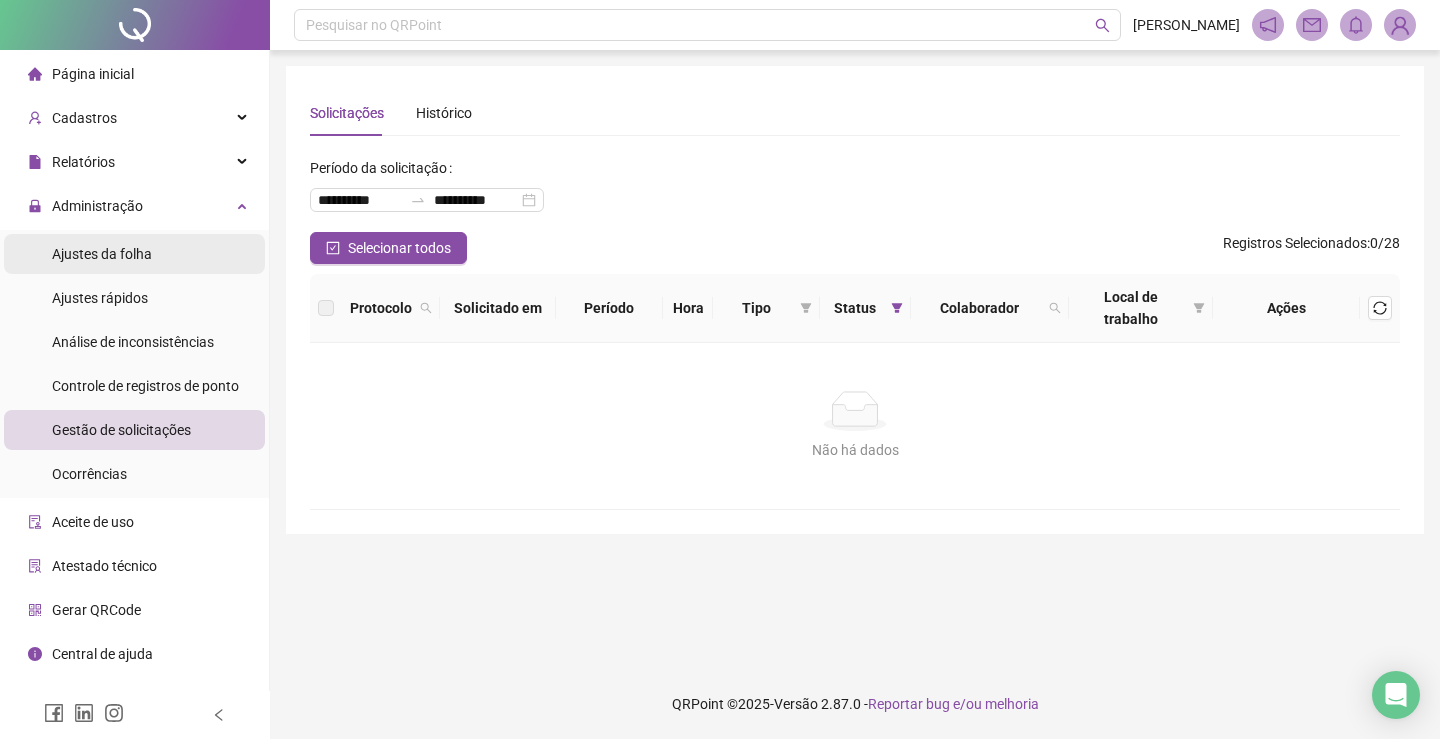 click on "Ajustes da folha" at bounding box center (134, 254) 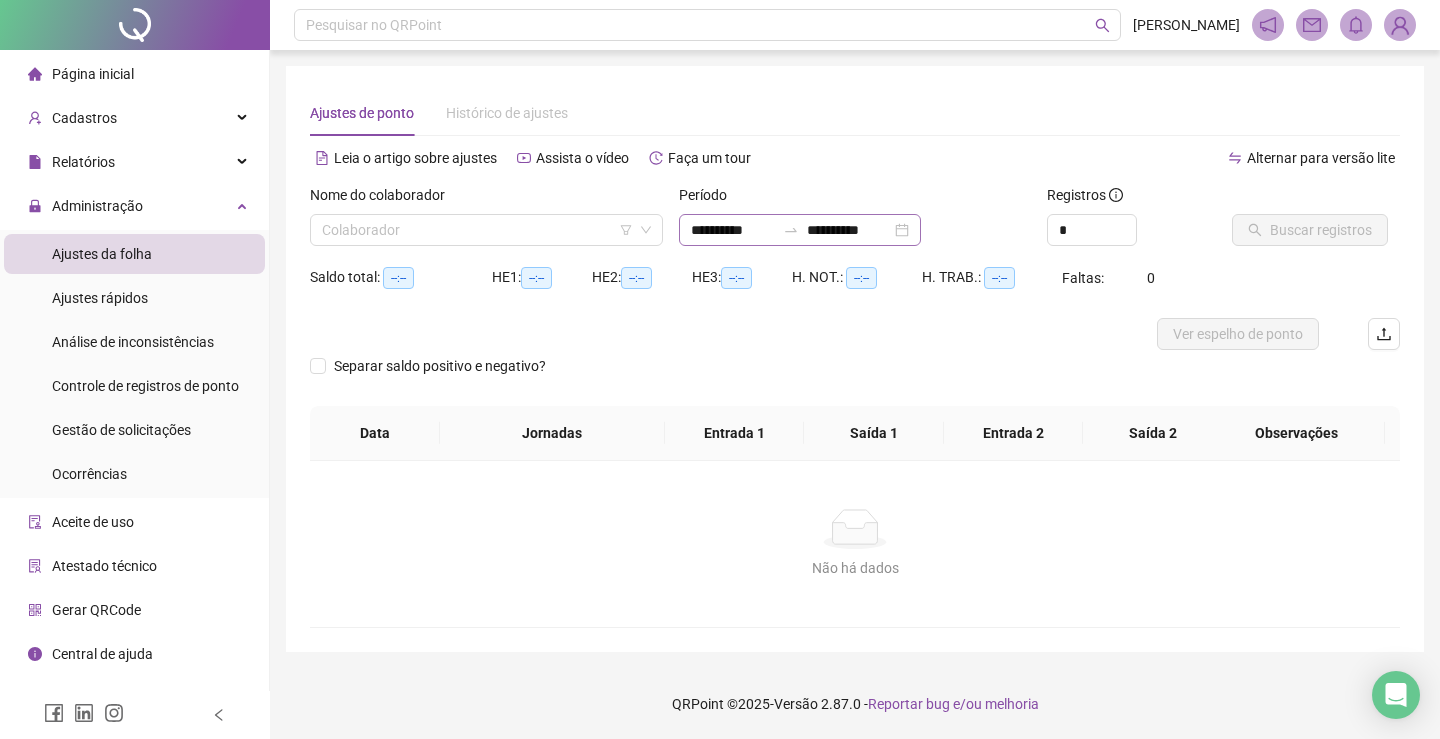 click on "**********" at bounding box center (800, 230) 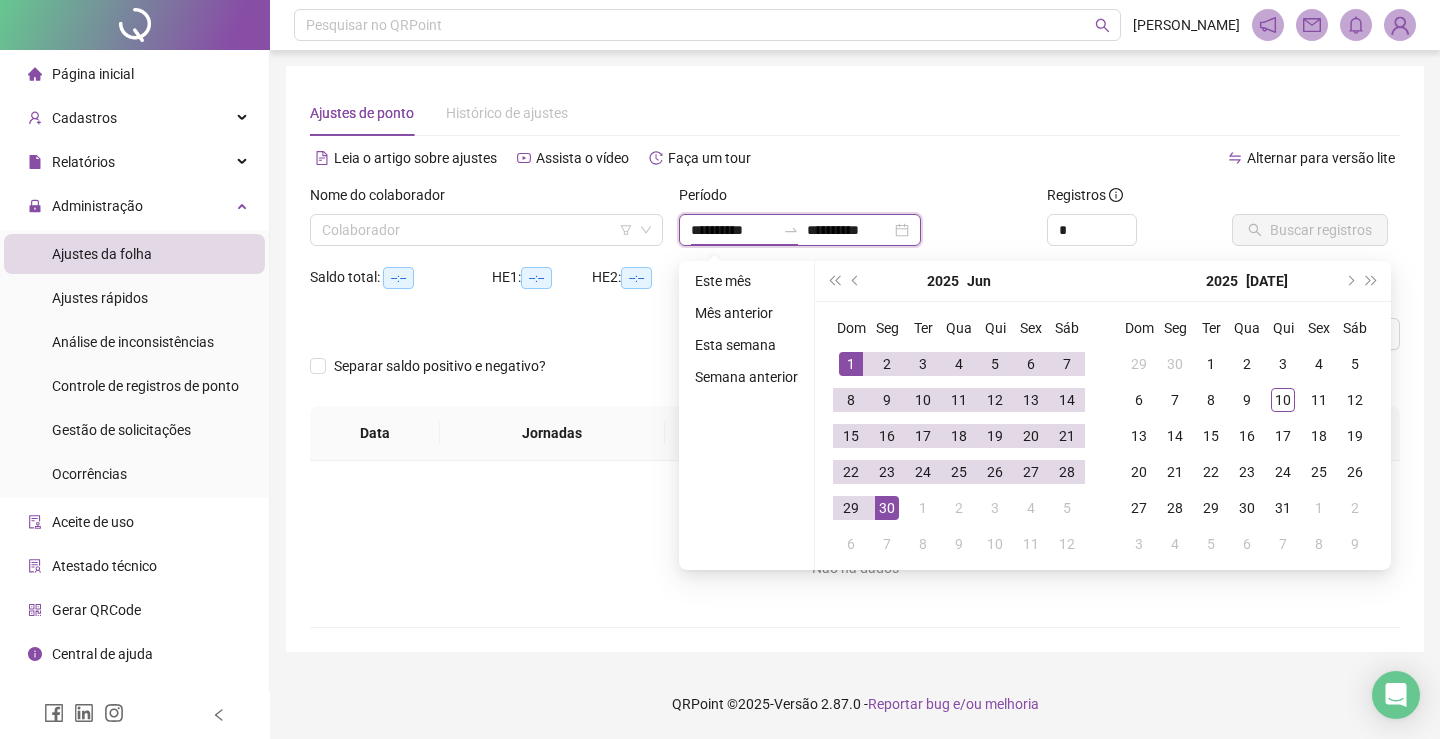 type on "**********" 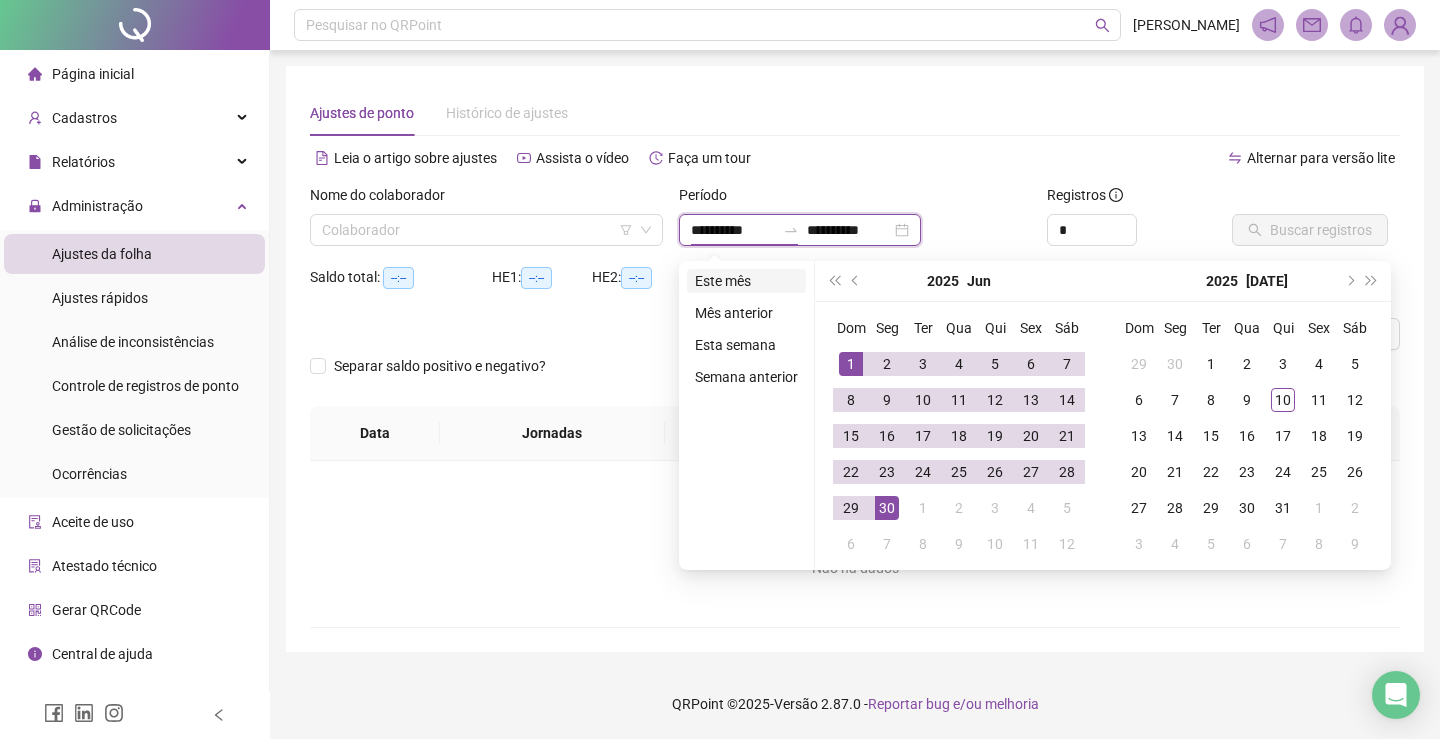 type on "**********" 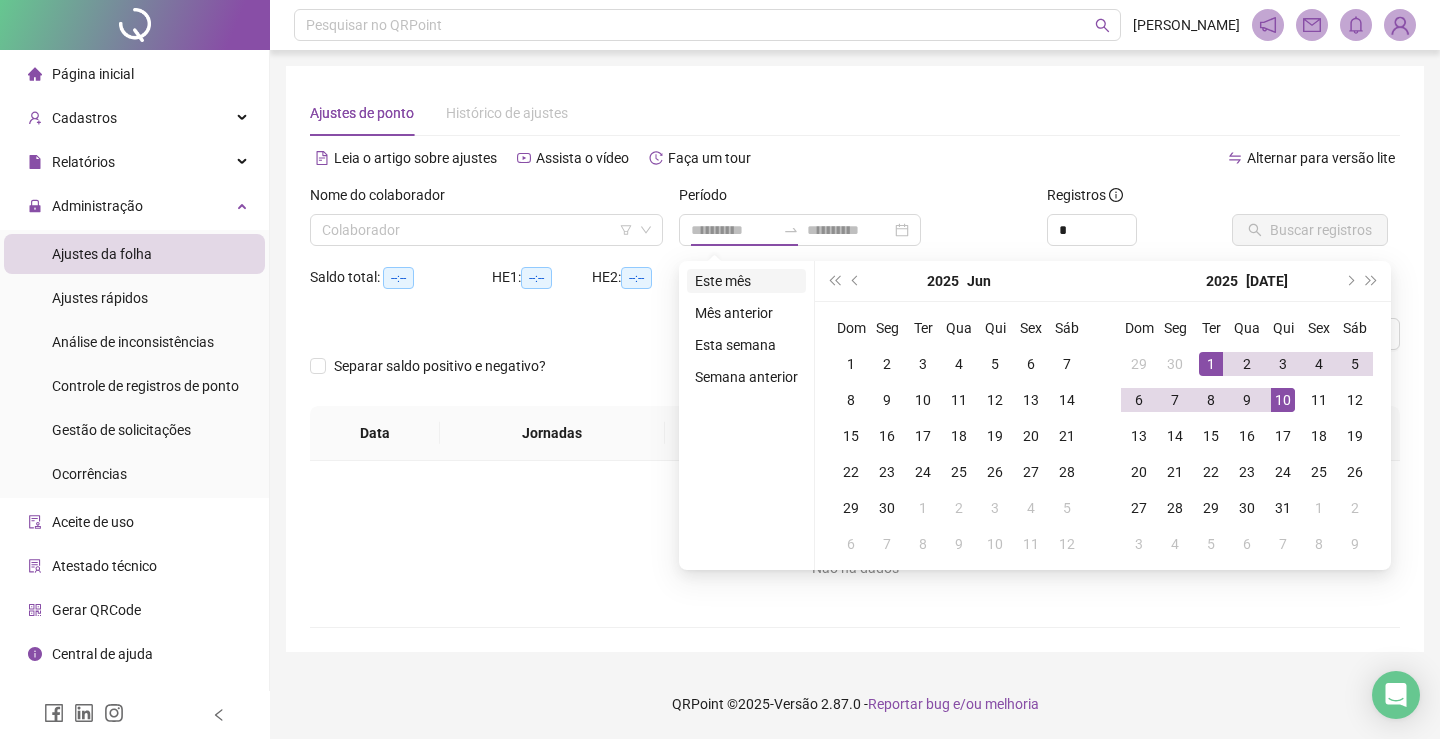 click on "Este mês" at bounding box center (746, 281) 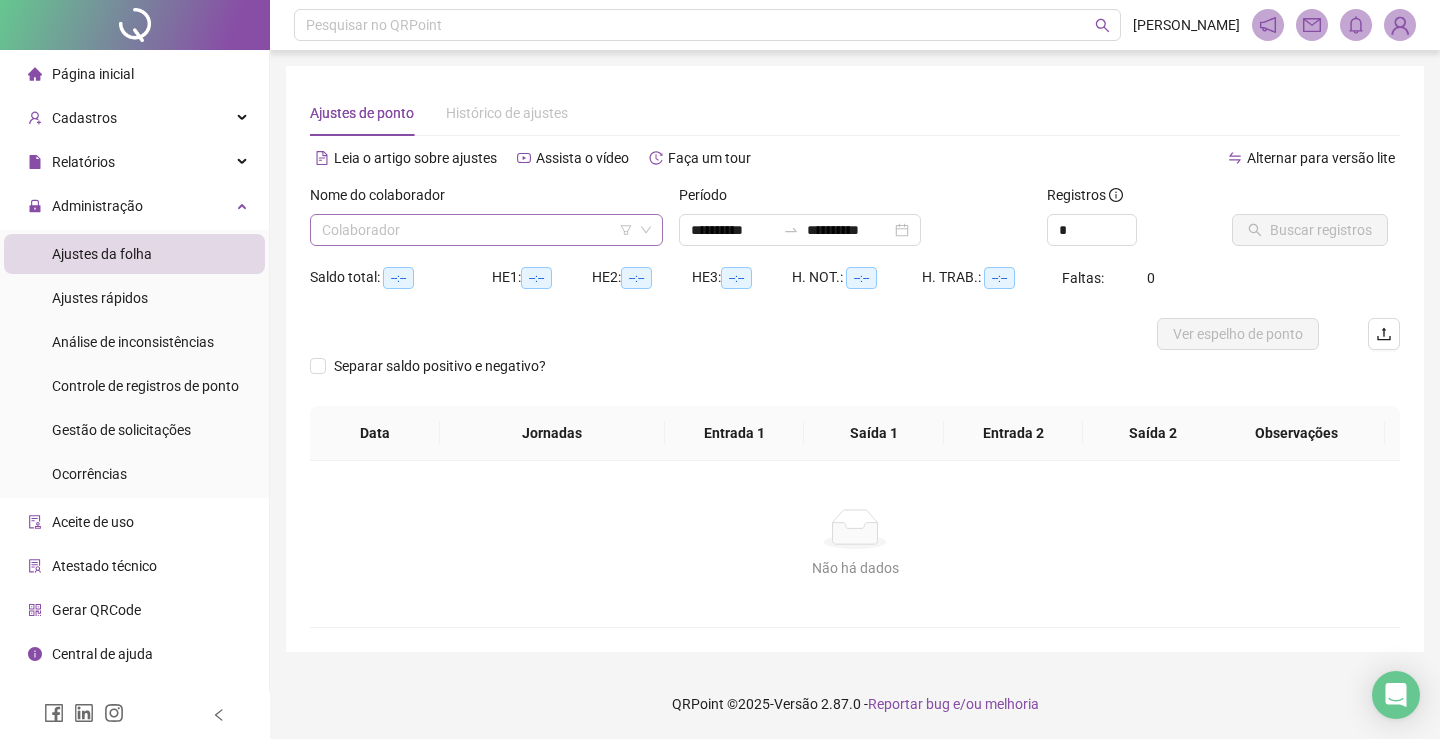 click at bounding box center (480, 230) 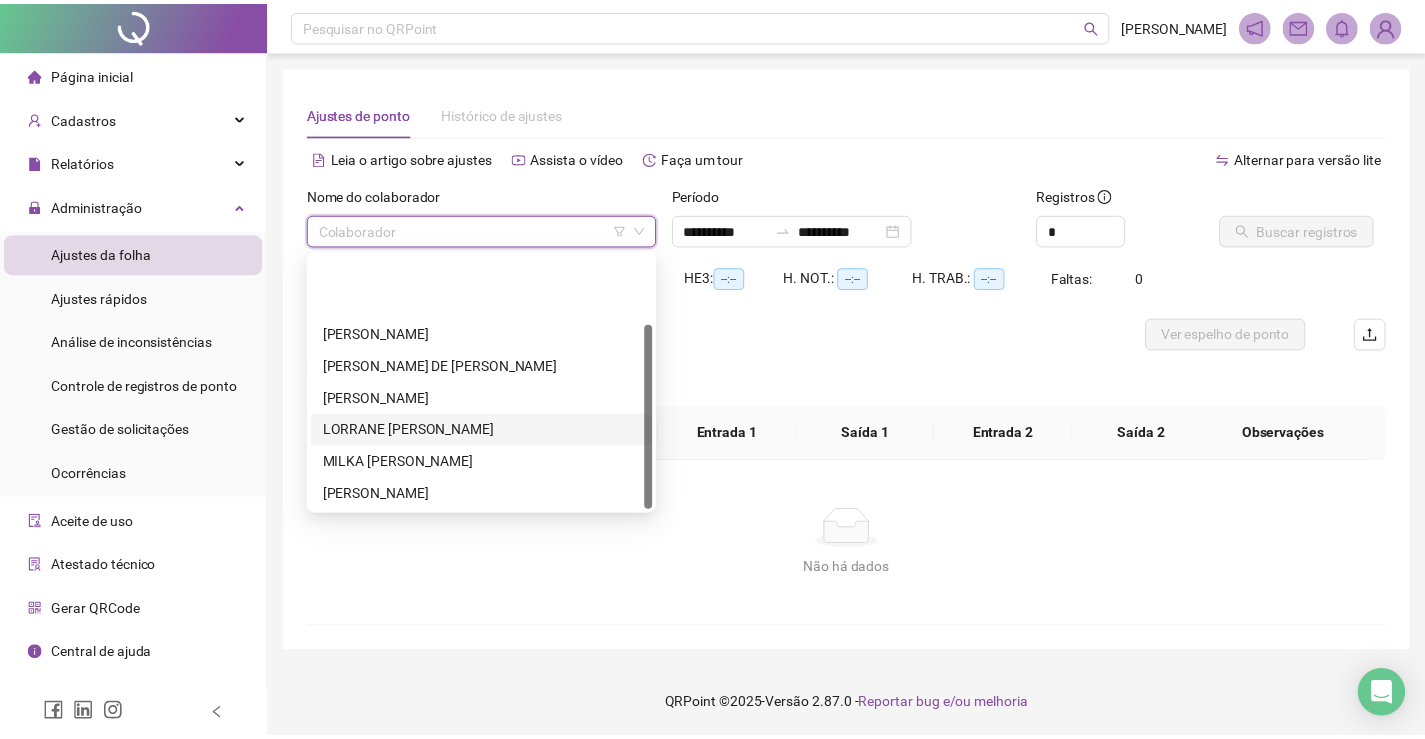 scroll, scrollTop: 96, scrollLeft: 0, axis: vertical 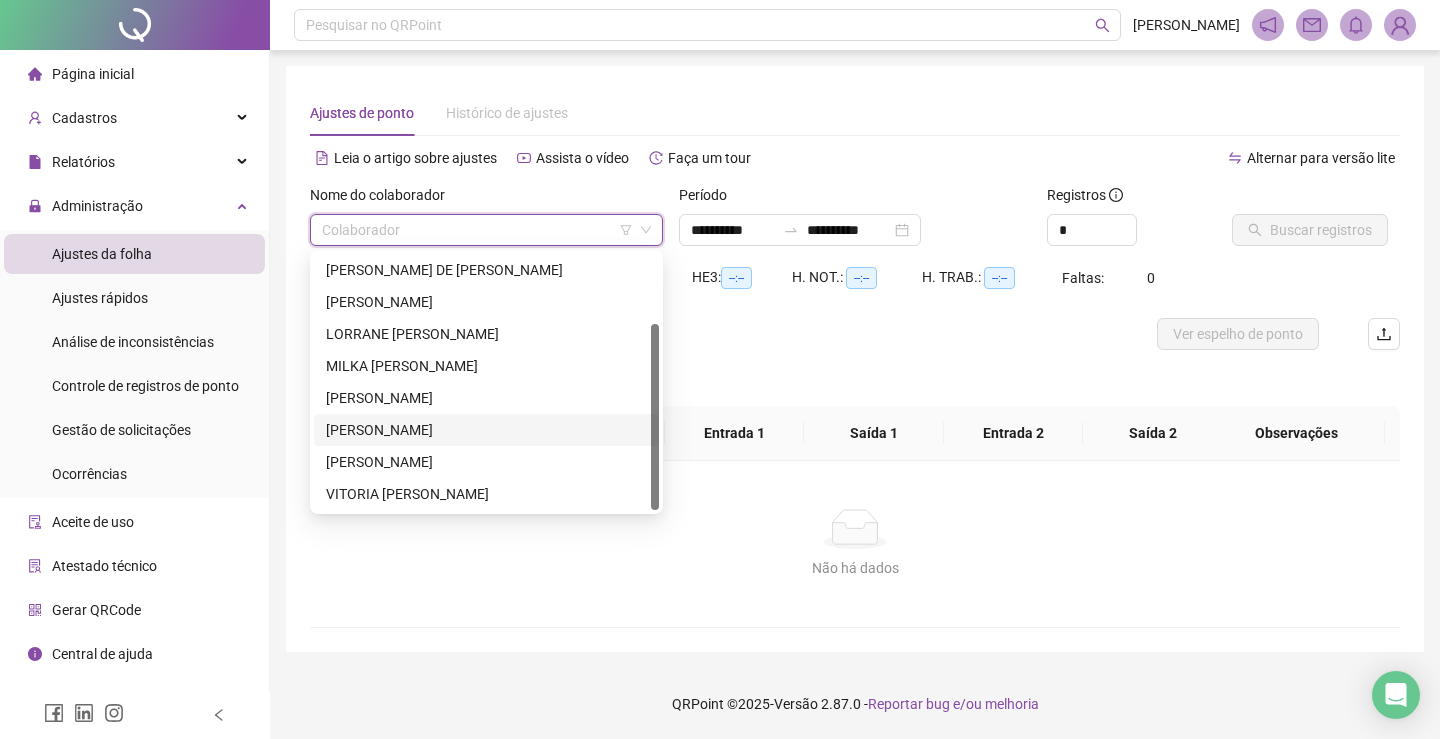 click on "[PERSON_NAME]" at bounding box center (486, 430) 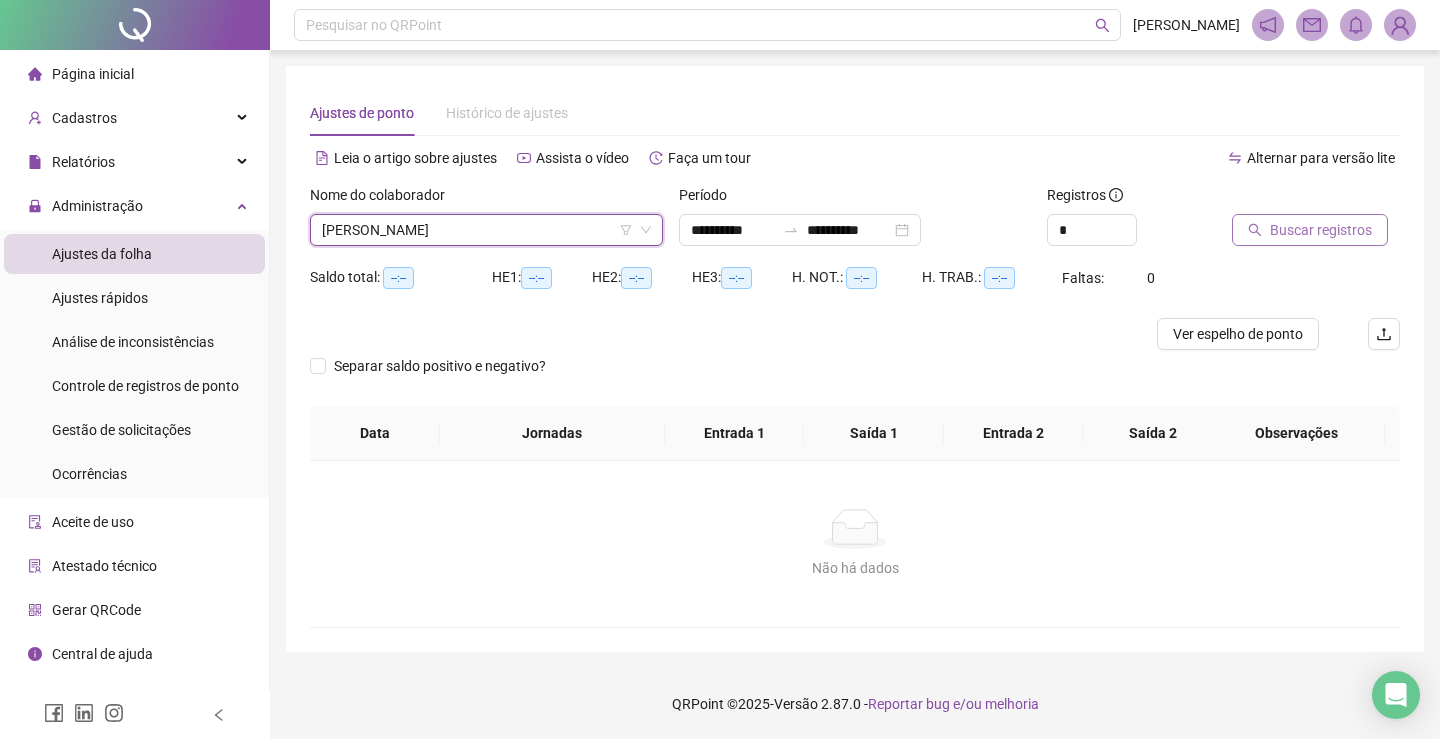 click on "Buscar registros" at bounding box center (1321, 230) 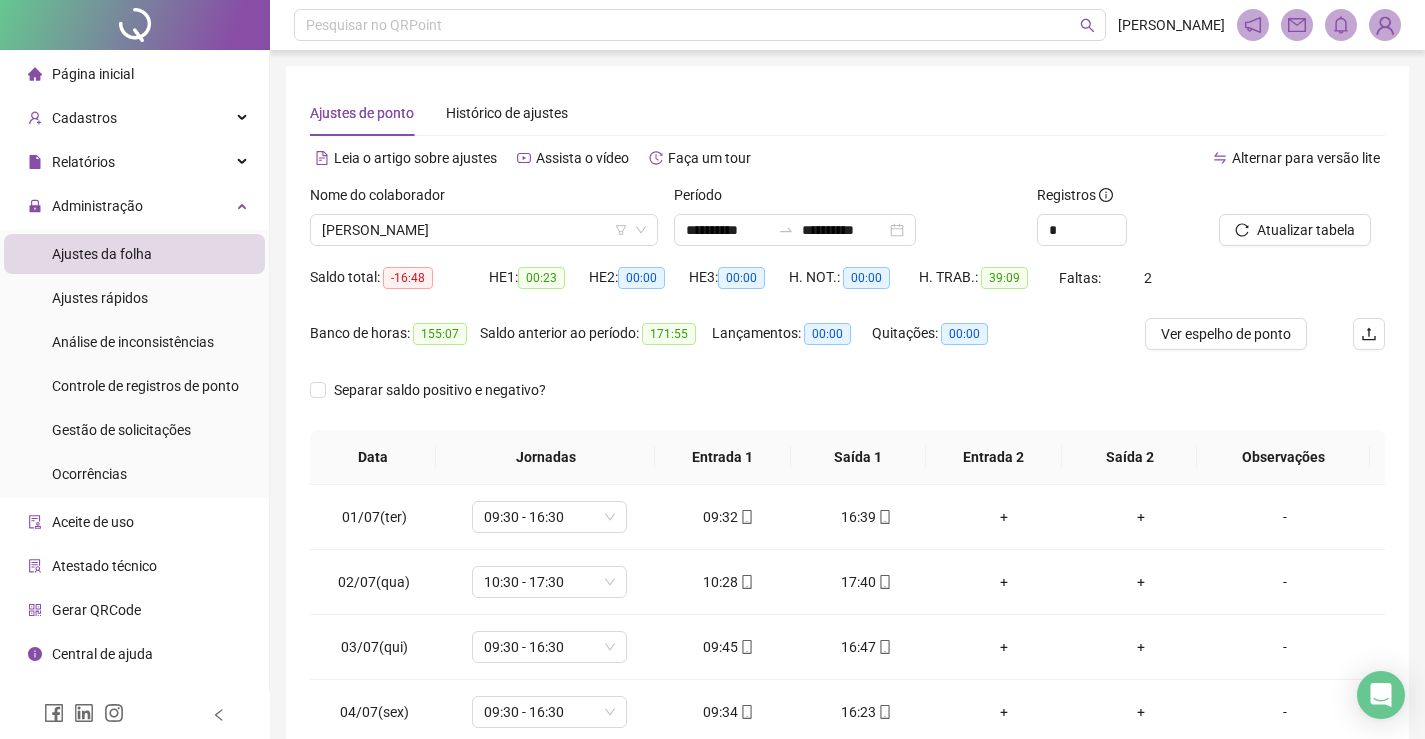 scroll, scrollTop: 283, scrollLeft: 0, axis: vertical 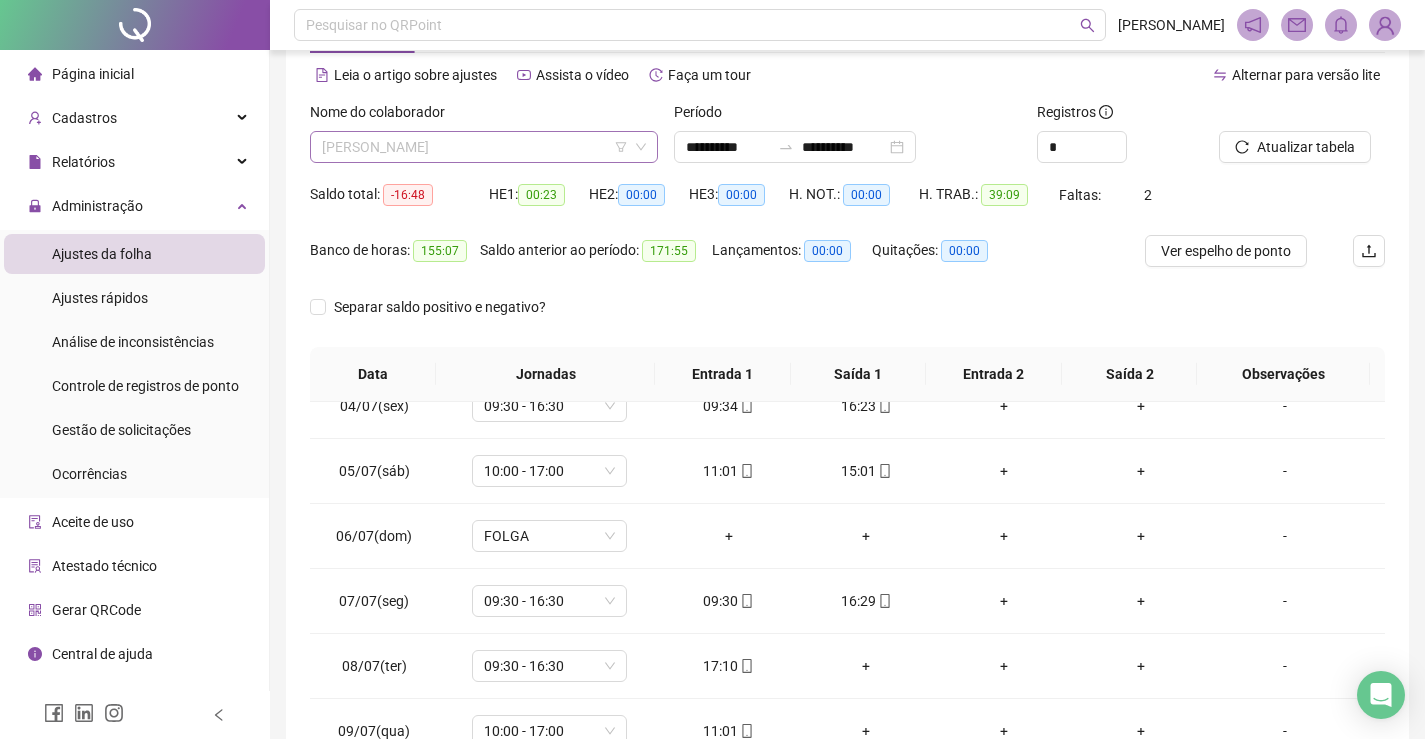 click on "[PERSON_NAME]" at bounding box center [484, 147] 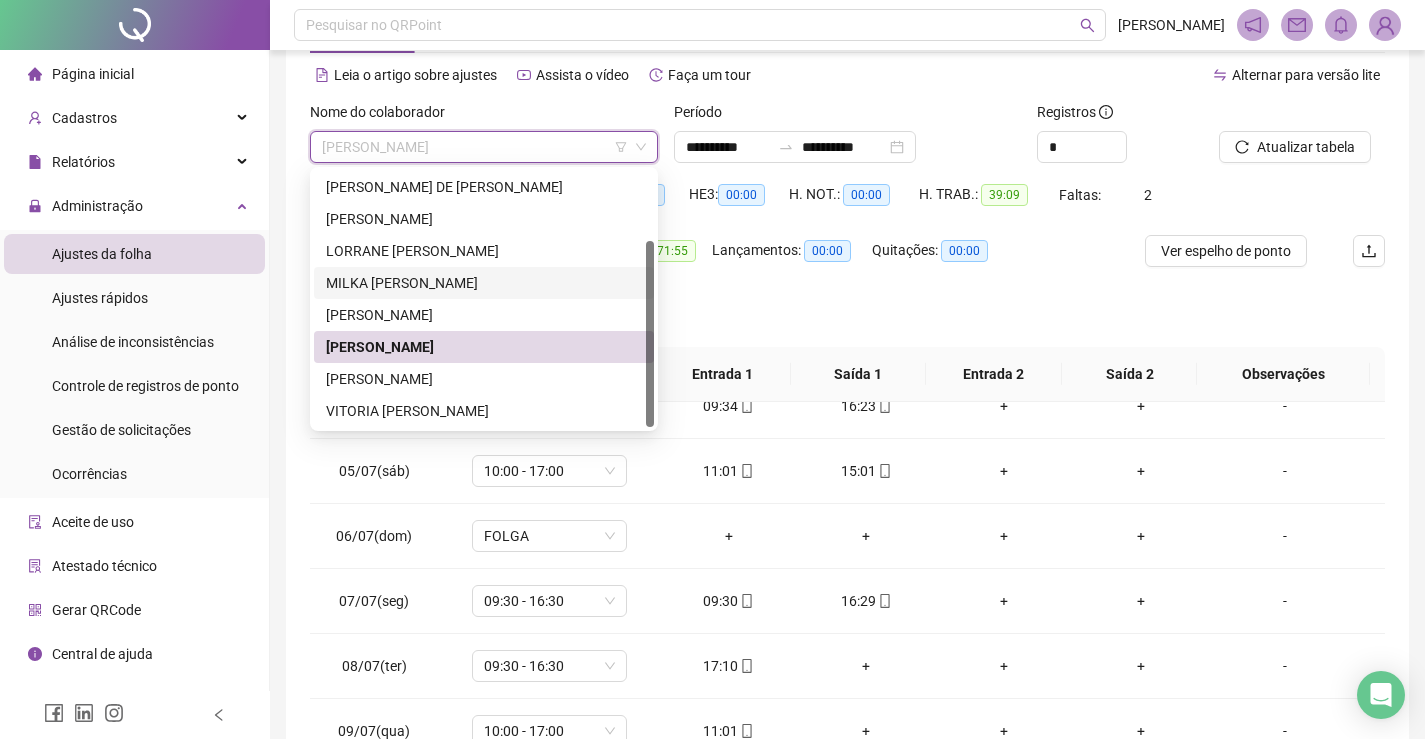click on "MILKA [PERSON_NAME]" at bounding box center [484, 283] 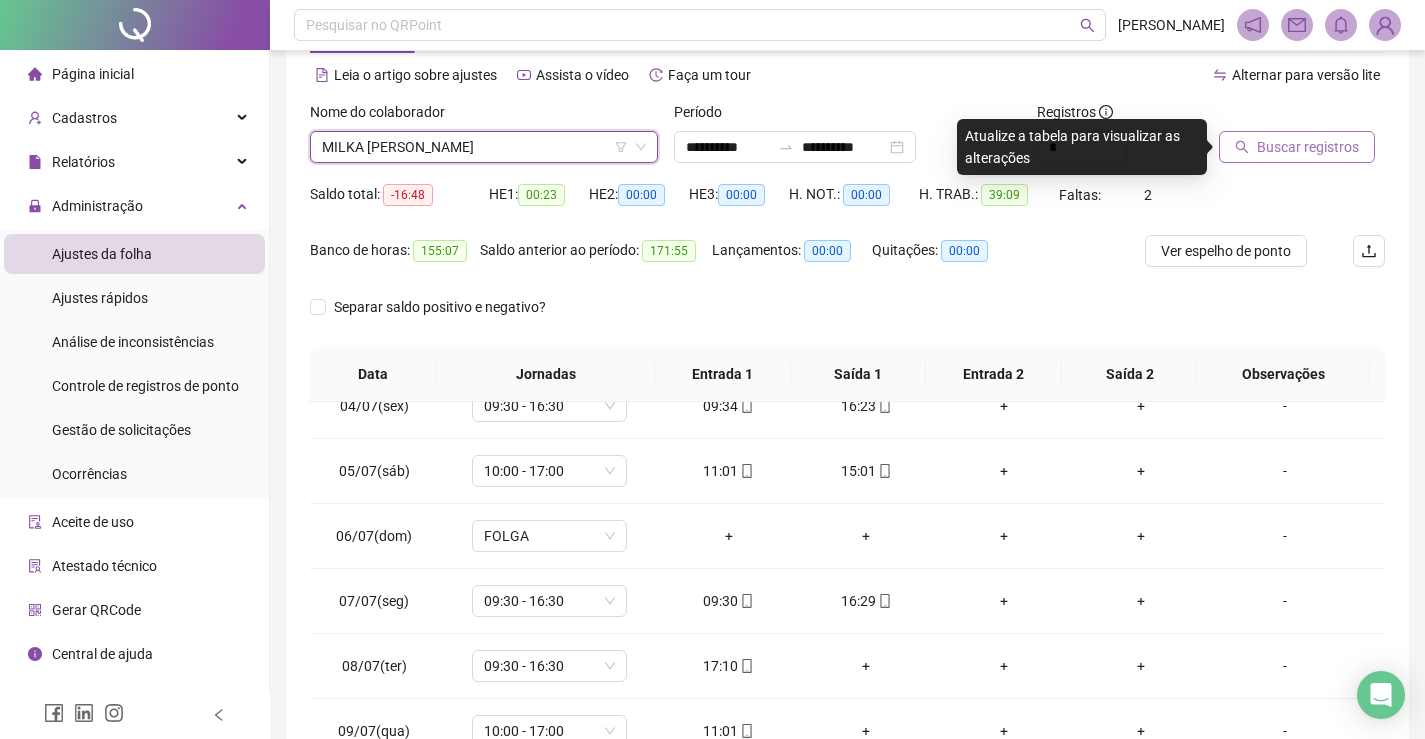 click on "Buscar registros" at bounding box center (1308, 147) 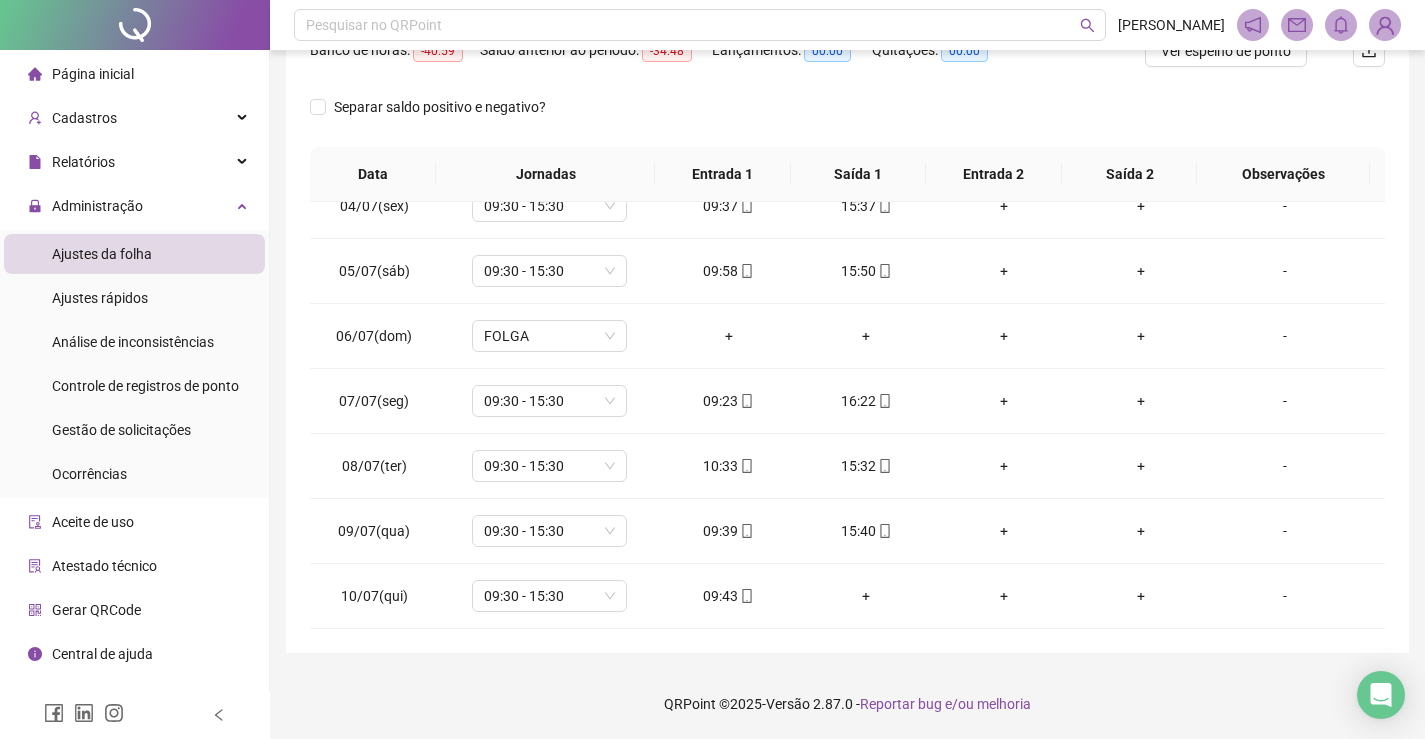 scroll, scrollTop: 83, scrollLeft: 0, axis: vertical 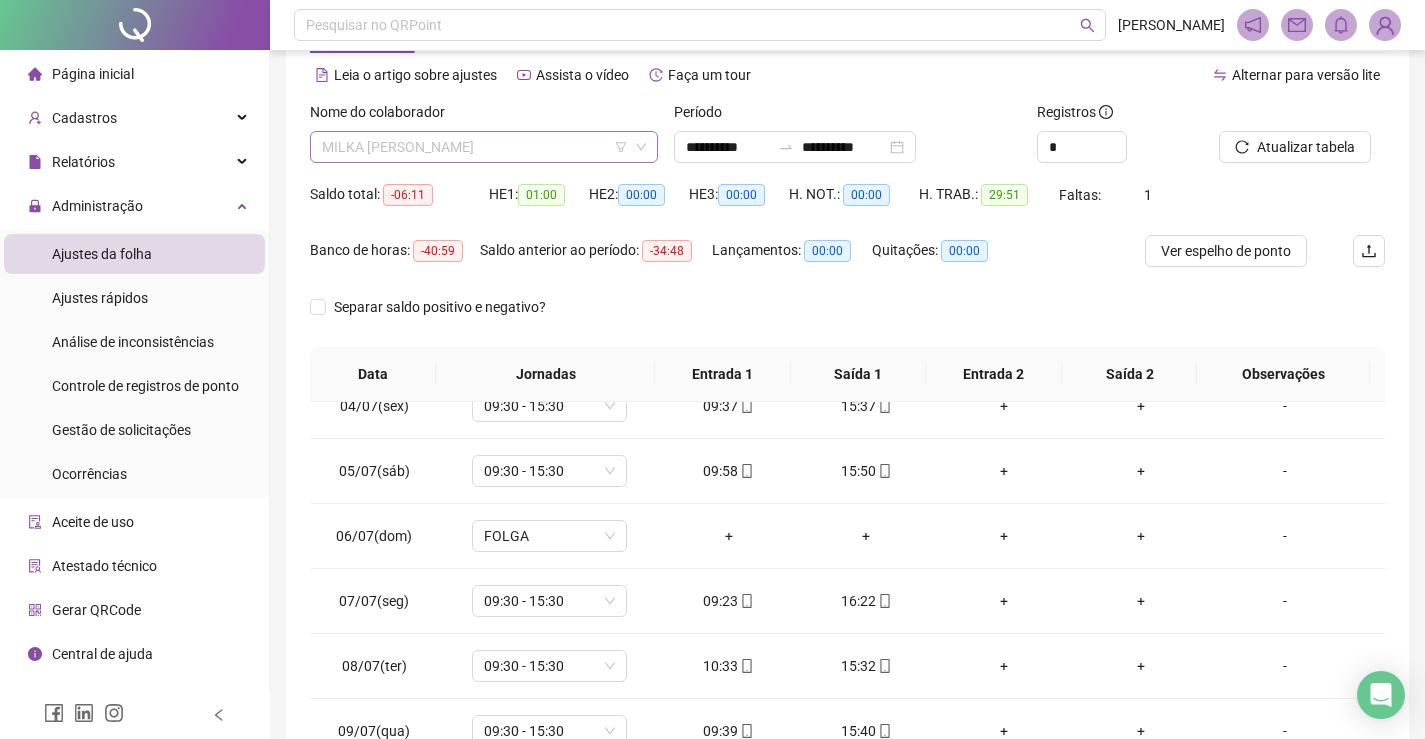 click on "MILKA [PERSON_NAME]" at bounding box center (484, 147) 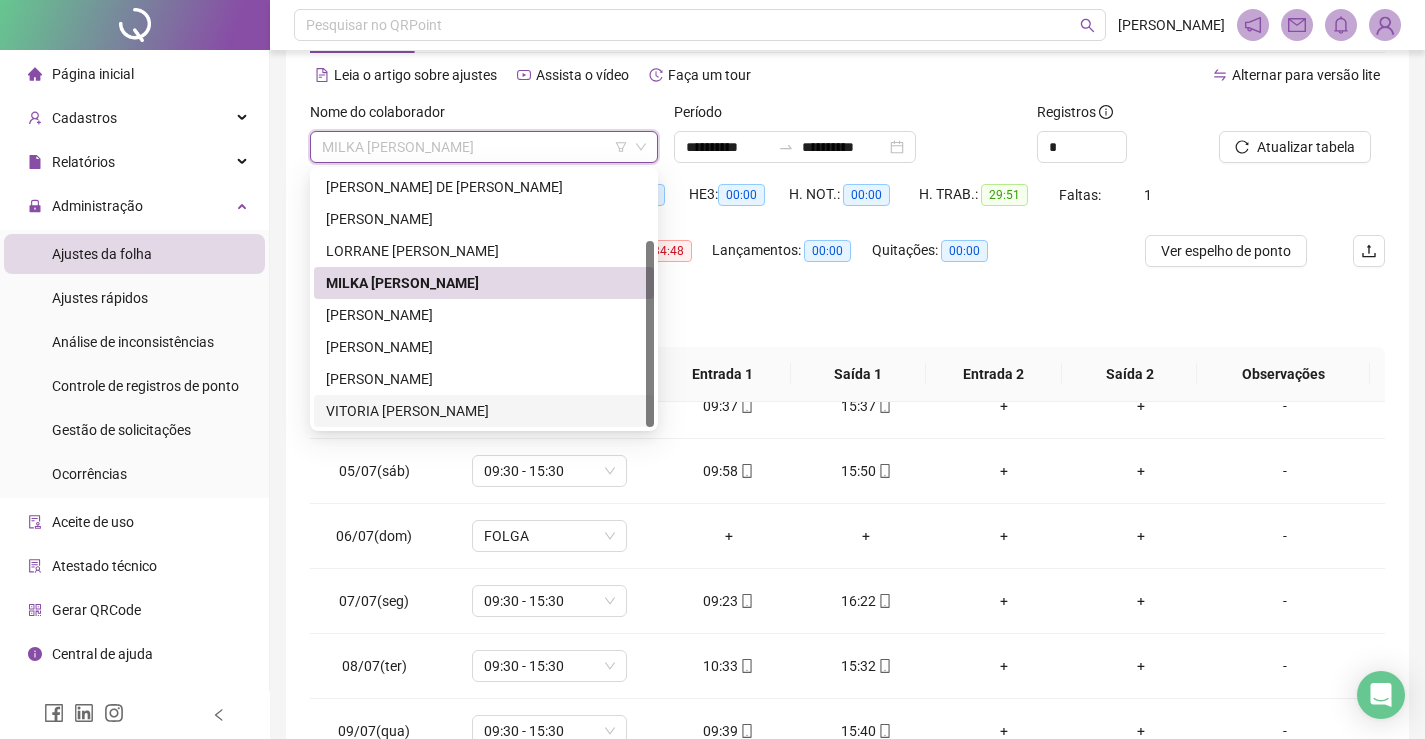 click on "VITORIA [PERSON_NAME]" at bounding box center [484, 411] 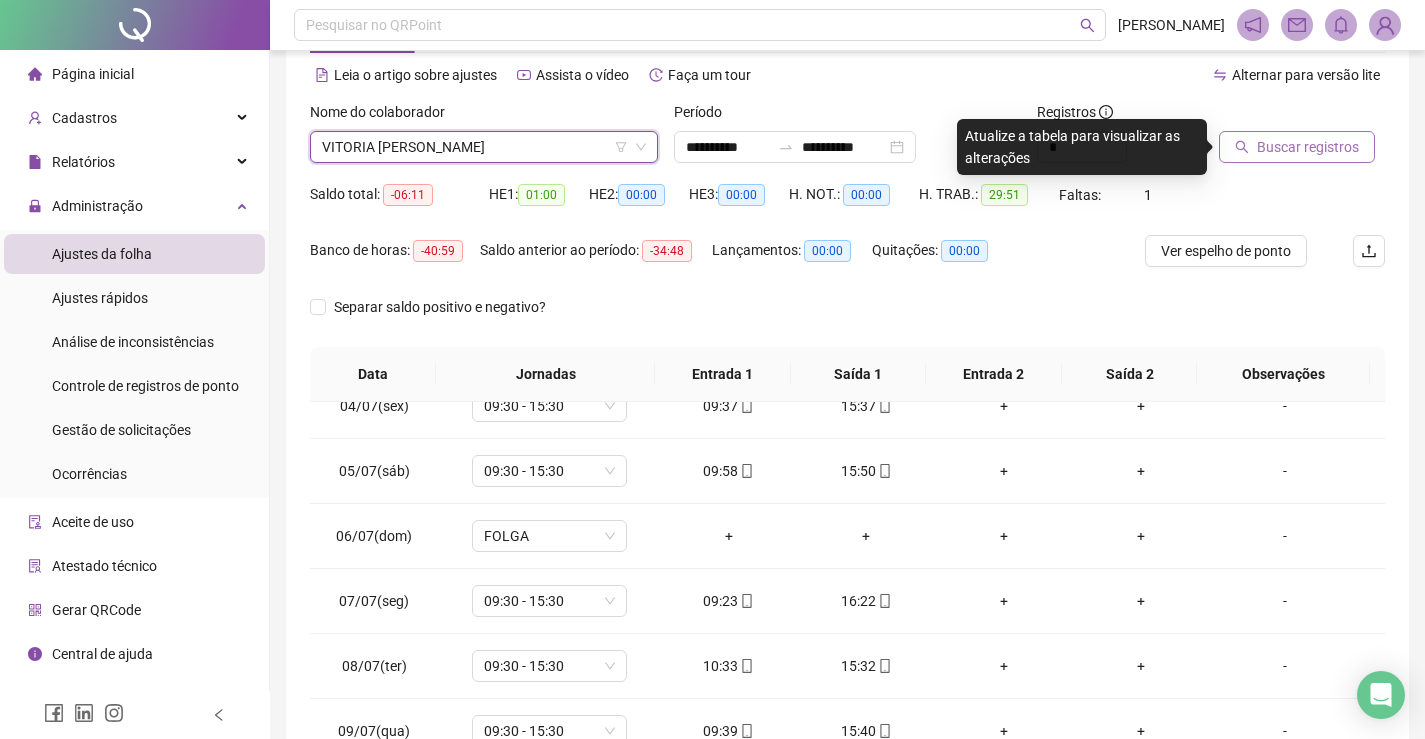 click on "Buscar registros" at bounding box center (1308, 147) 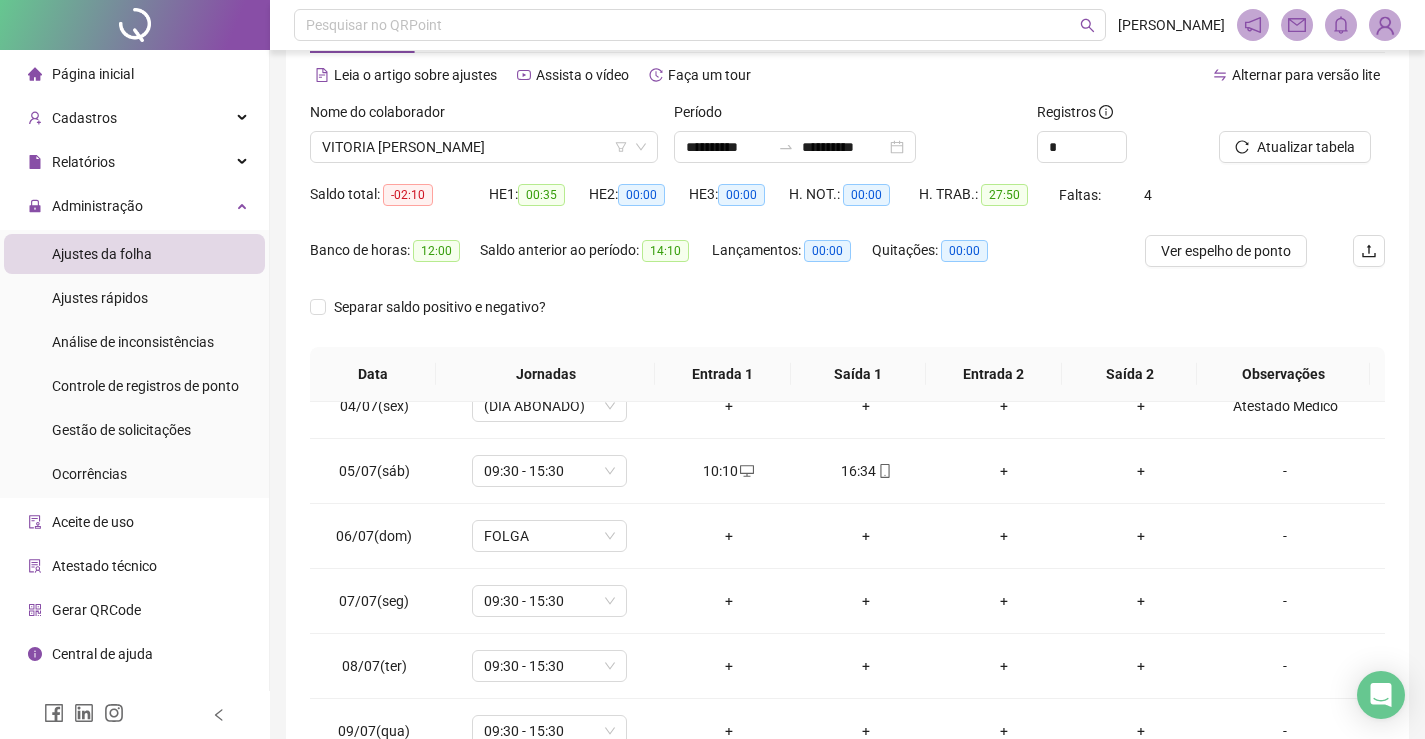 scroll, scrollTop: 283, scrollLeft: 0, axis: vertical 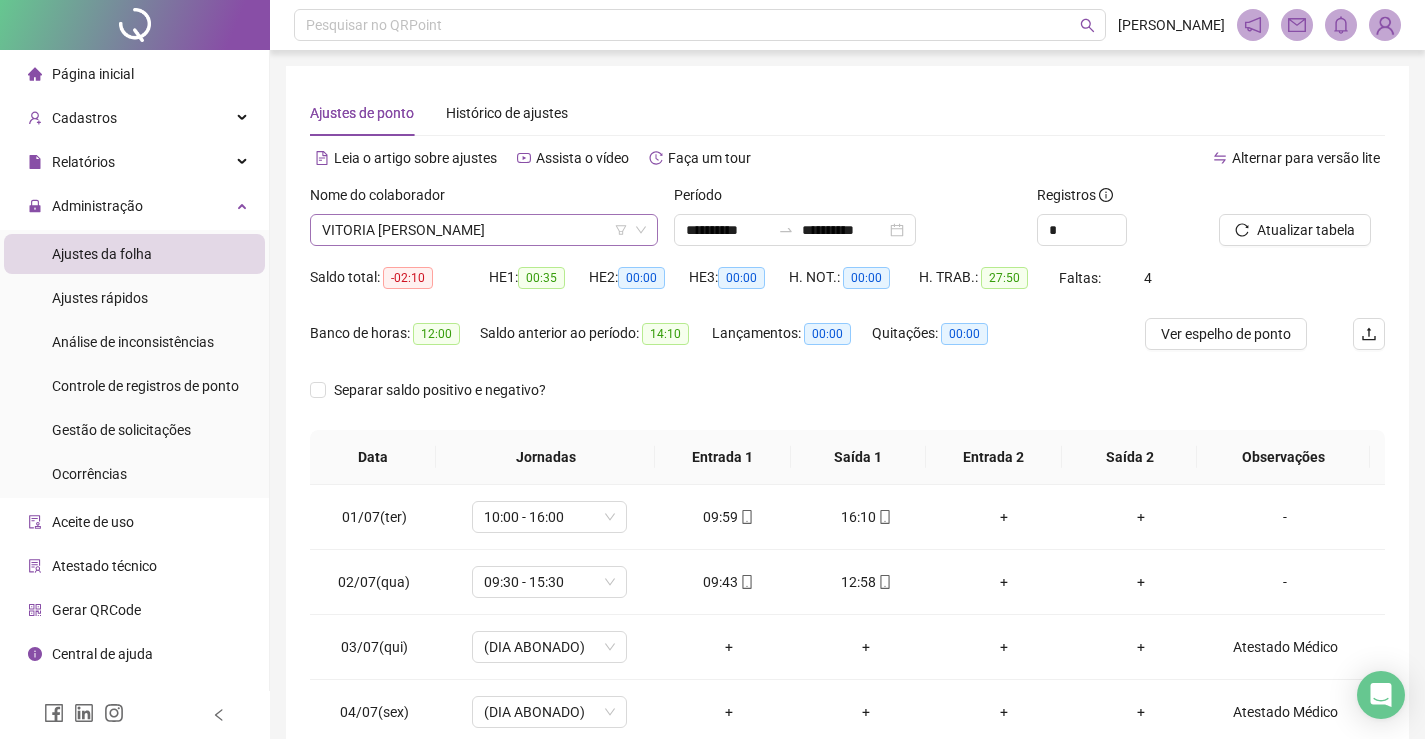 click on "VITORIA [PERSON_NAME]" at bounding box center [484, 230] 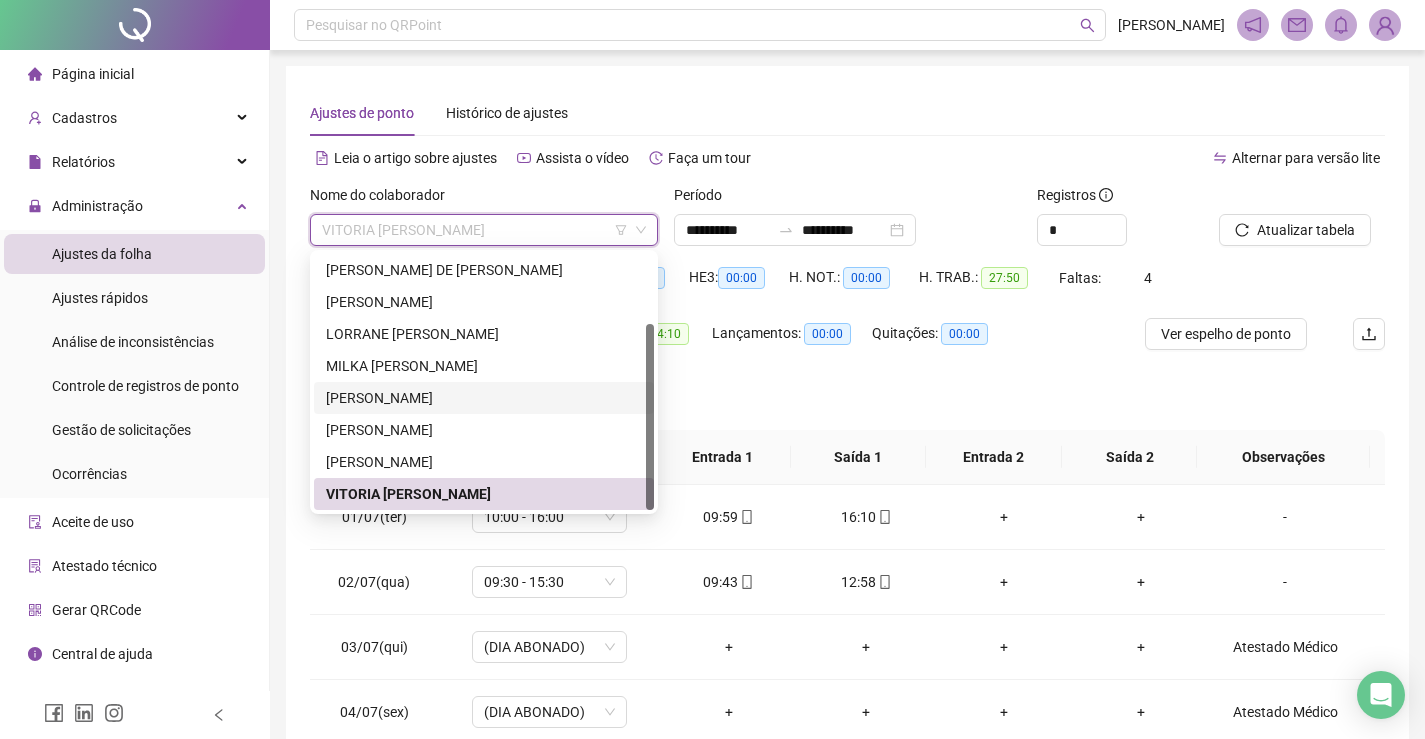 click on "[PERSON_NAME]" at bounding box center (484, 398) 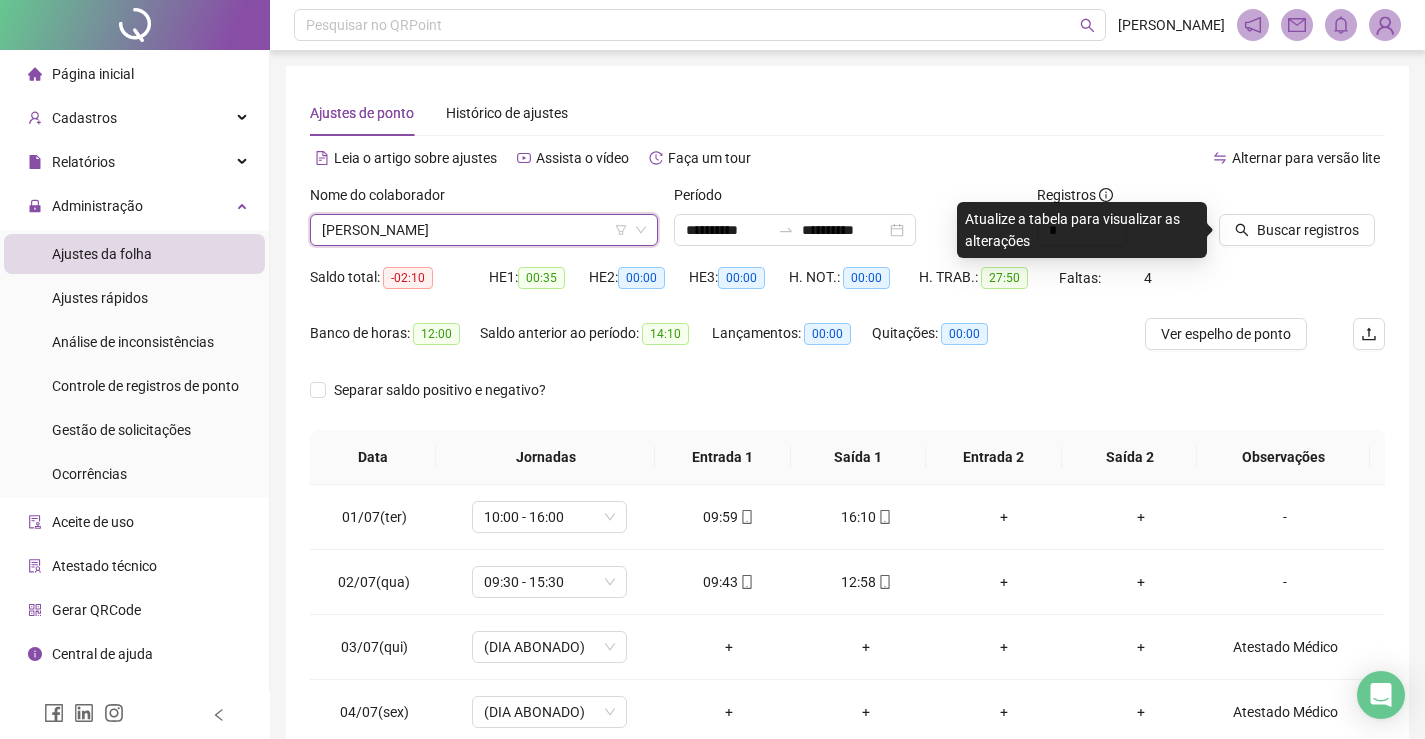 click at bounding box center (1277, 199) 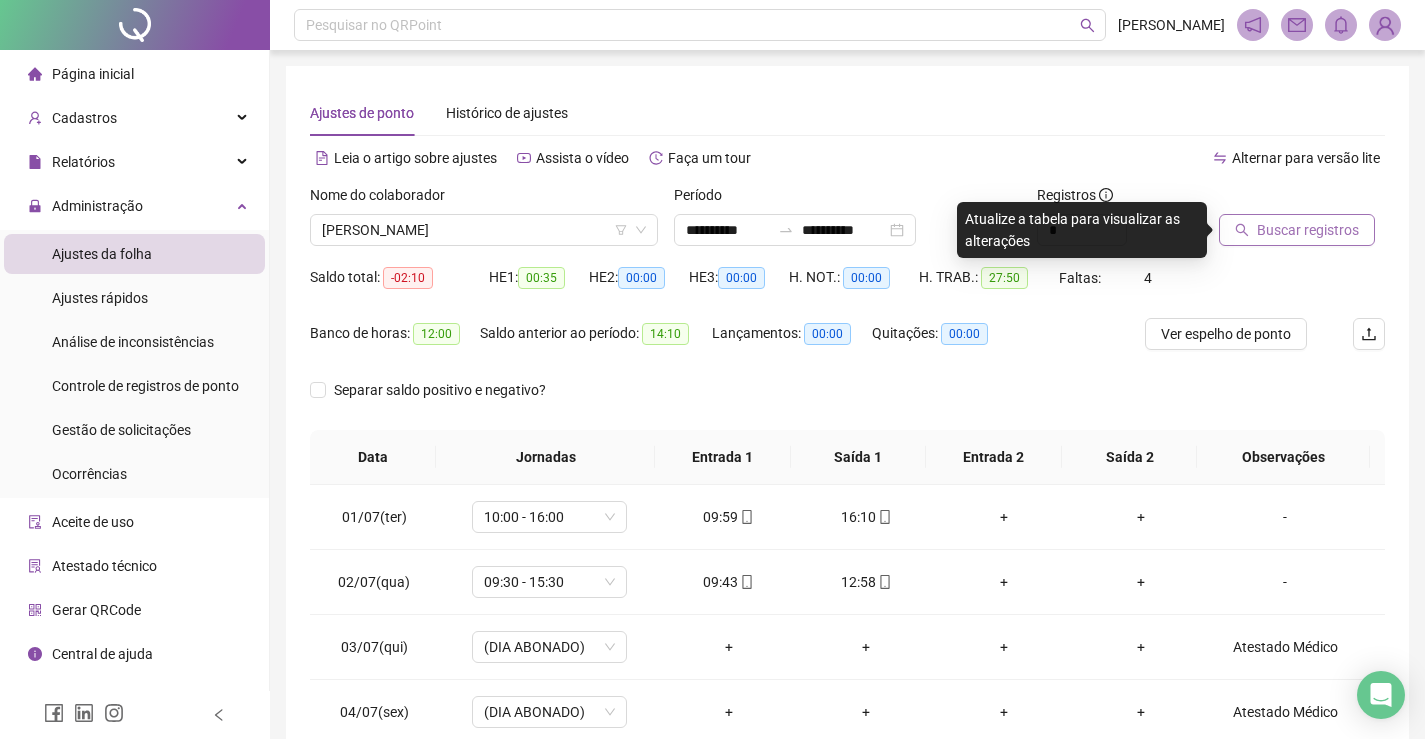click on "Buscar registros" at bounding box center [1308, 230] 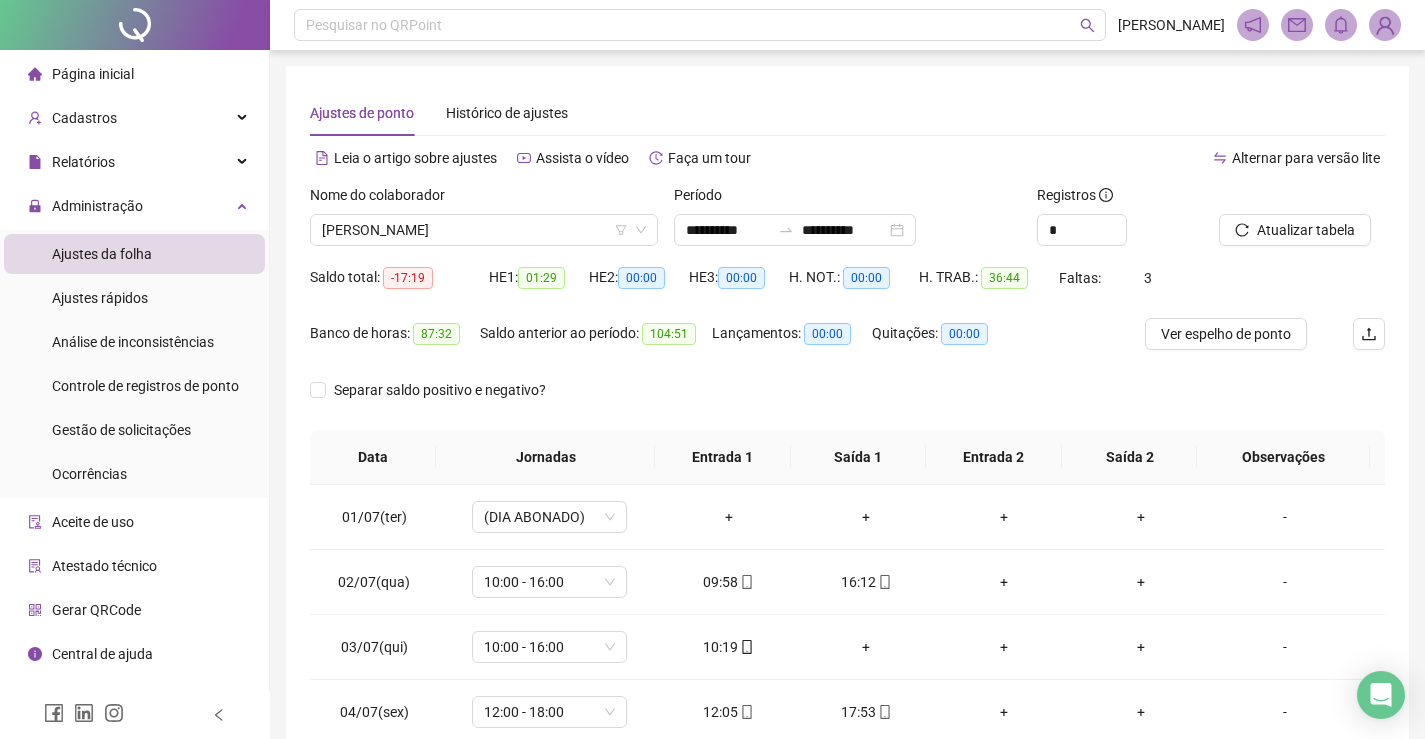 scroll, scrollTop: 283, scrollLeft: 0, axis: vertical 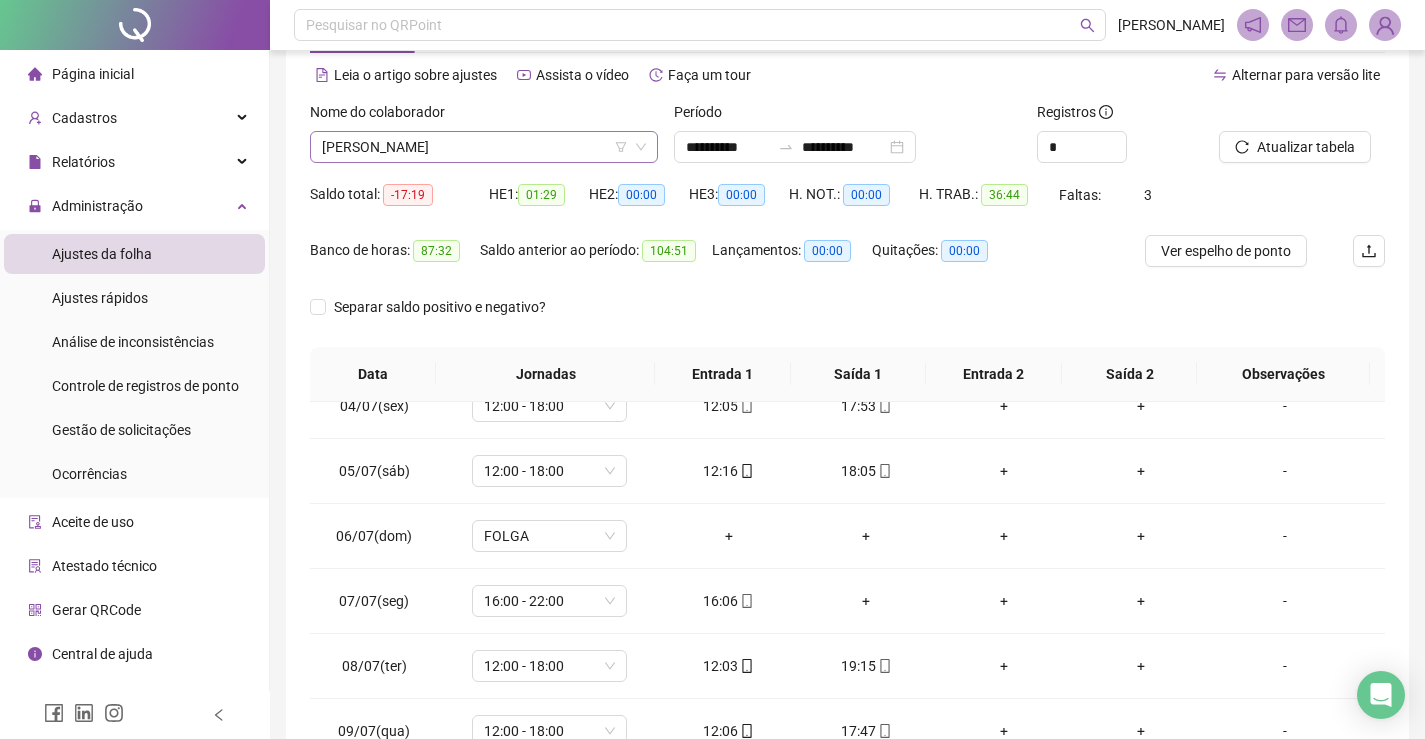 click on "[PERSON_NAME]" at bounding box center [484, 147] 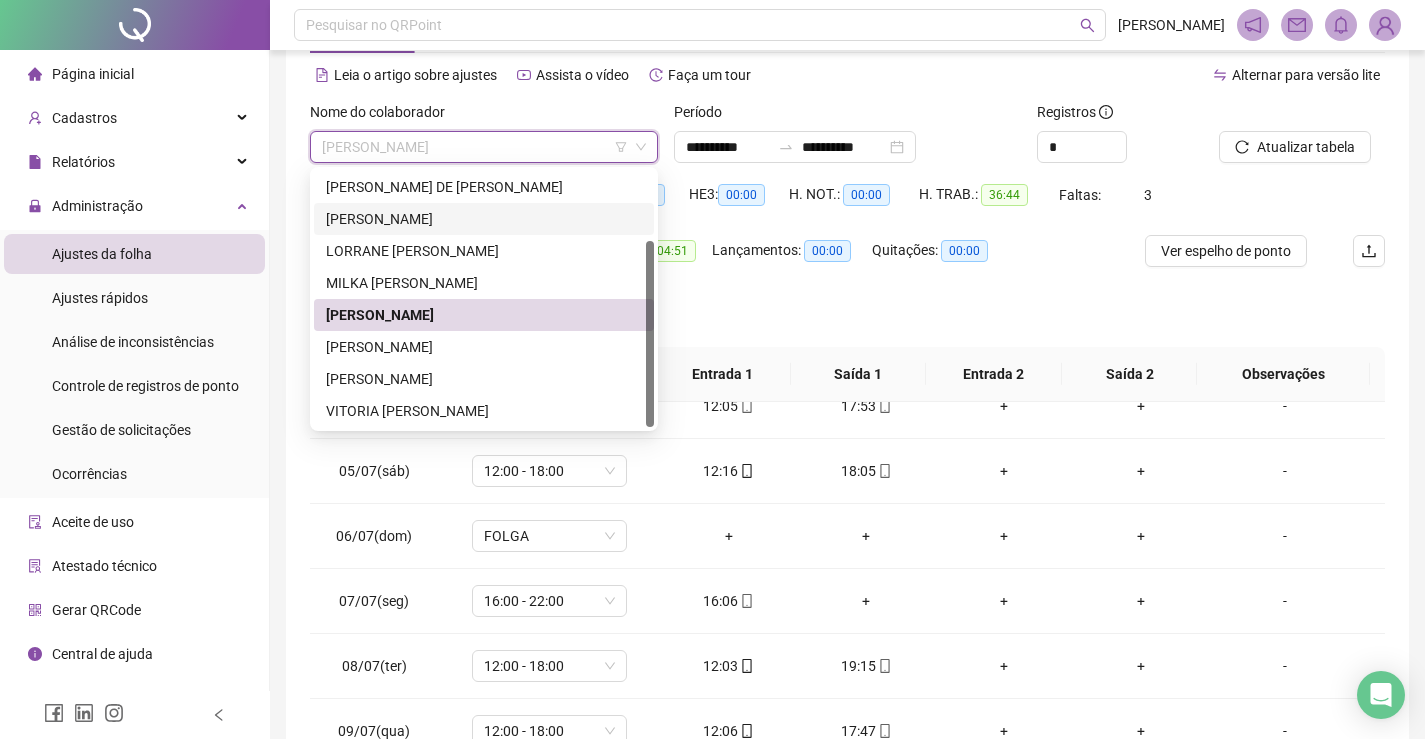 click on "[PERSON_NAME]" at bounding box center (484, 219) 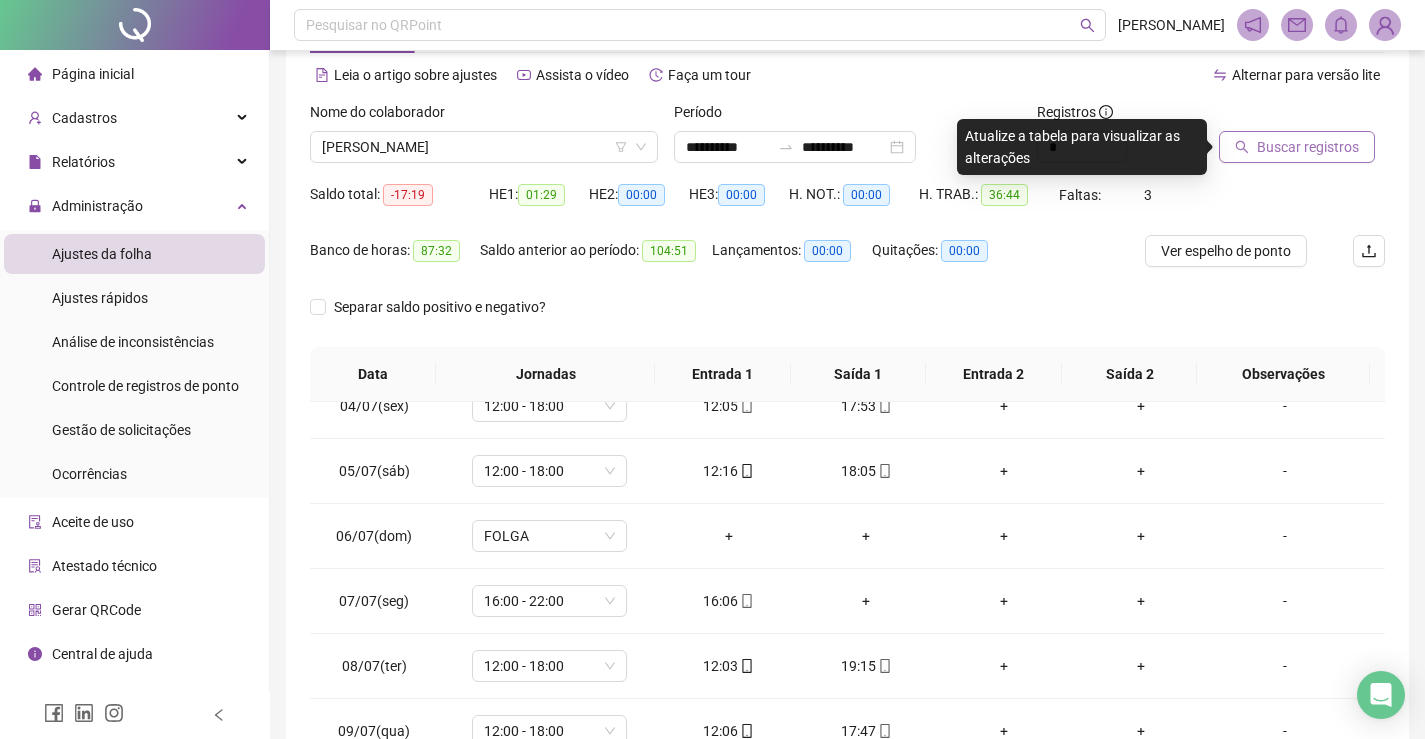 click on "Buscar registros" at bounding box center [1308, 147] 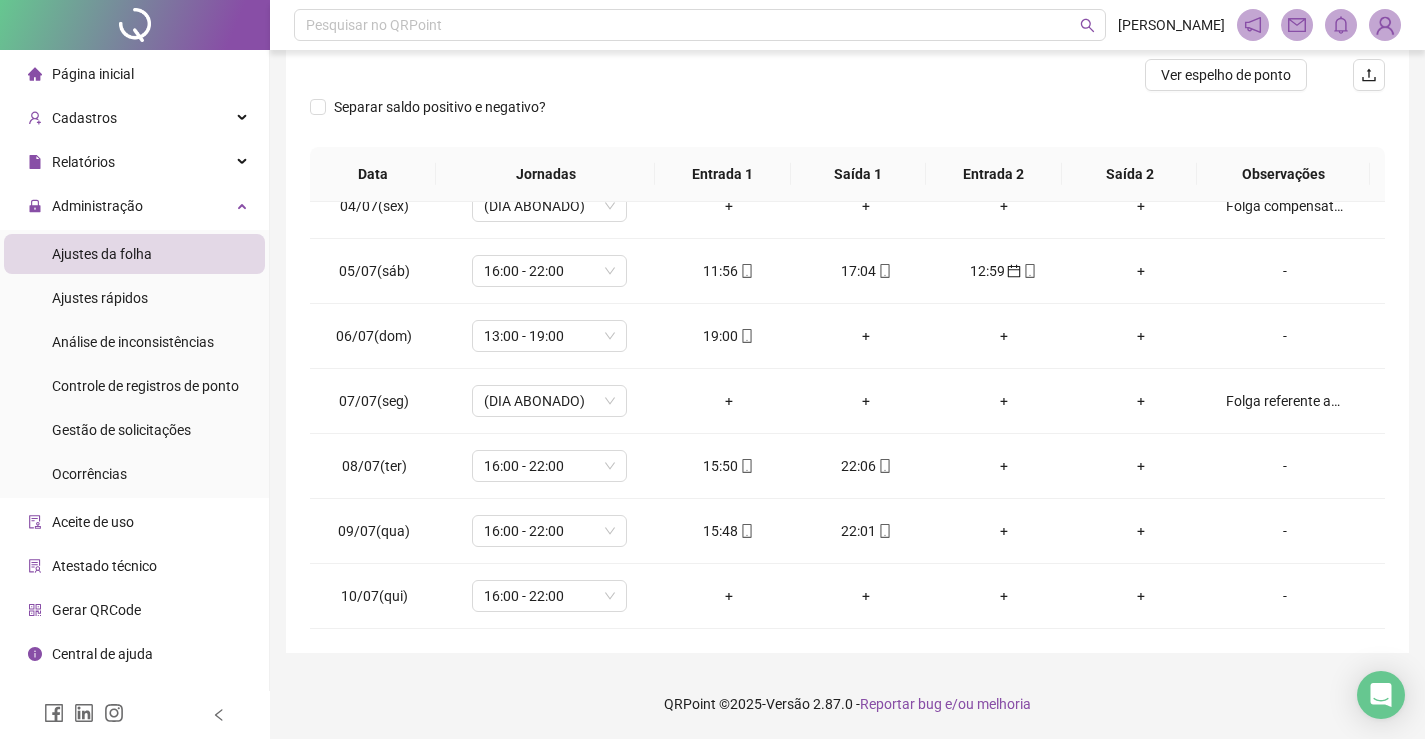 scroll, scrollTop: 159, scrollLeft: 0, axis: vertical 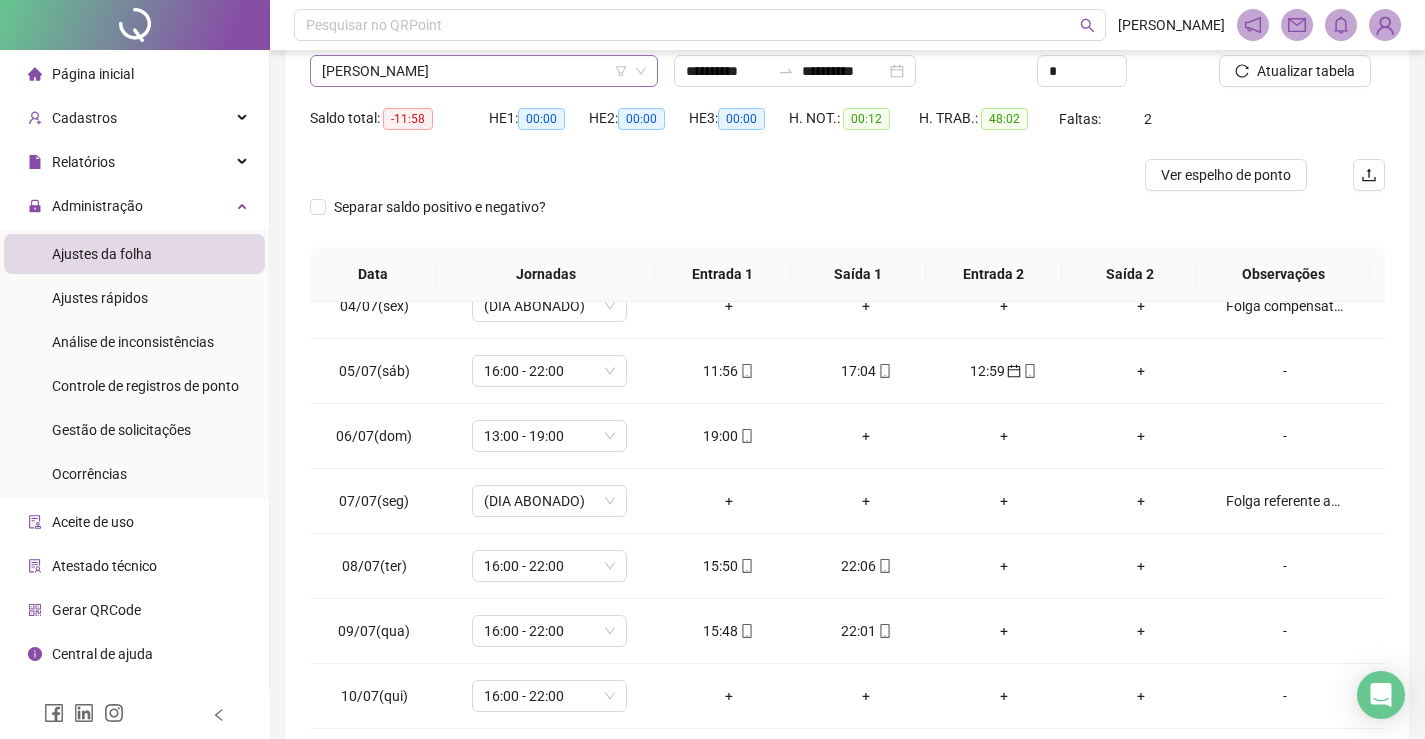 click on "[PERSON_NAME]" at bounding box center (484, 71) 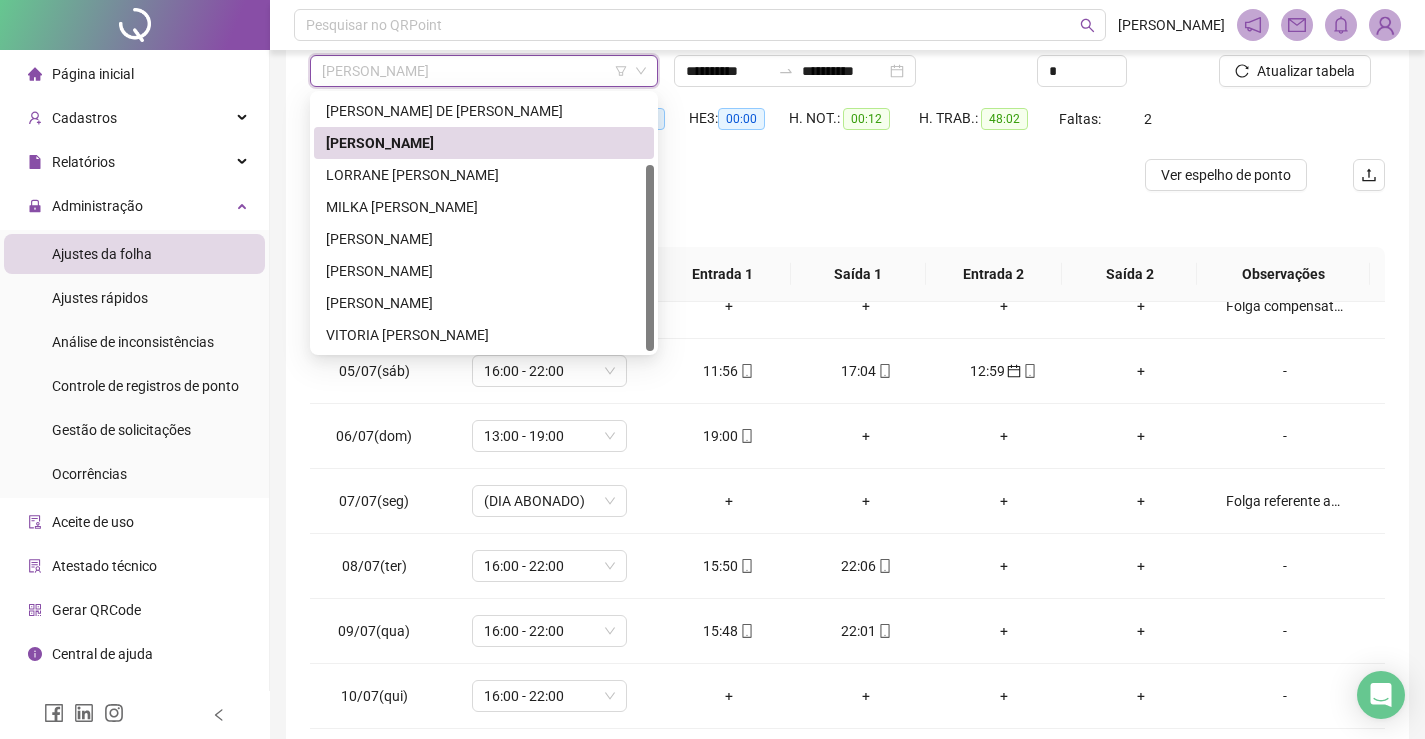 scroll, scrollTop: 0, scrollLeft: 0, axis: both 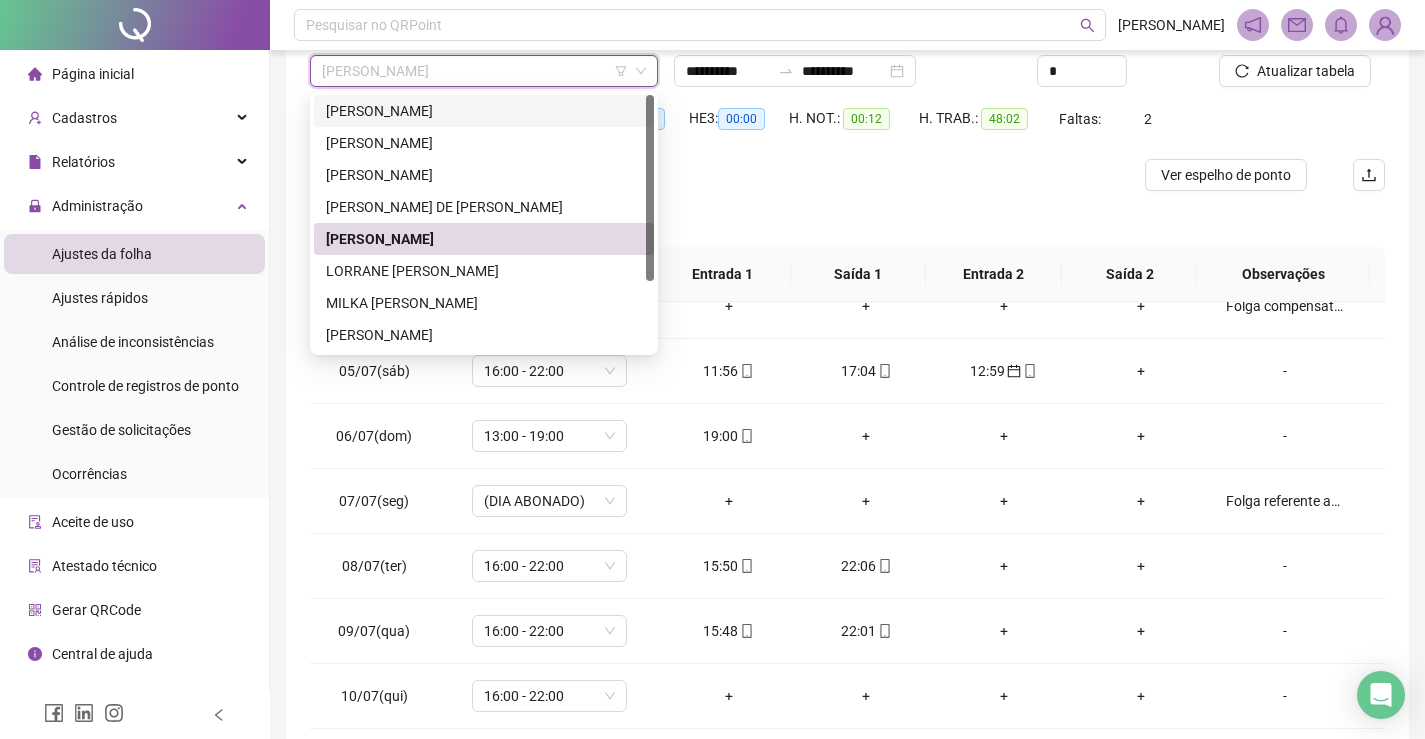 click on "[PERSON_NAME]" at bounding box center (484, 111) 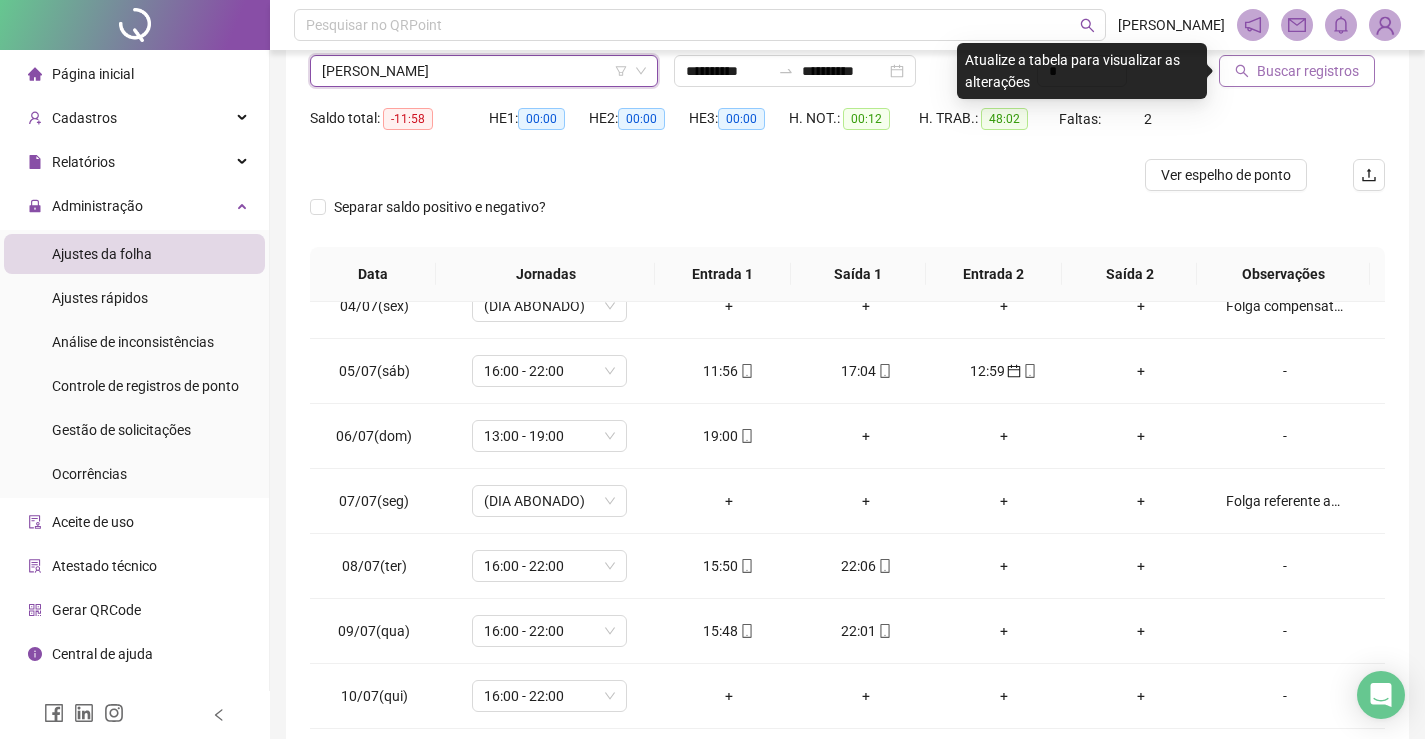 click on "Buscar registros" at bounding box center (1308, 71) 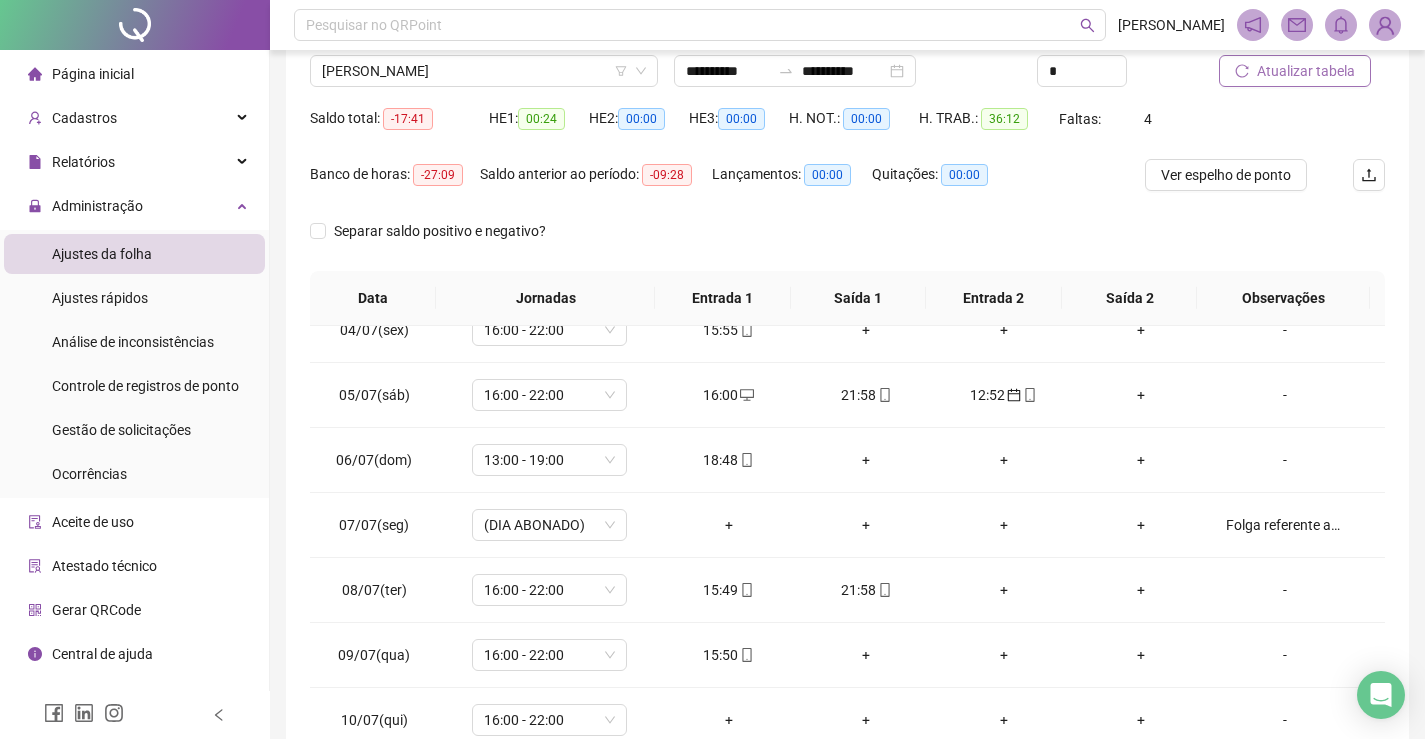 scroll, scrollTop: 59, scrollLeft: 0, axis: vertical 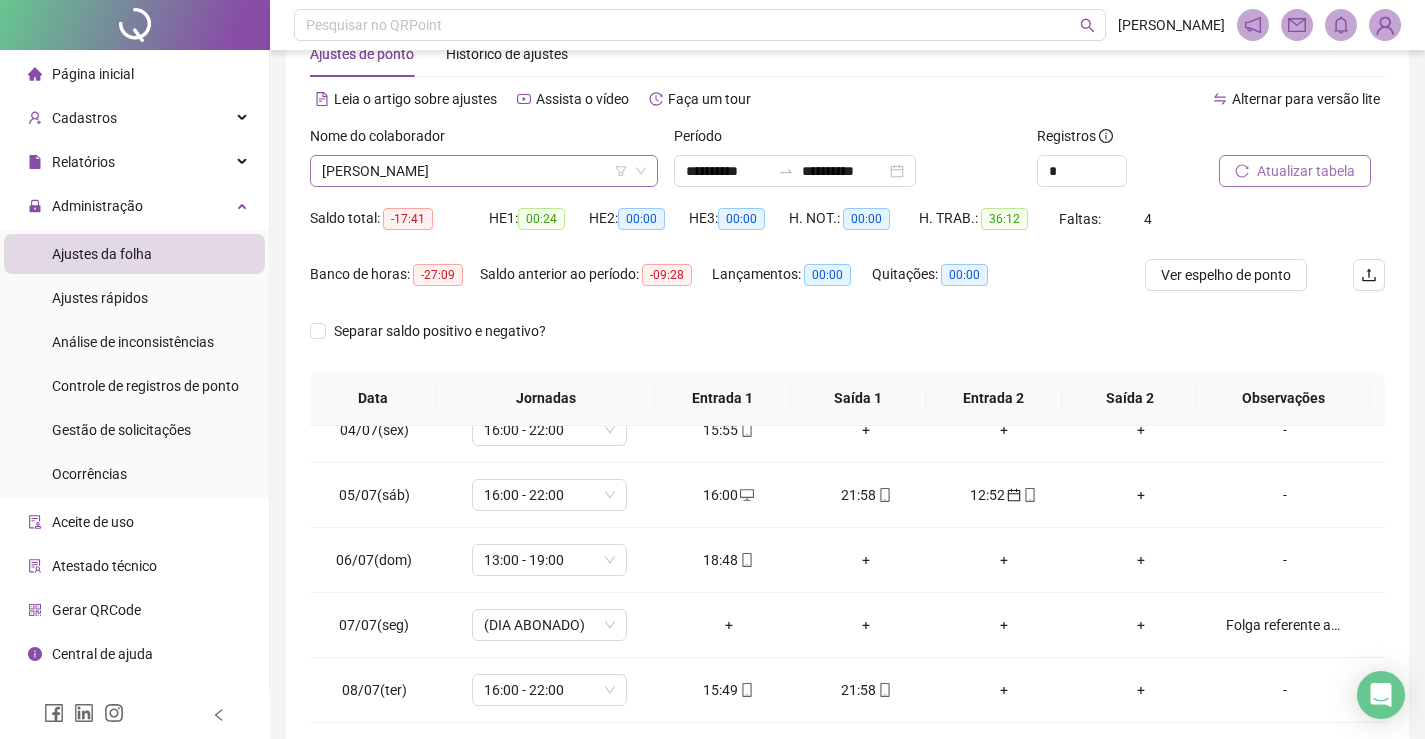 click on "[PERSON_NAME]" at bounding box center (484, 171) 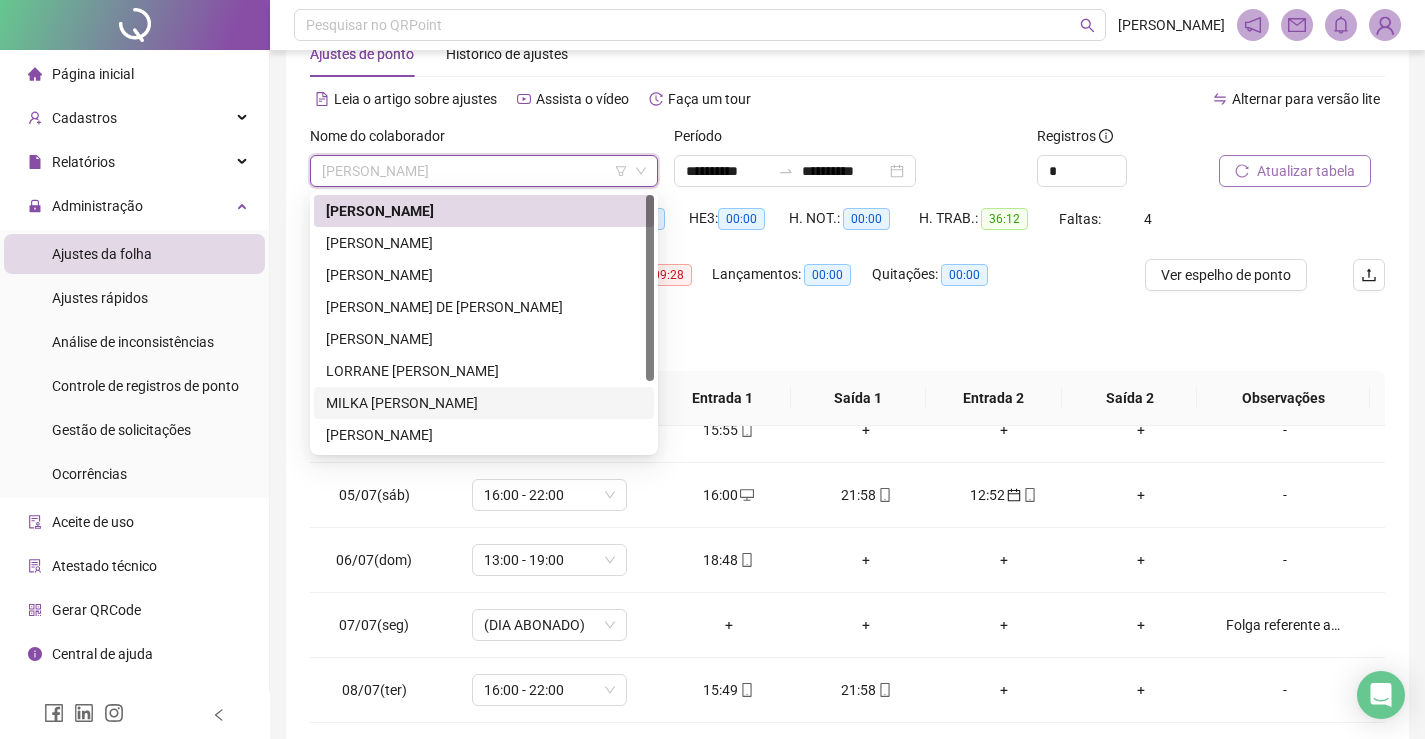 click on "MILKA [PERSON_NAME]" at bounding box center [484, 403] 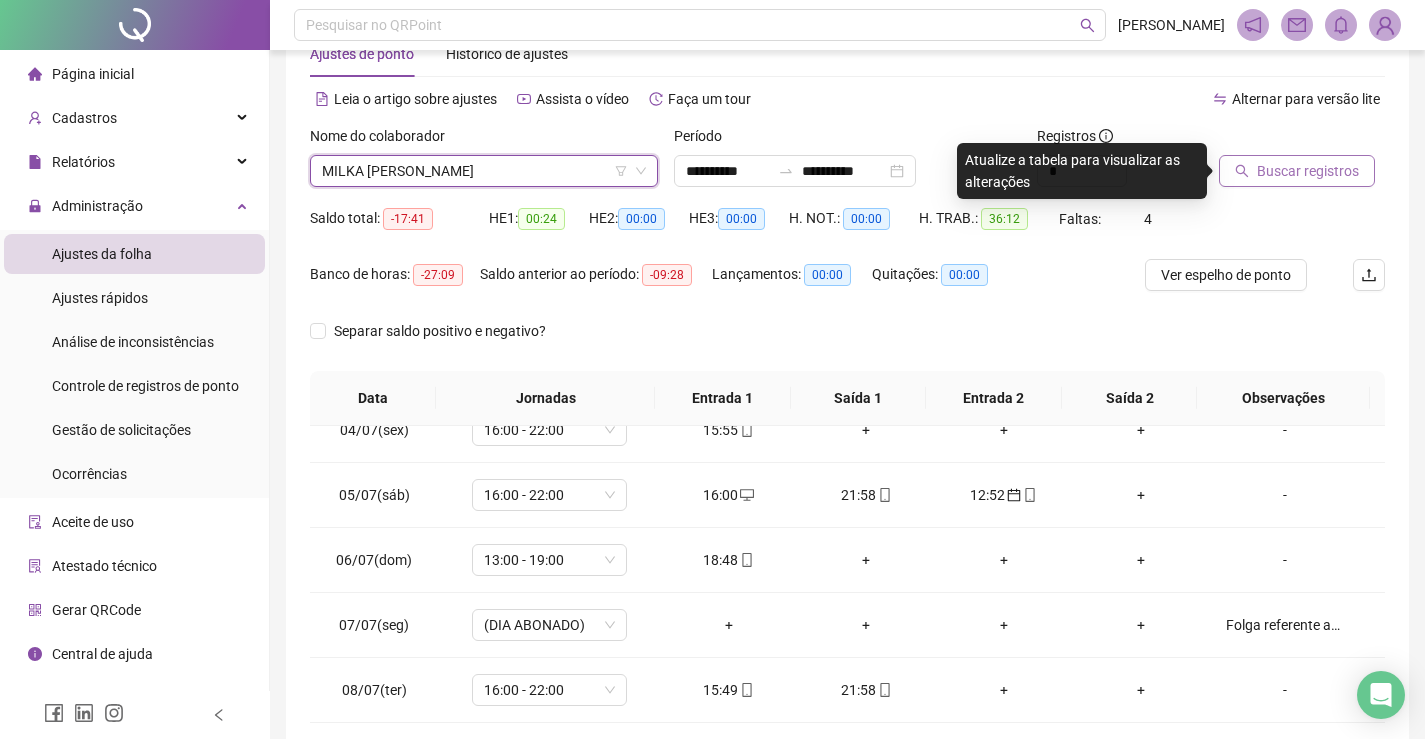 click on "Buscar registros" at bounding box center (1308, 171) 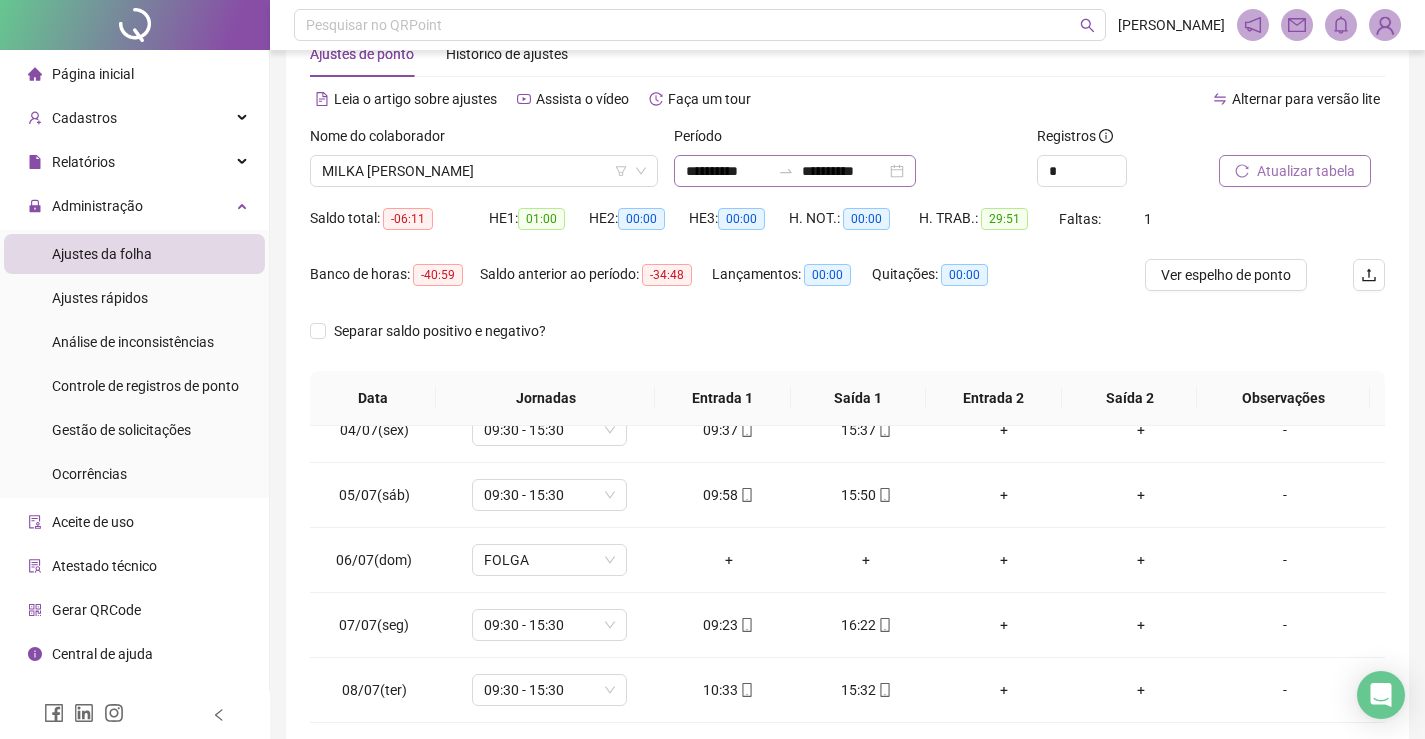 click on "**********" at bounding box center [795, 171] 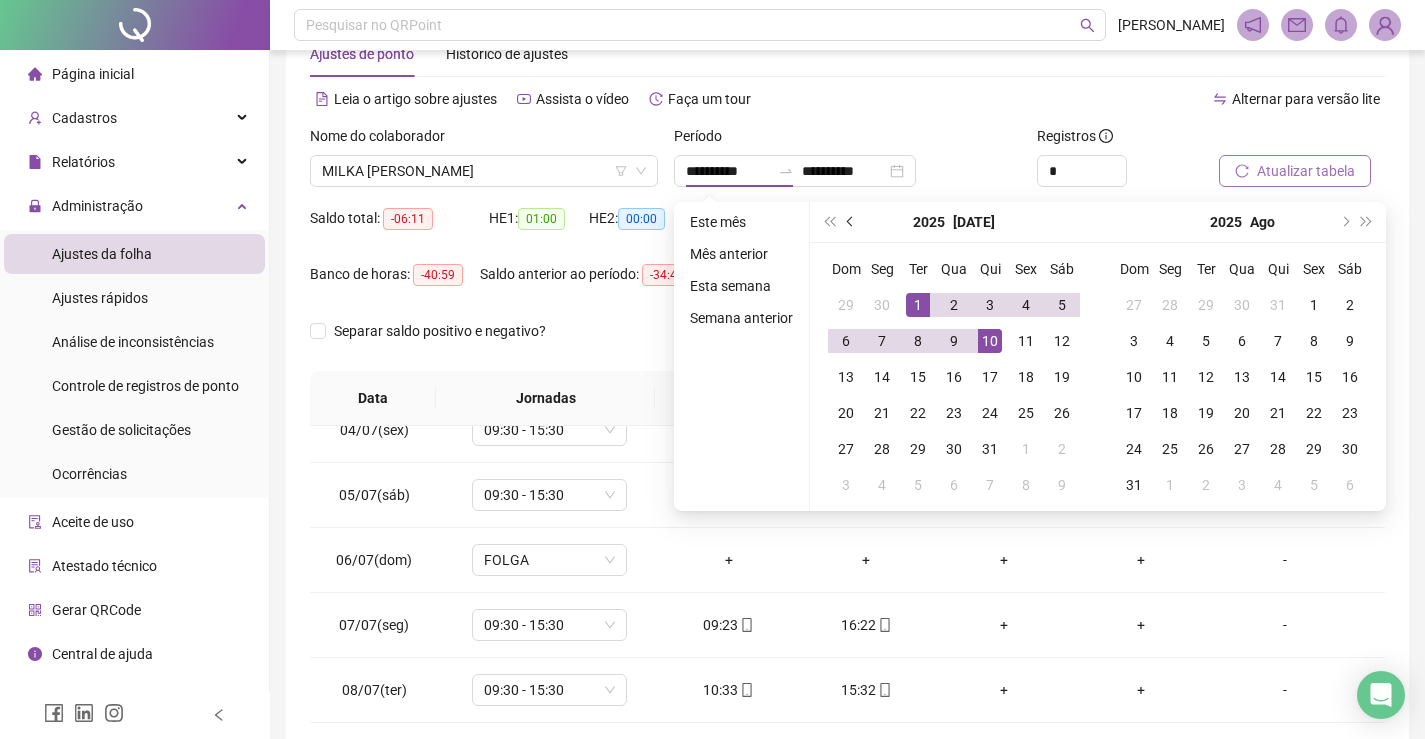 click at bounding box center (851, 222) 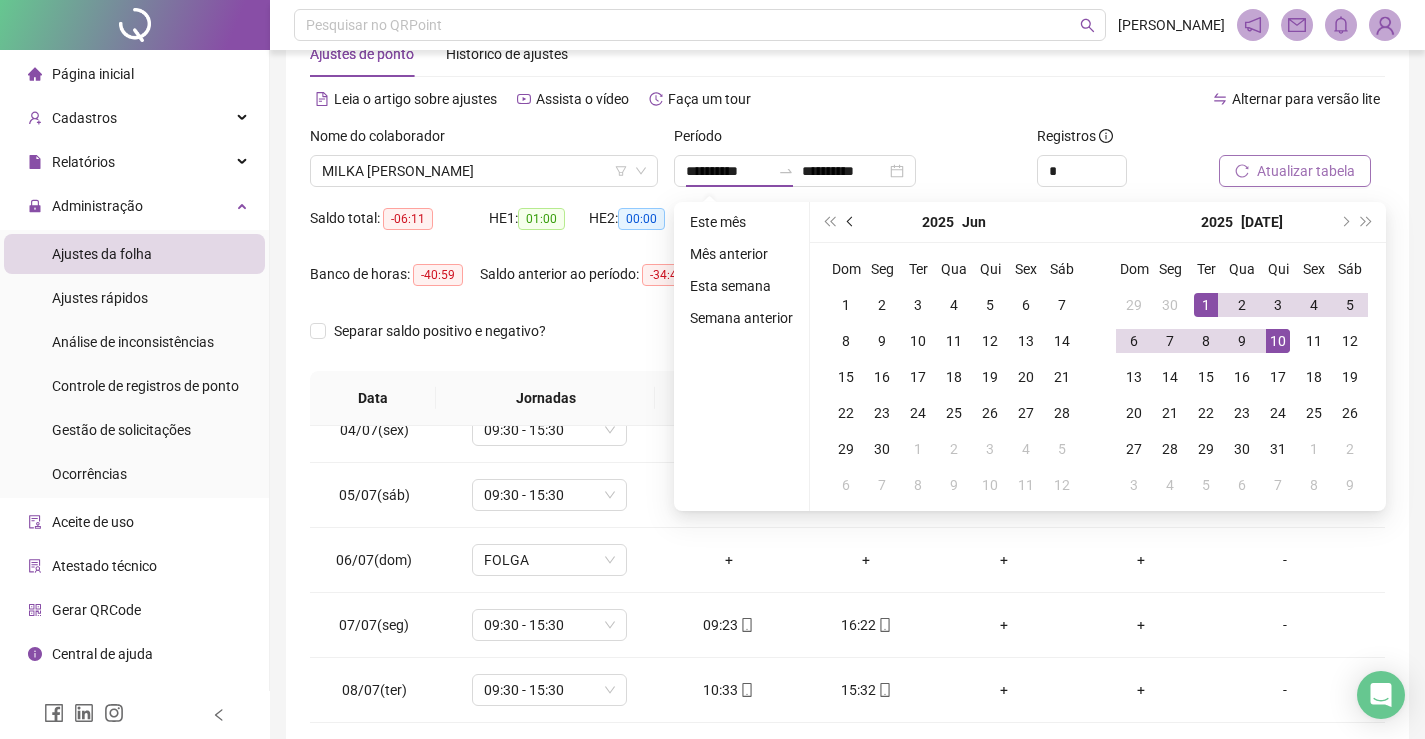 click at bounding box center (851, 222) 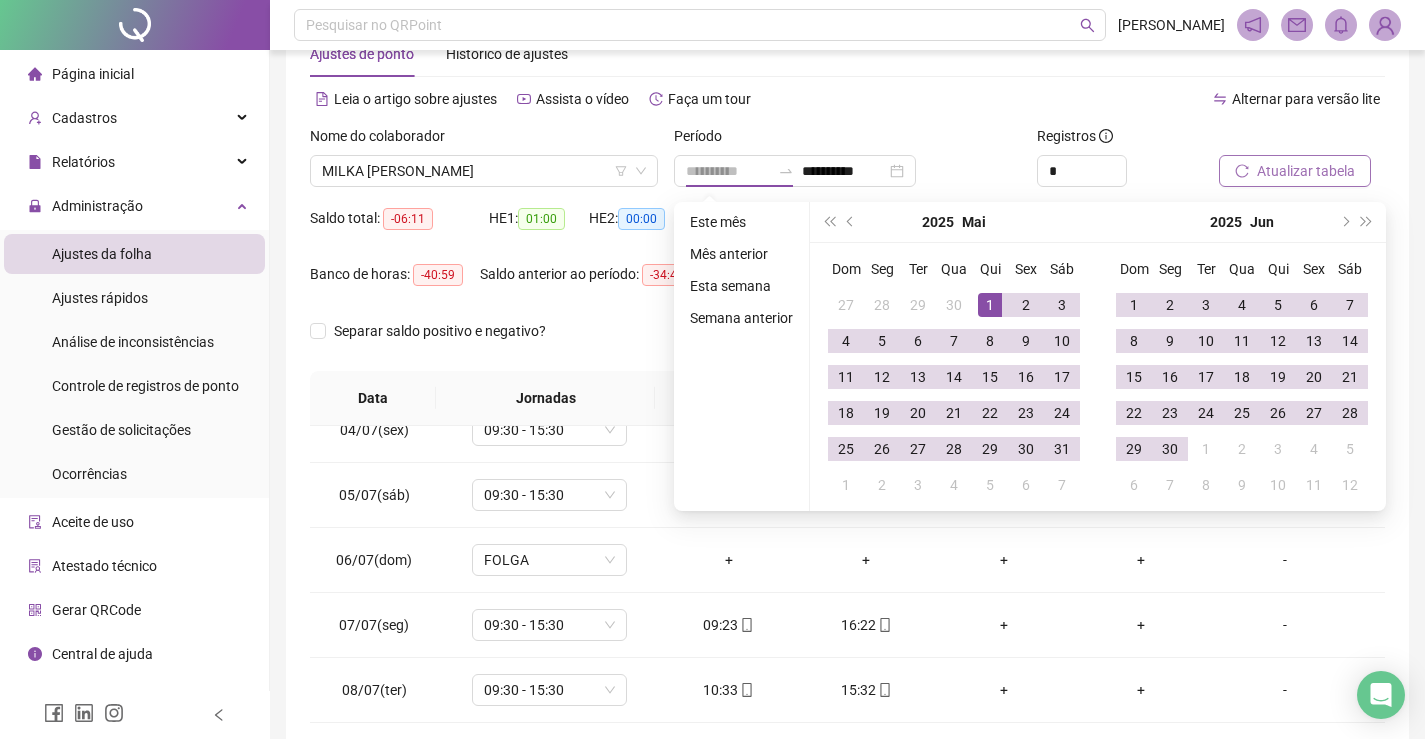 type on "**********" 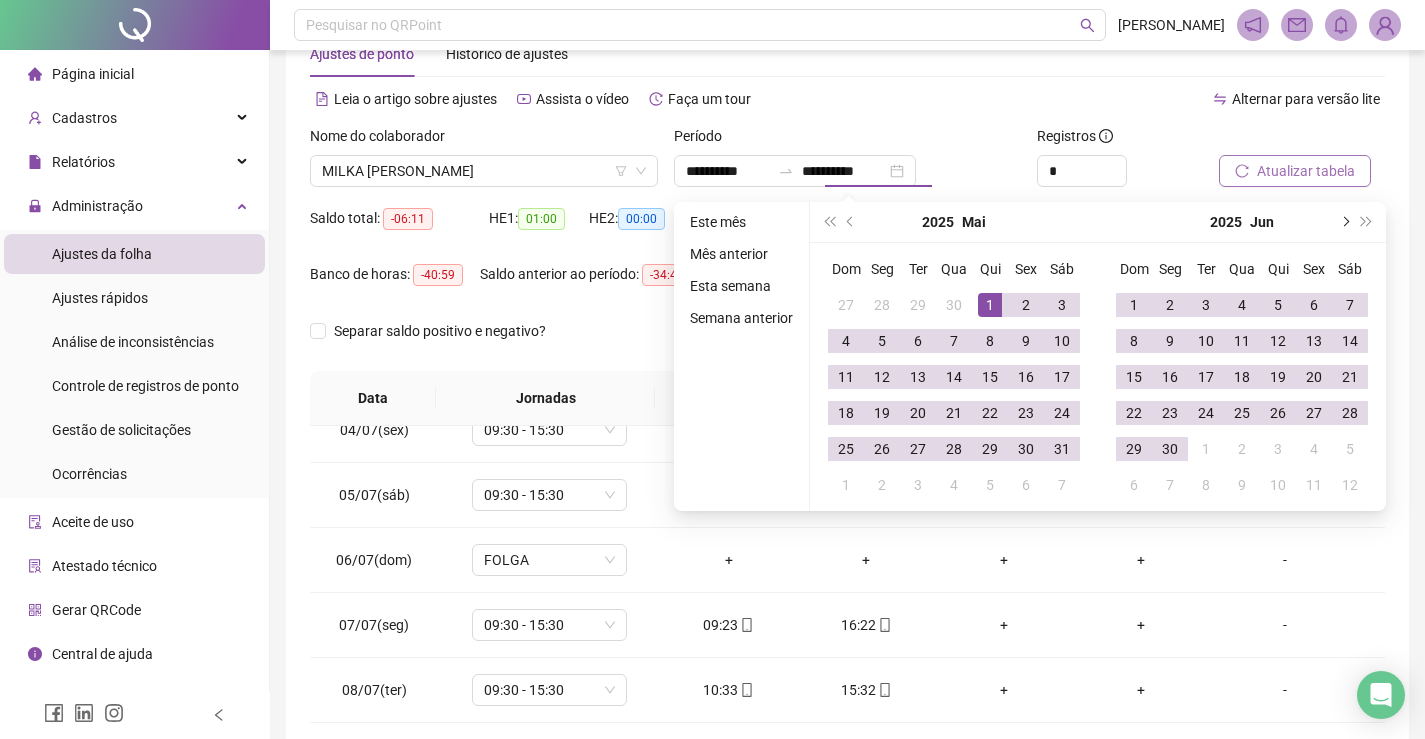 click at bounding box center [1344, 222] 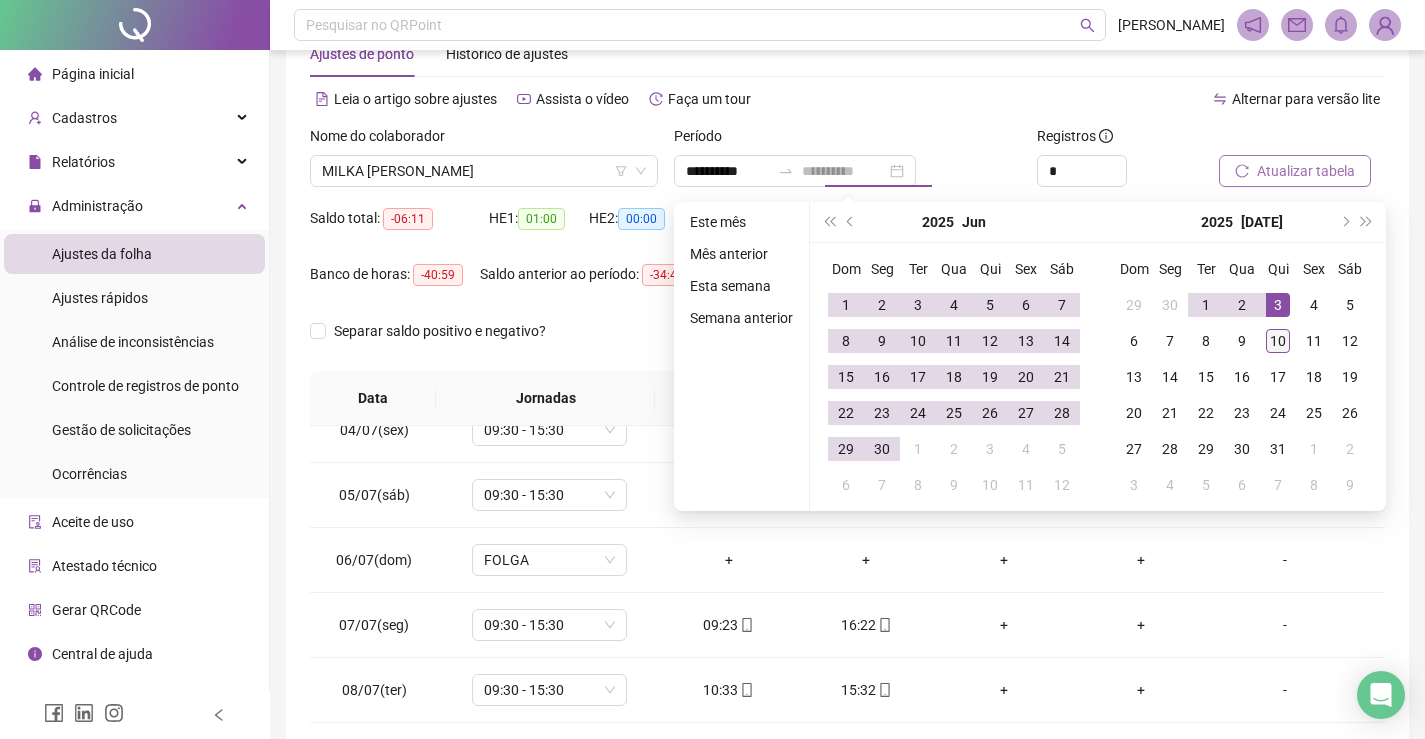 type on "**********" 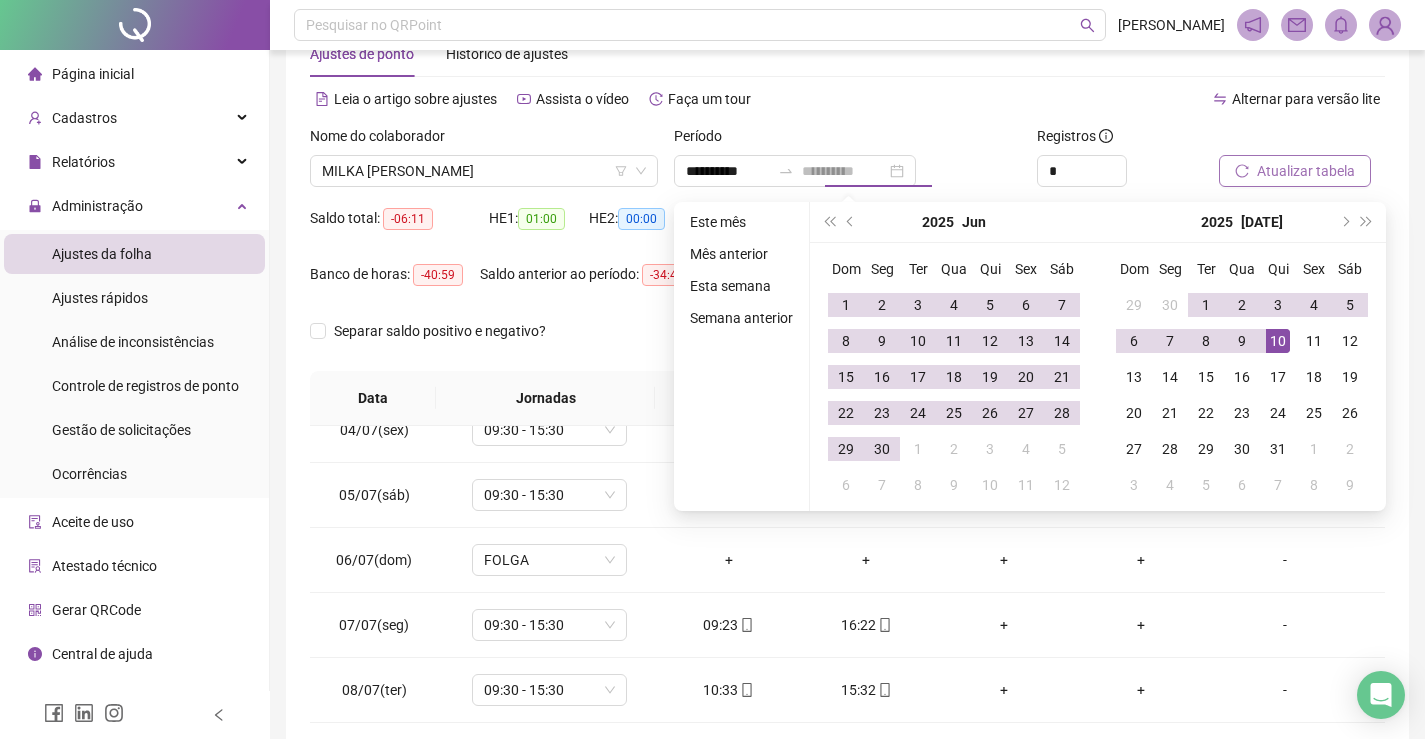 click on "10" at bounding box center [1278, 341] 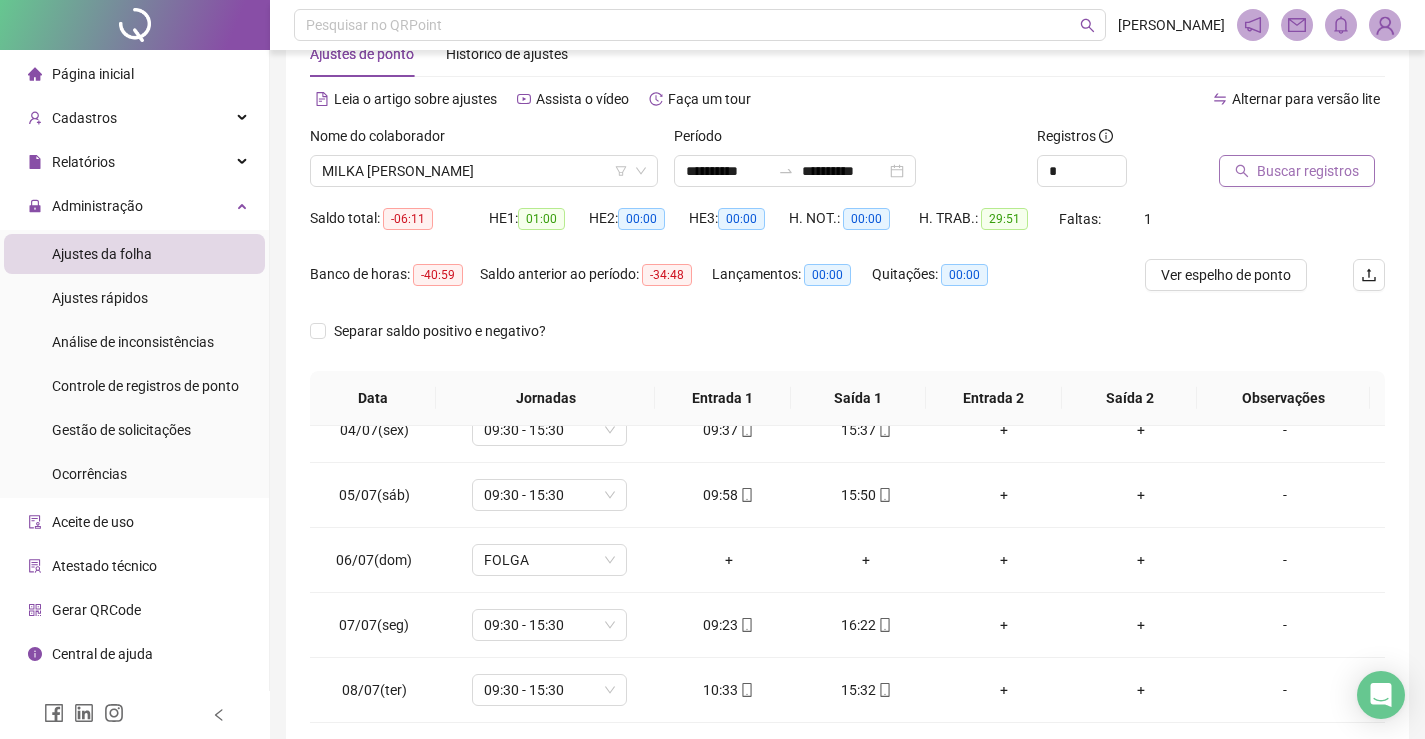 click on "Buscar registros" at bounding box center [1308, 171] 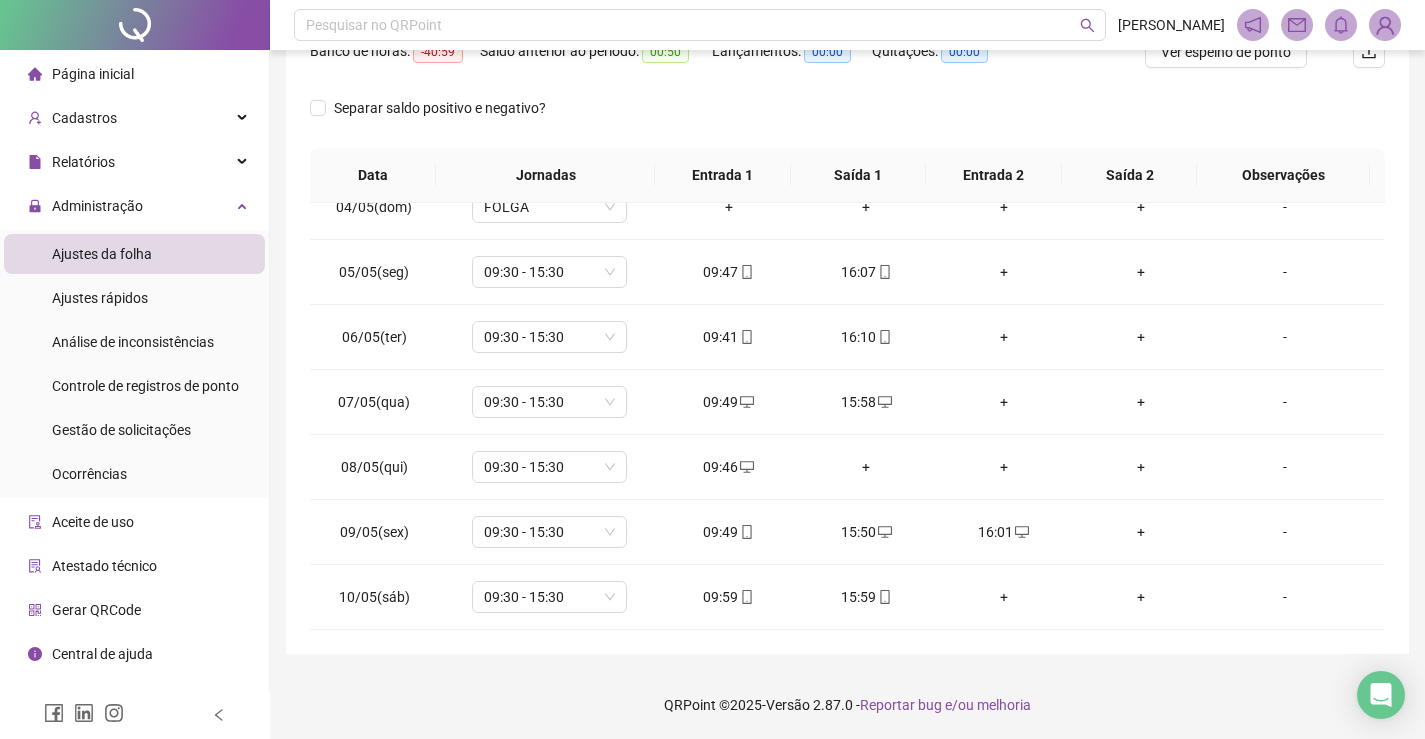 scroll, scrollTop: 283, scrollLeft: 0, axis: vertical 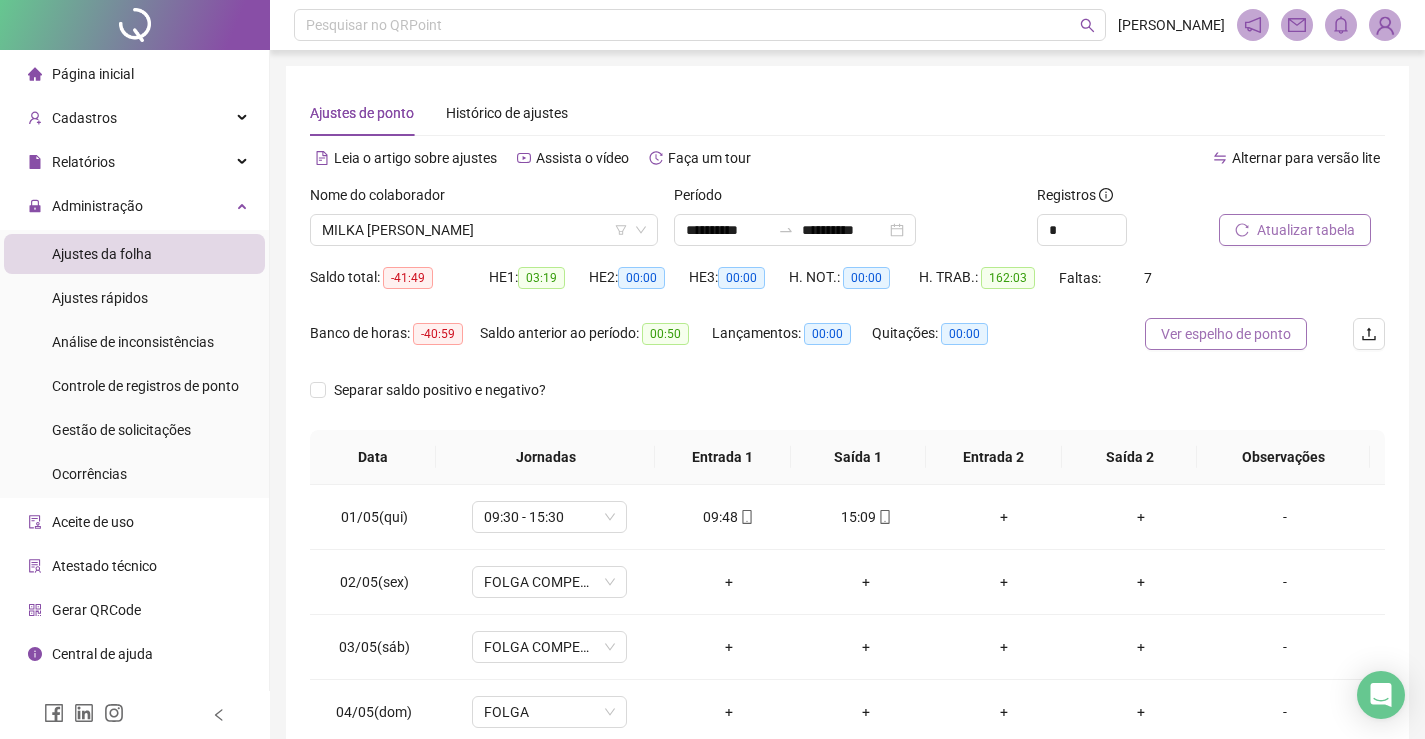 click on "Ver espelho de ponto" at bounding box center [1226, 334] 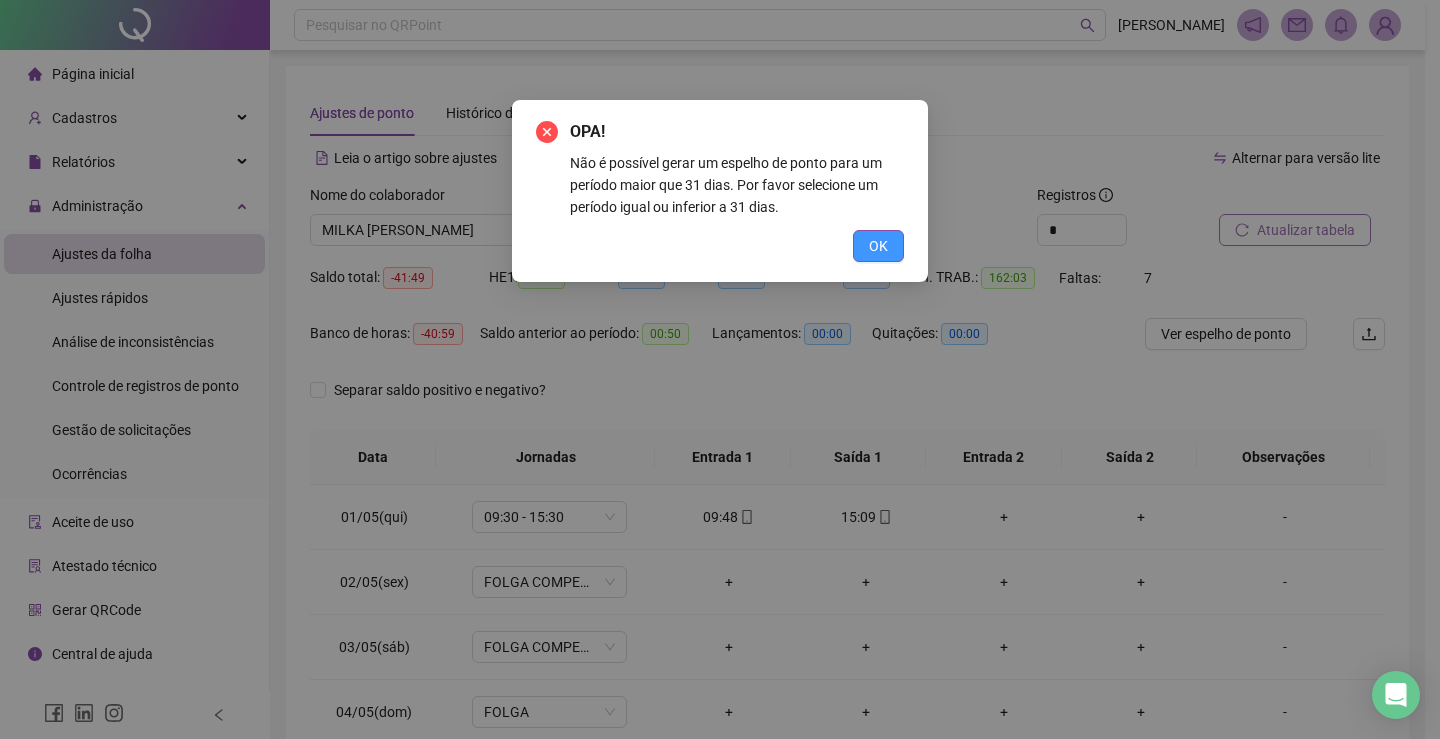 click on "OK" at bounding box center (878, 246) 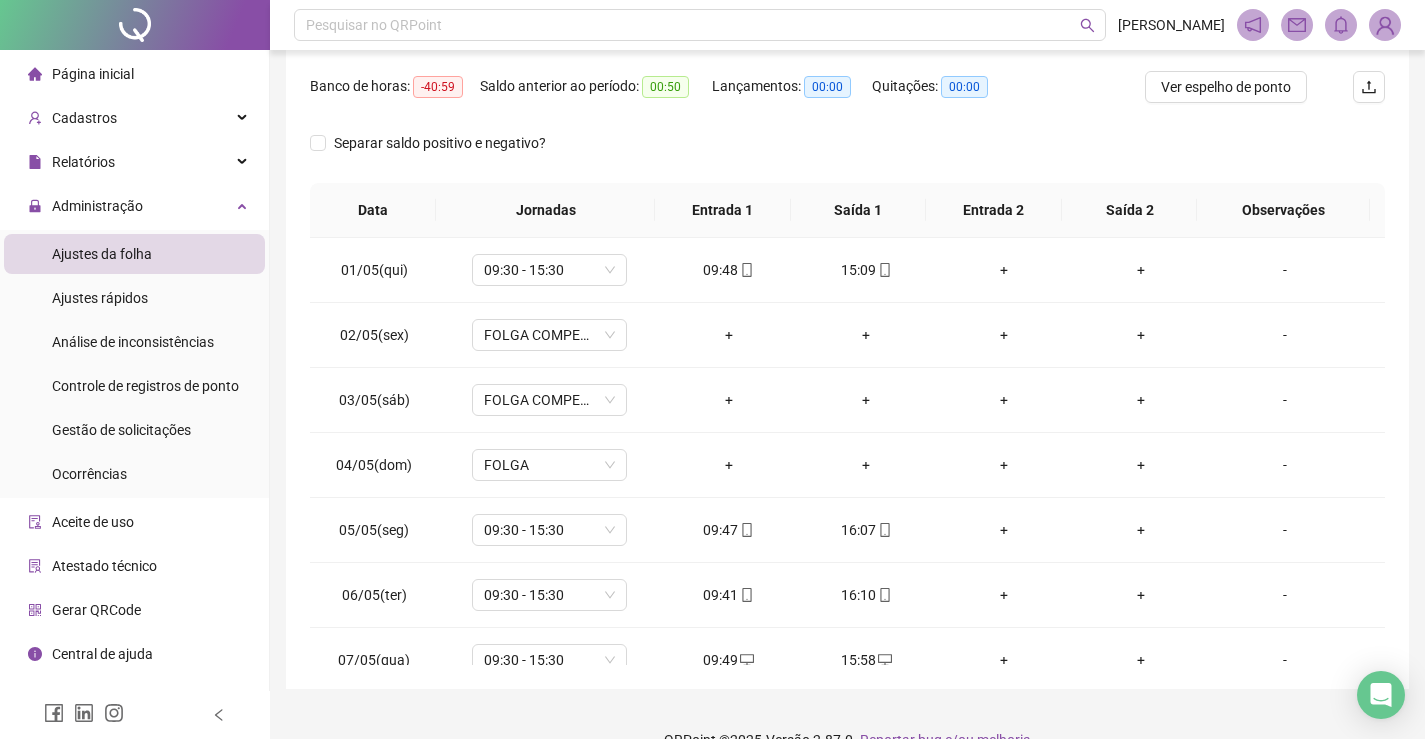 scroll, scrollTop: 248, scrollLeft: 0, axis: vertical 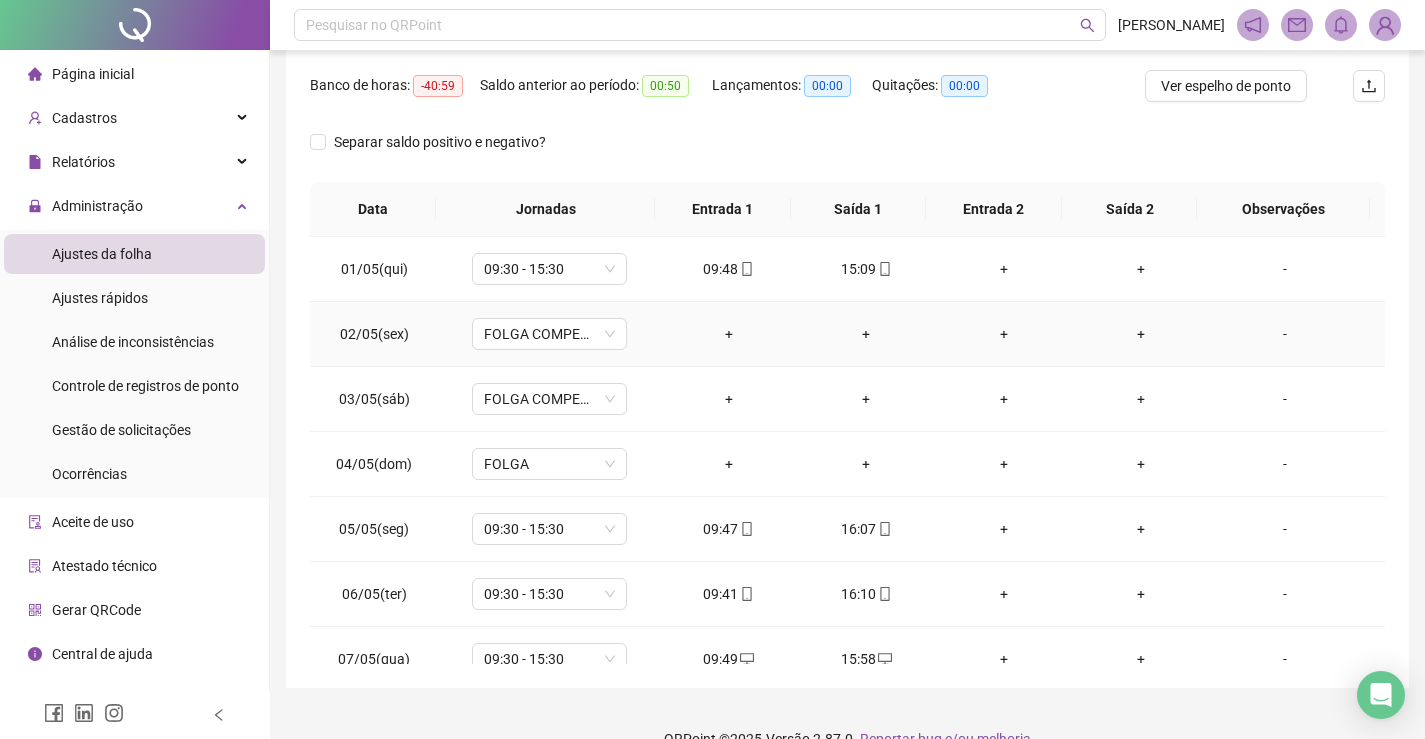 click on "-" at bounding box center [1285, 334] 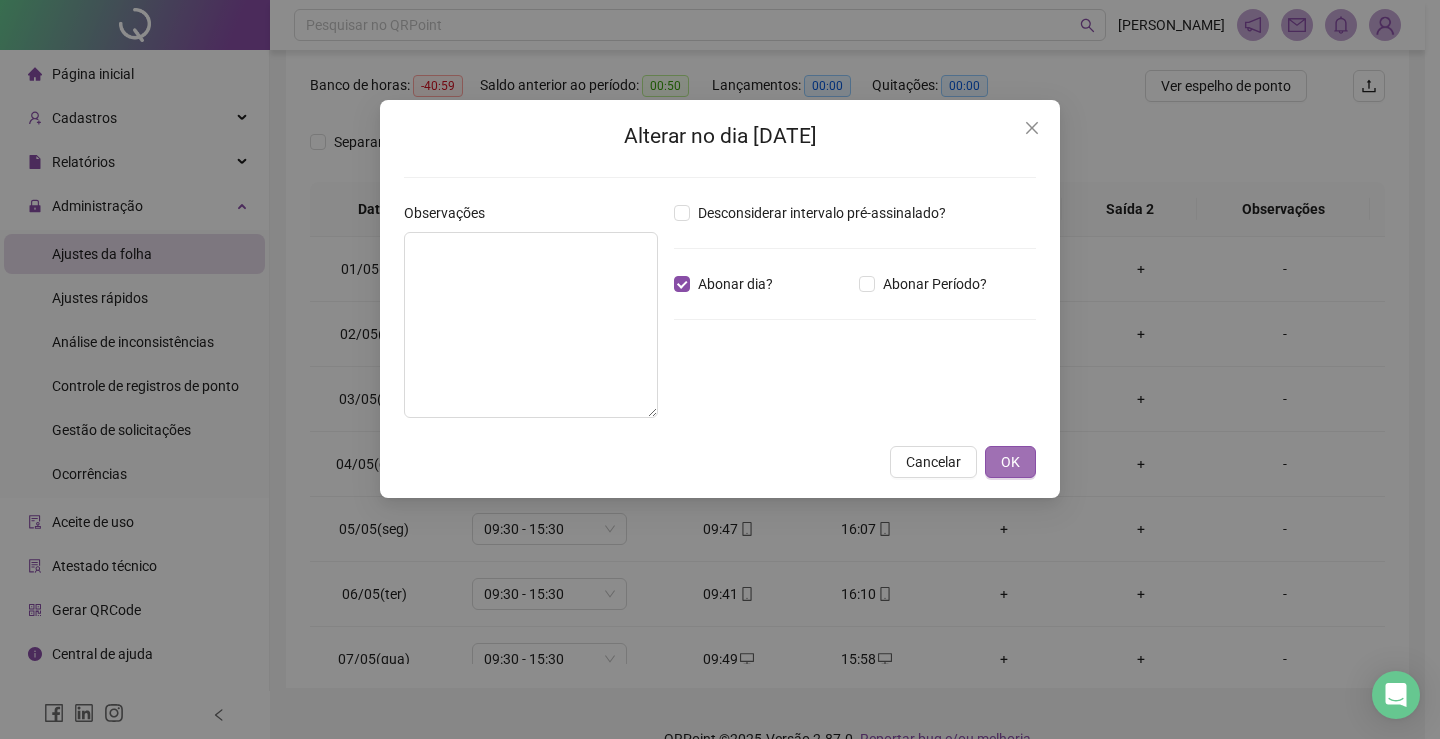 click on "OK" at bounding box center (1010, 462) 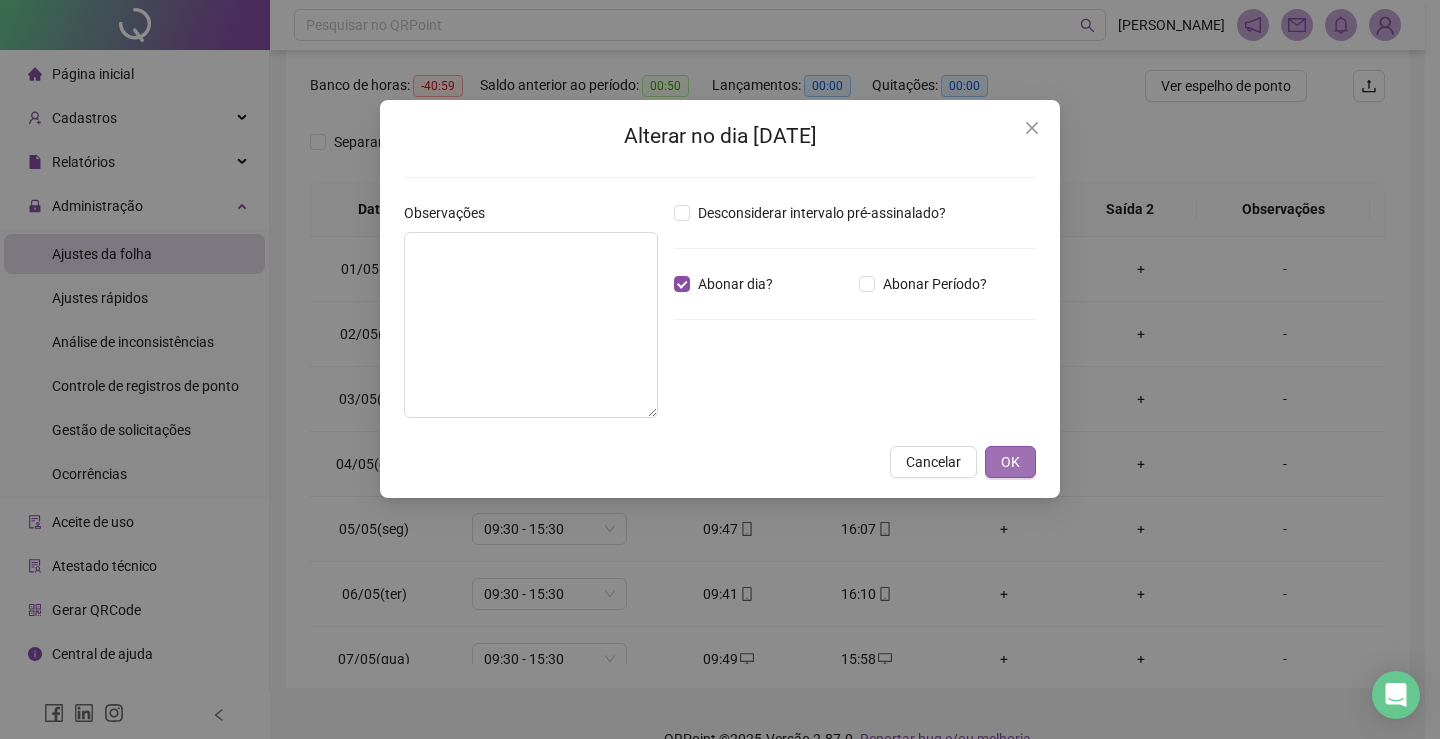 click on "OK" at bounding box center (1010, 462) 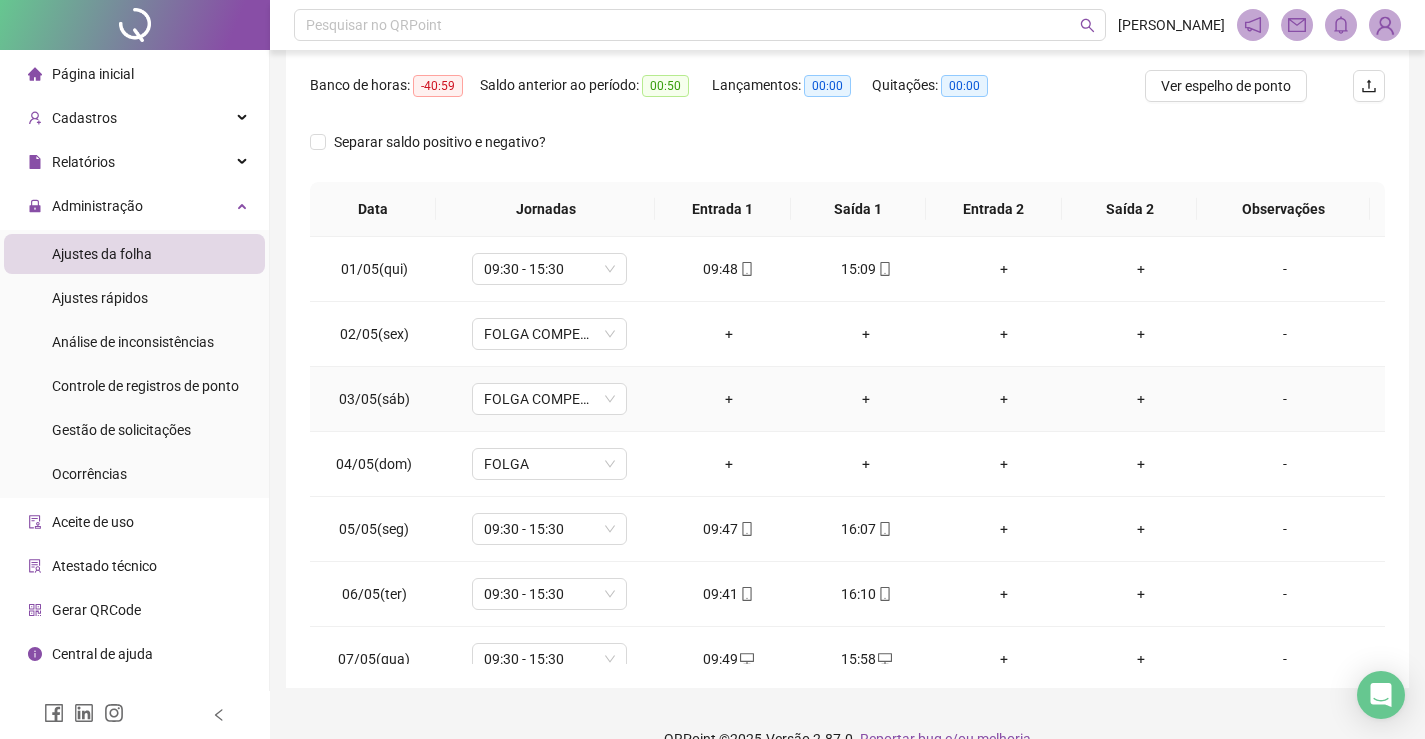 click on "-" at bounding box center (1285, 399) 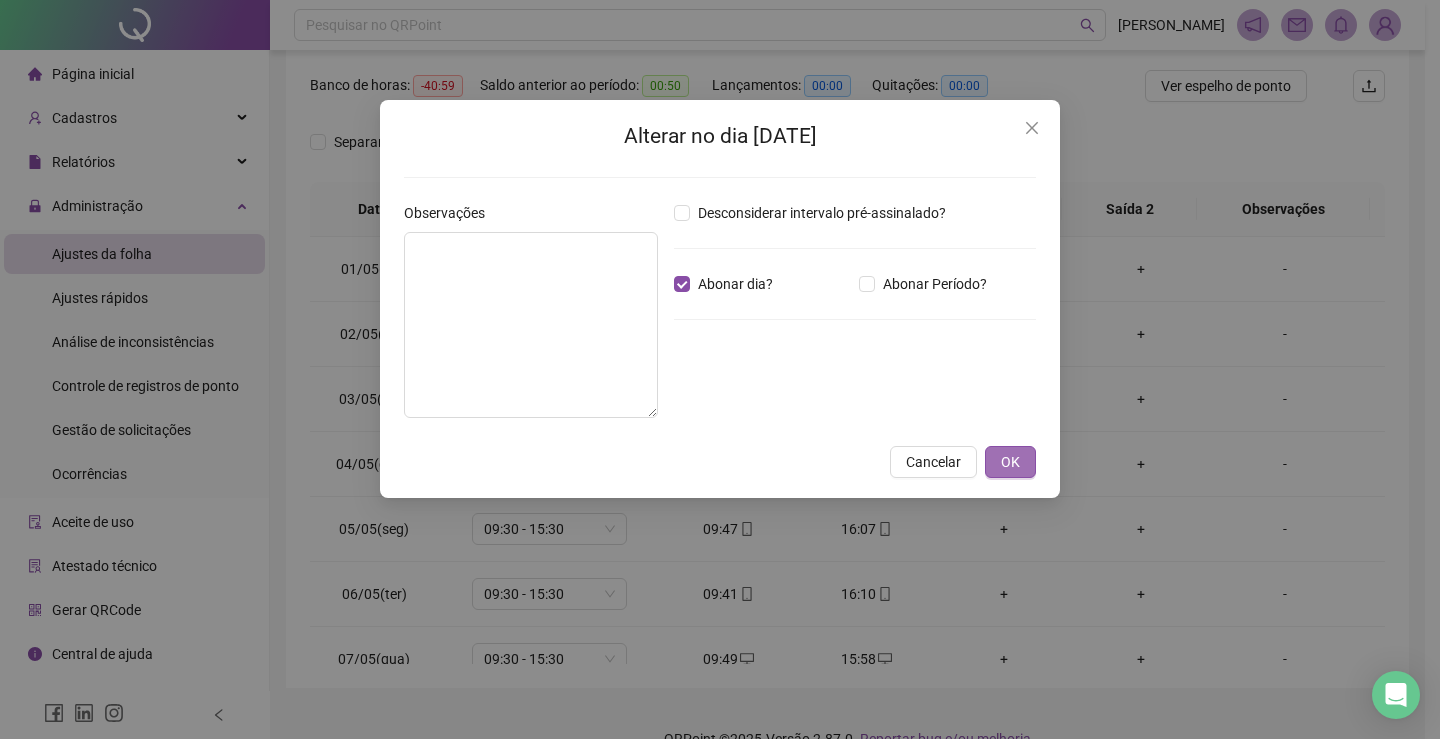 click on "OK" at bounding box center [1010, 462] 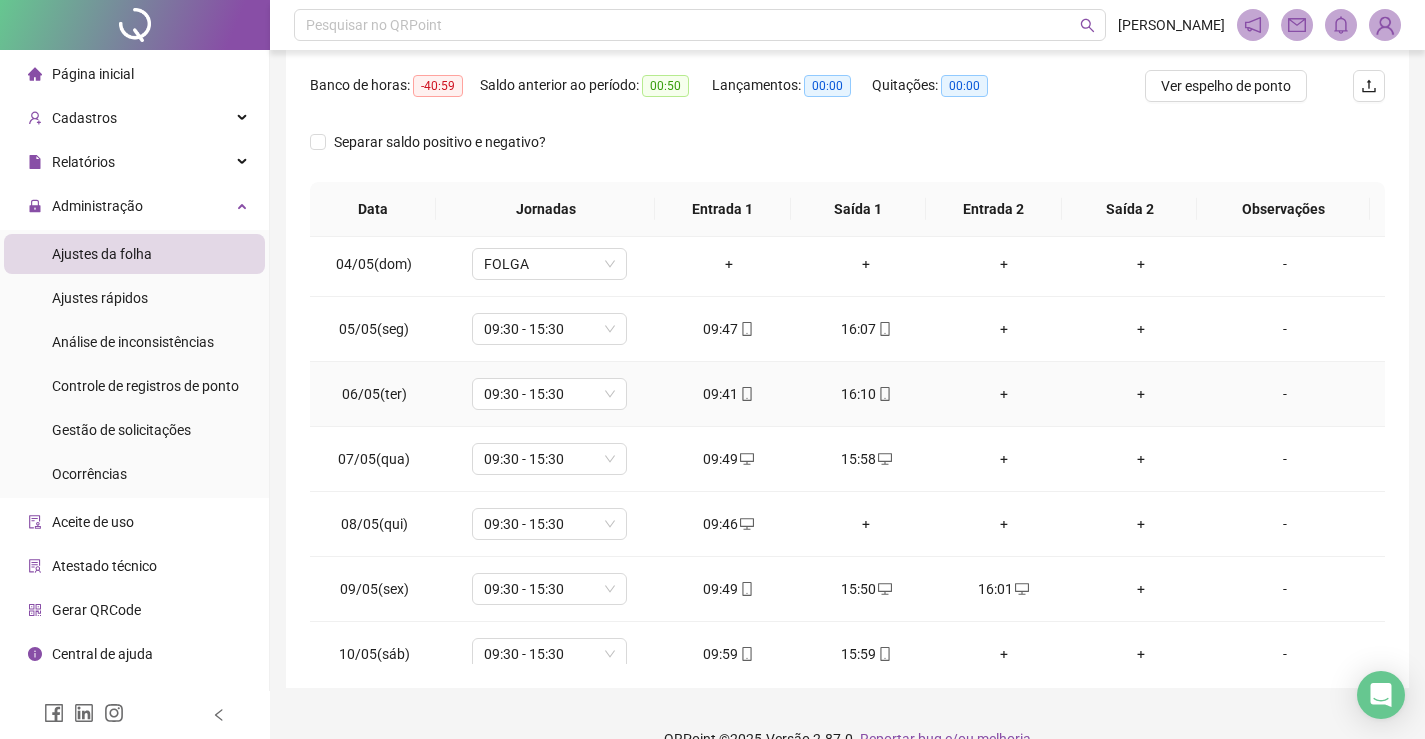 scroll, scrollTop: 300, scrollLeft: 0, axis: vertical 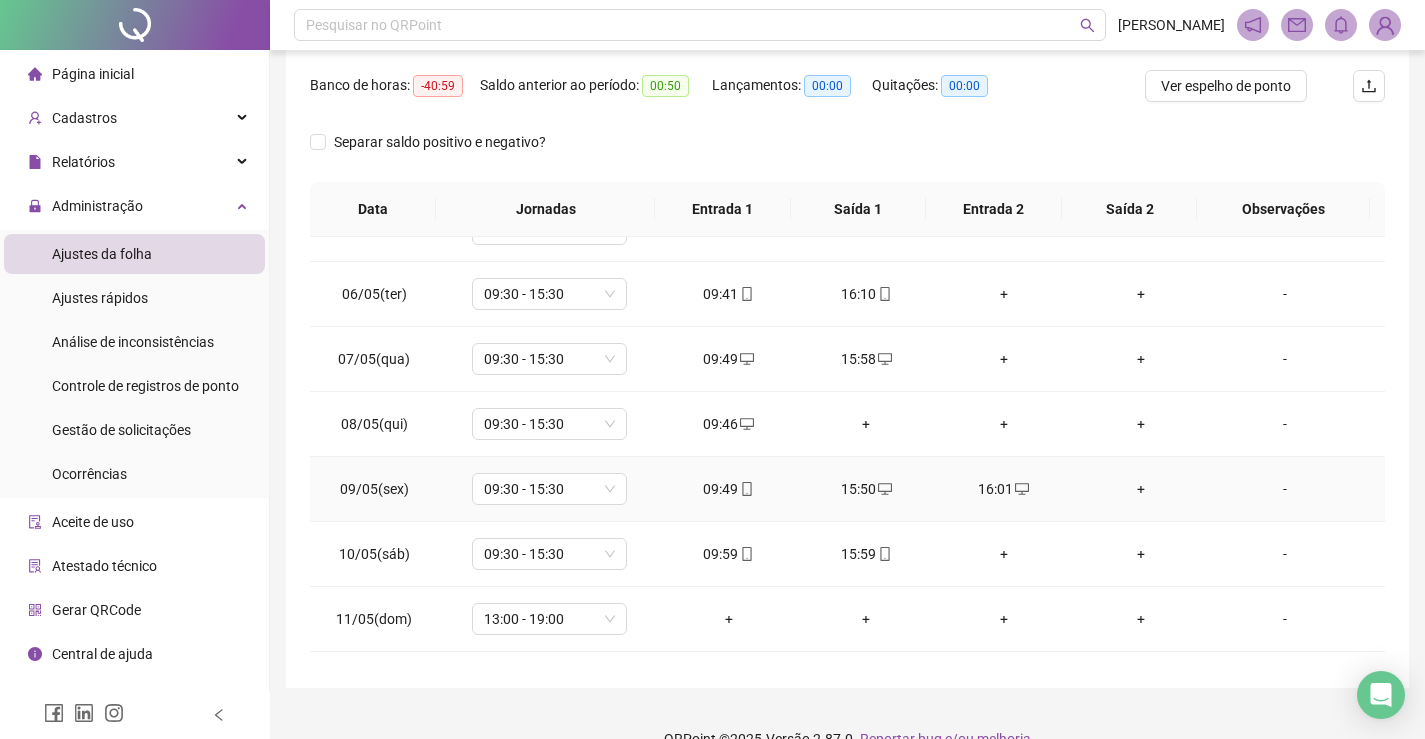 click on "16:01" at bounding box center [1004, 489] 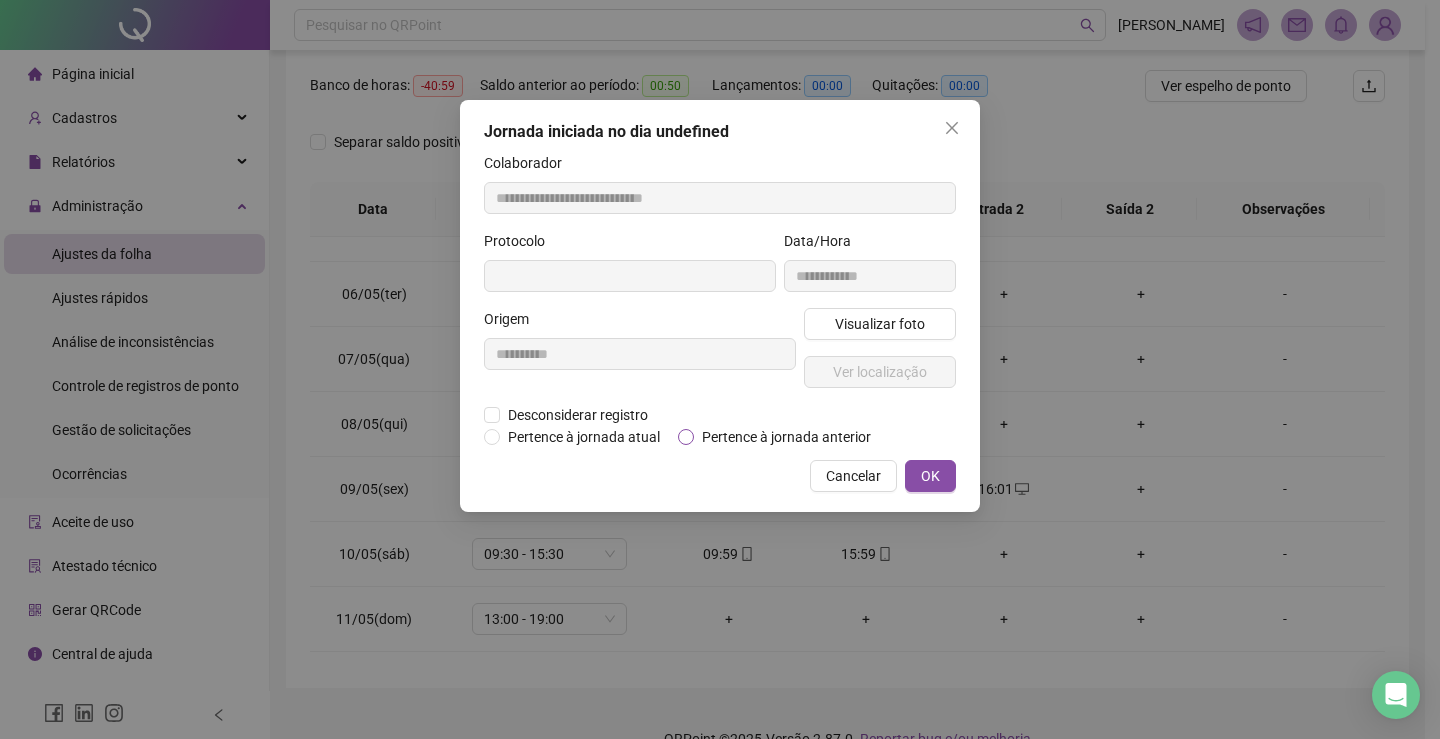 type on "**********" 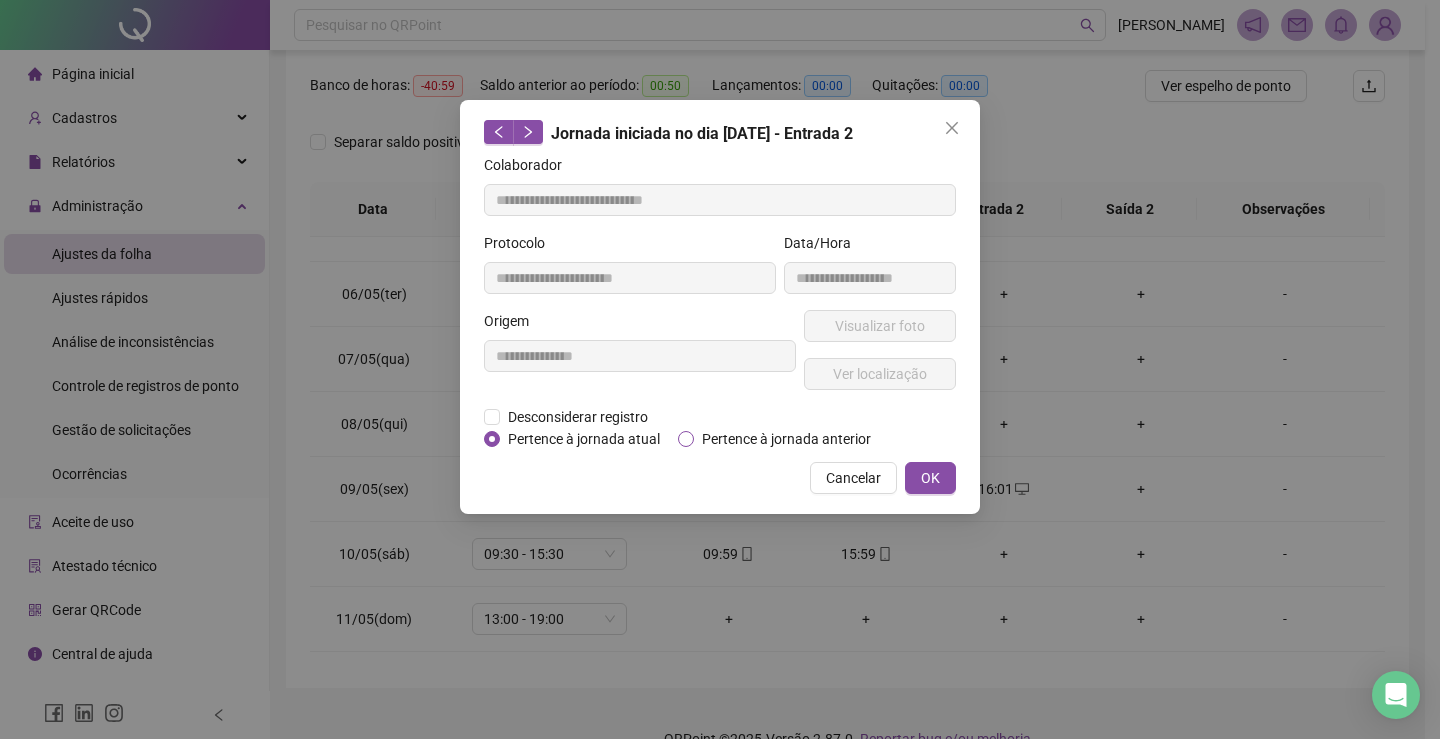 click on "Pertence à jornada anterior" at bounding box center [786, 439] 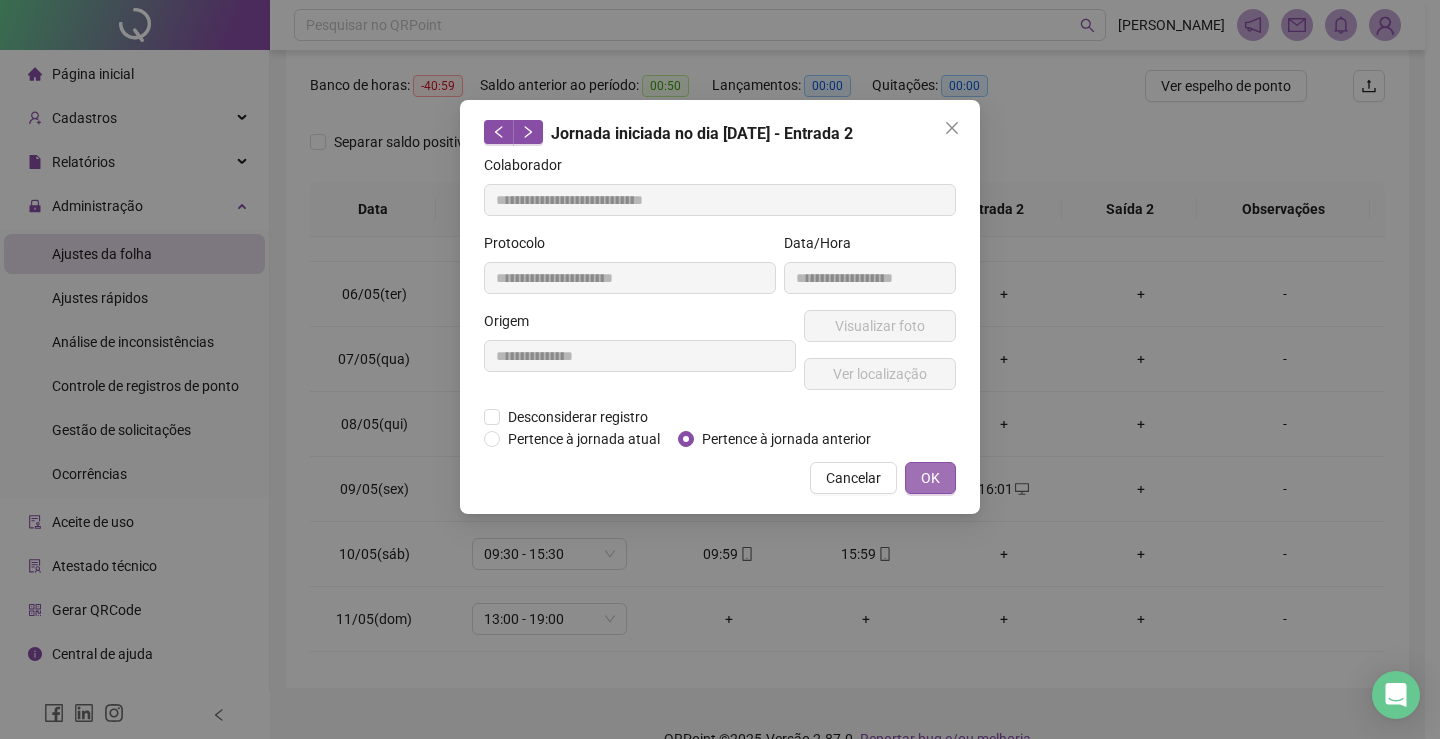 click on "OK" at bounding box center [930, 478] 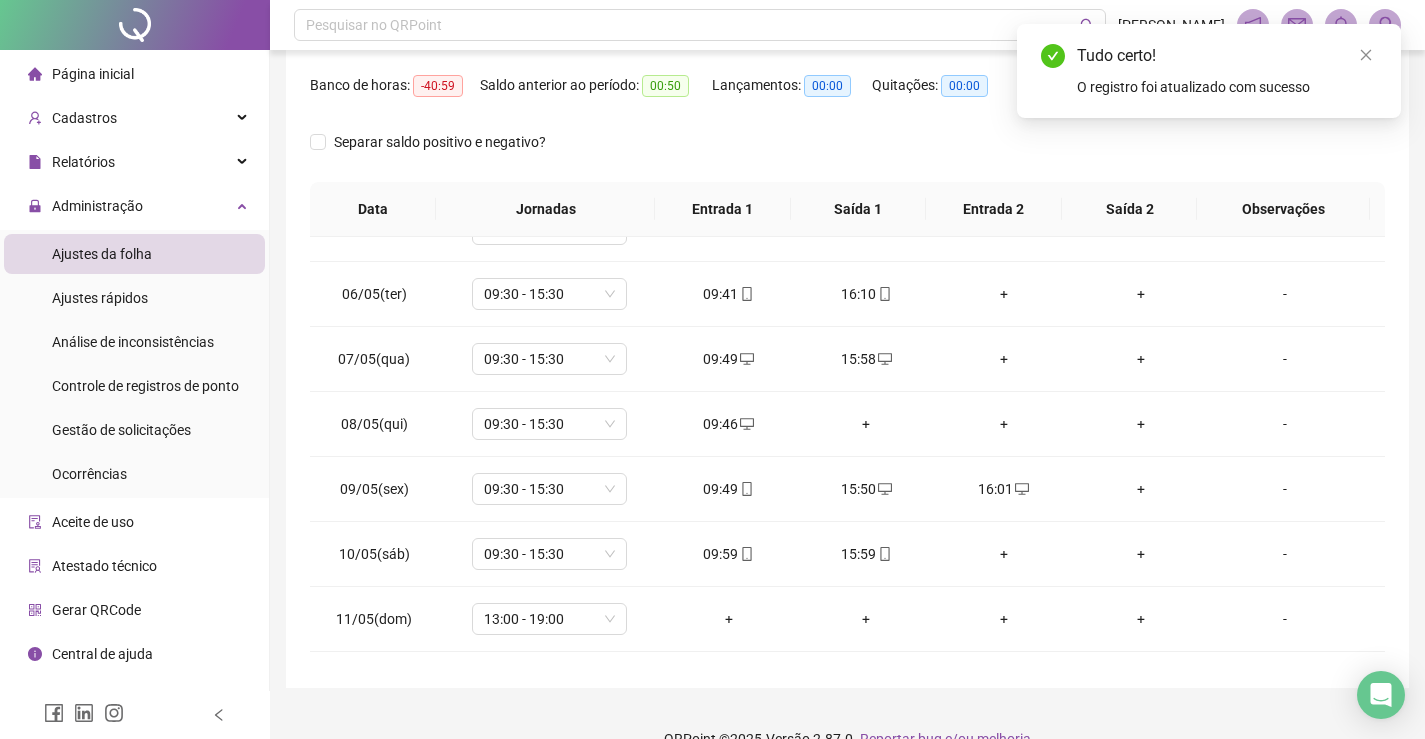 scroll, scrollTop: 148, scrollLeft: 0, axis: vertical 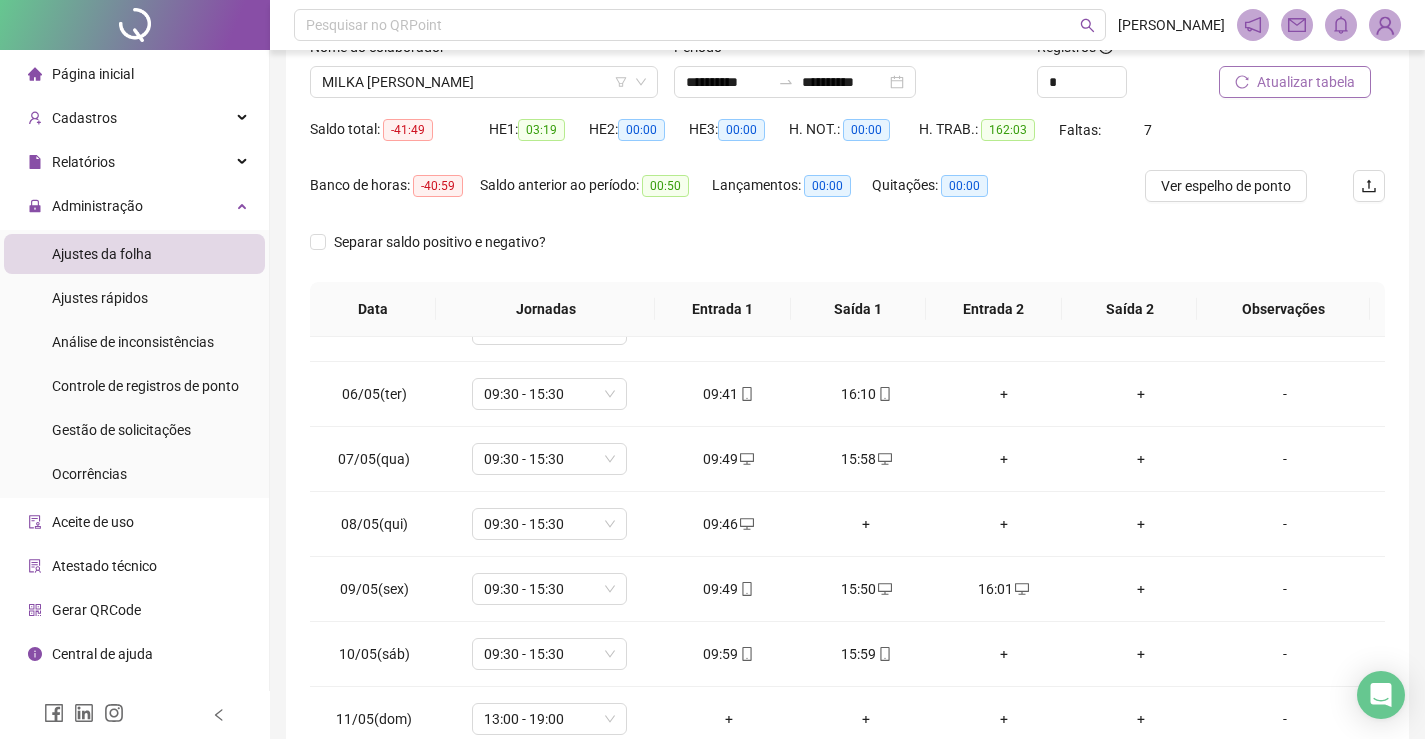 click on "Atualizar tabela" at bounding box center [1306, 82] 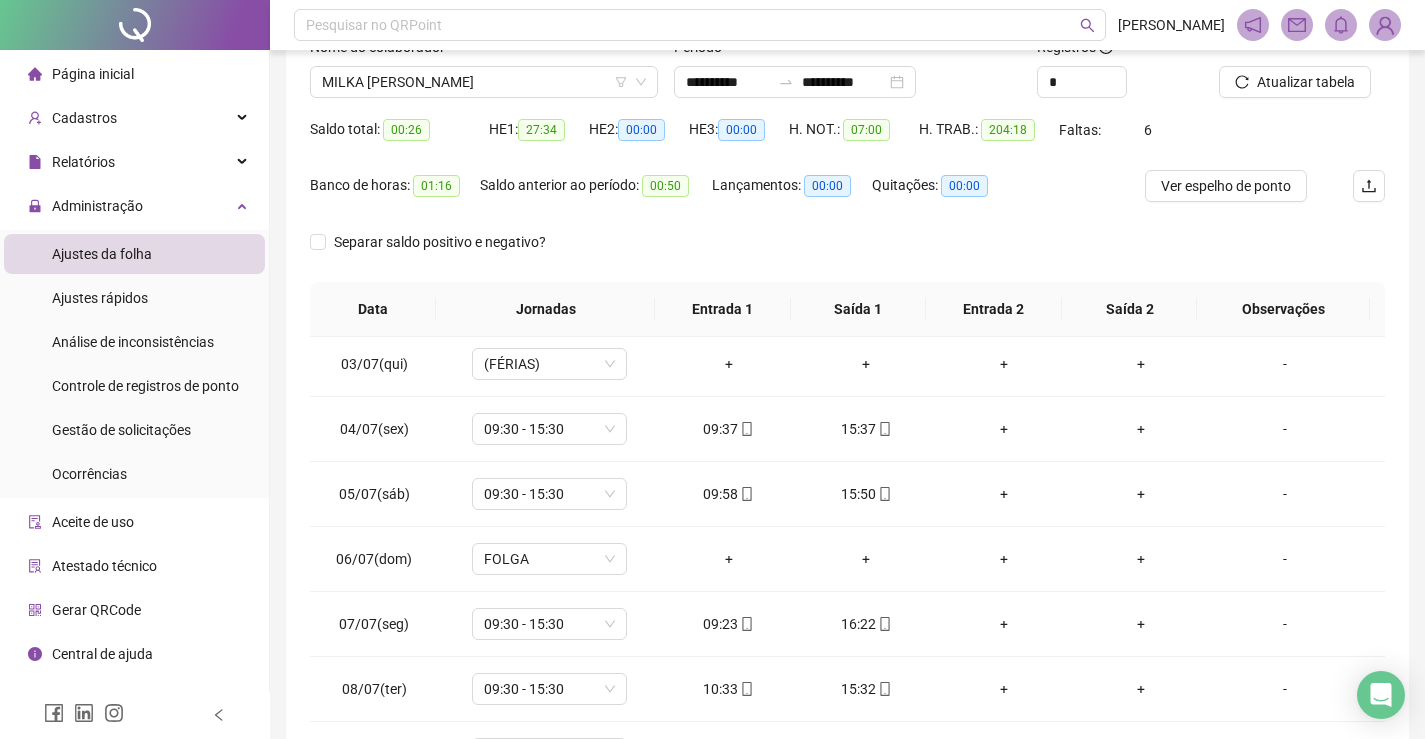 scroll, scrollTop: 4188, scrollLeft: 0, axis: vertical 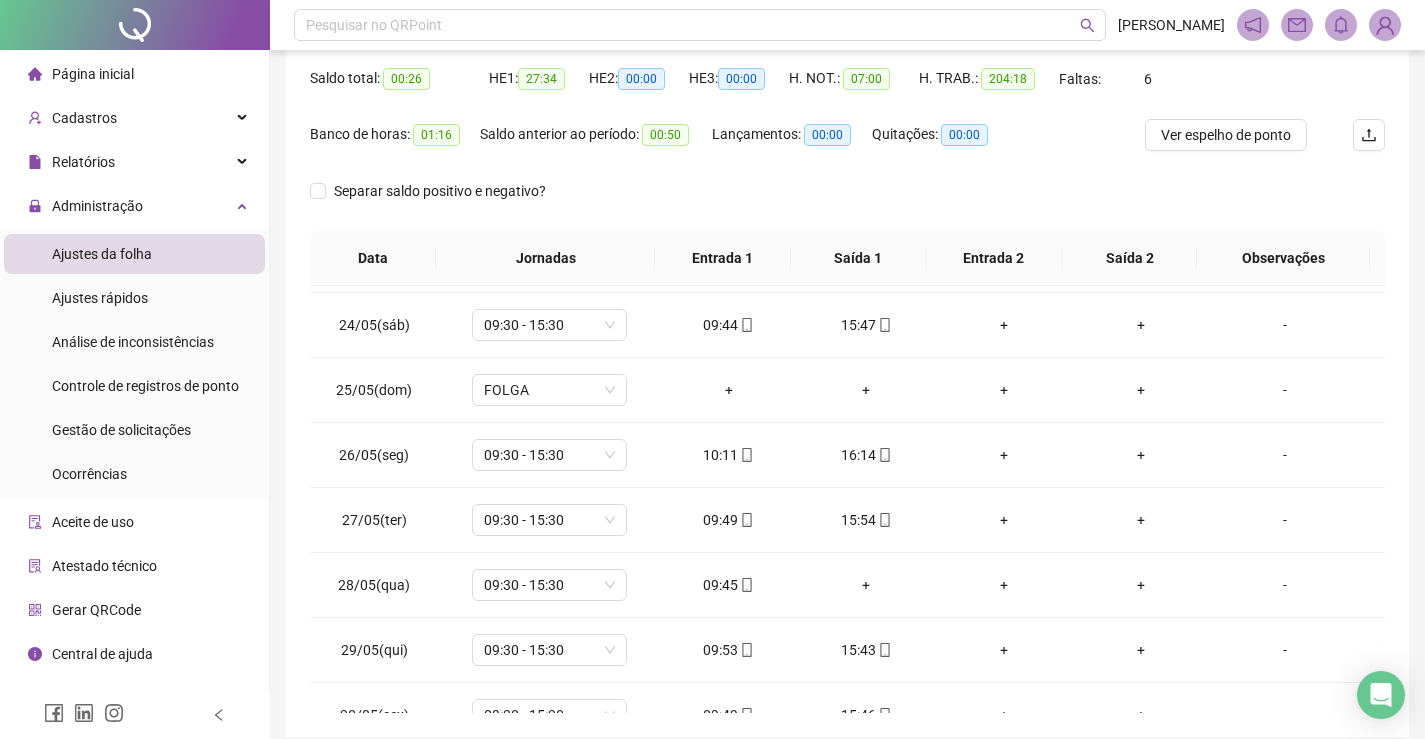click on "Página inicial" at bounding box center [134, 74] 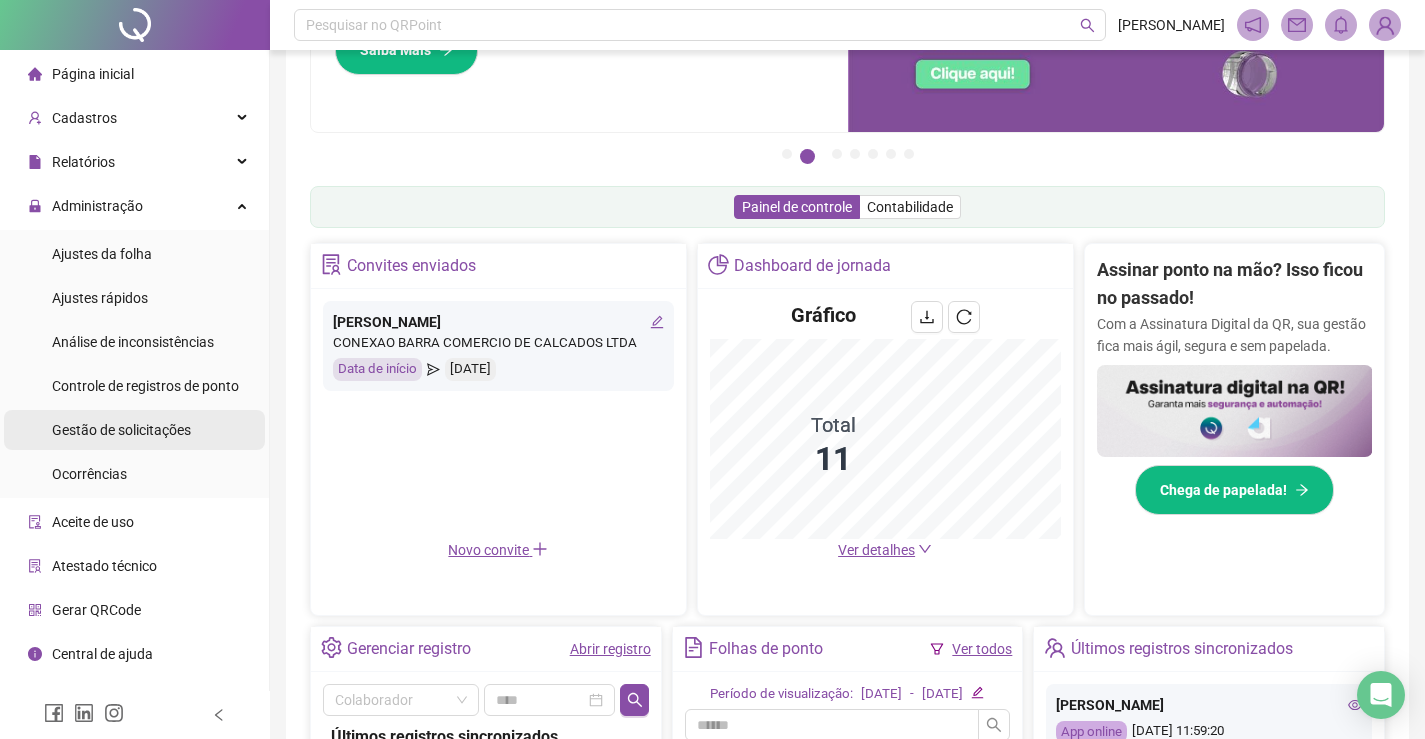click on "Gestão de solicitações" at bounding box center (121, 430) 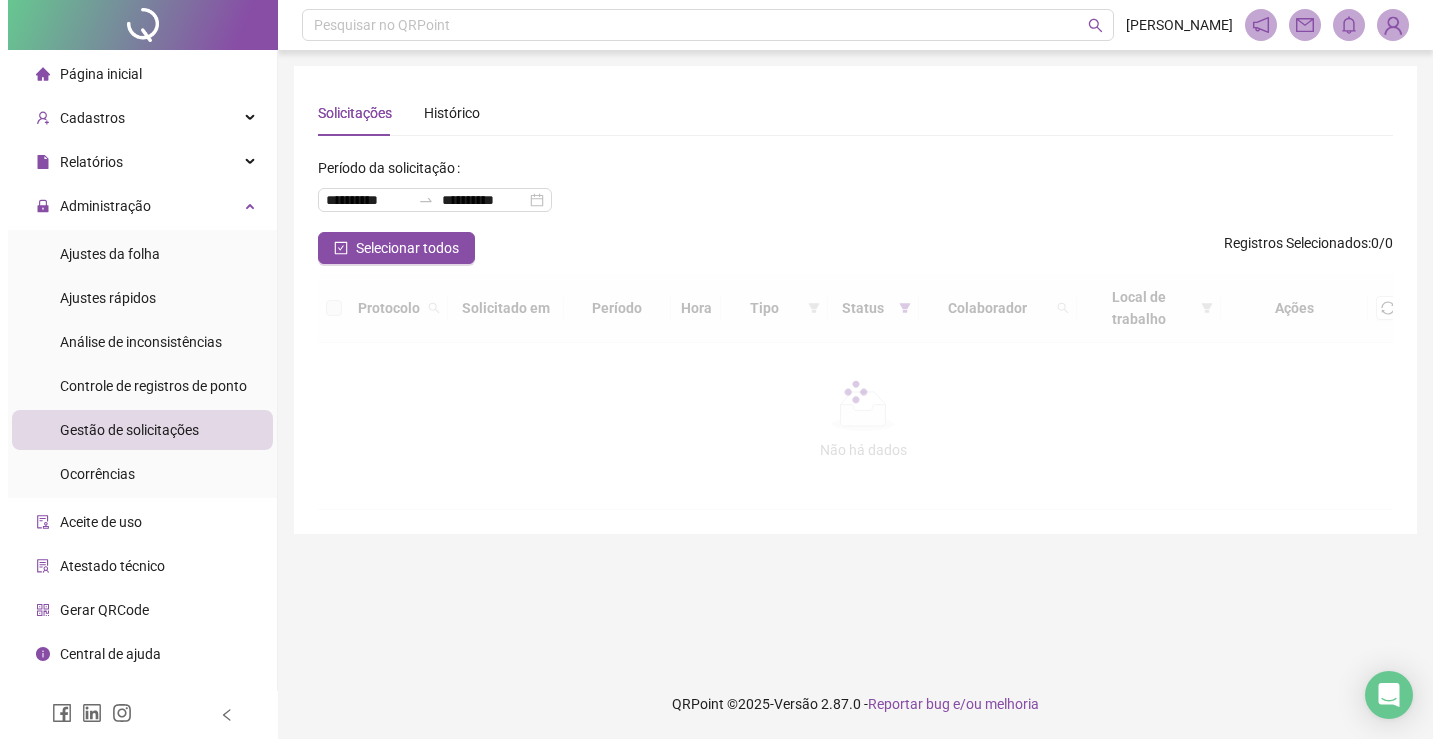 scroll, scrollTop: 0, scrollLeft: 0, axis: both 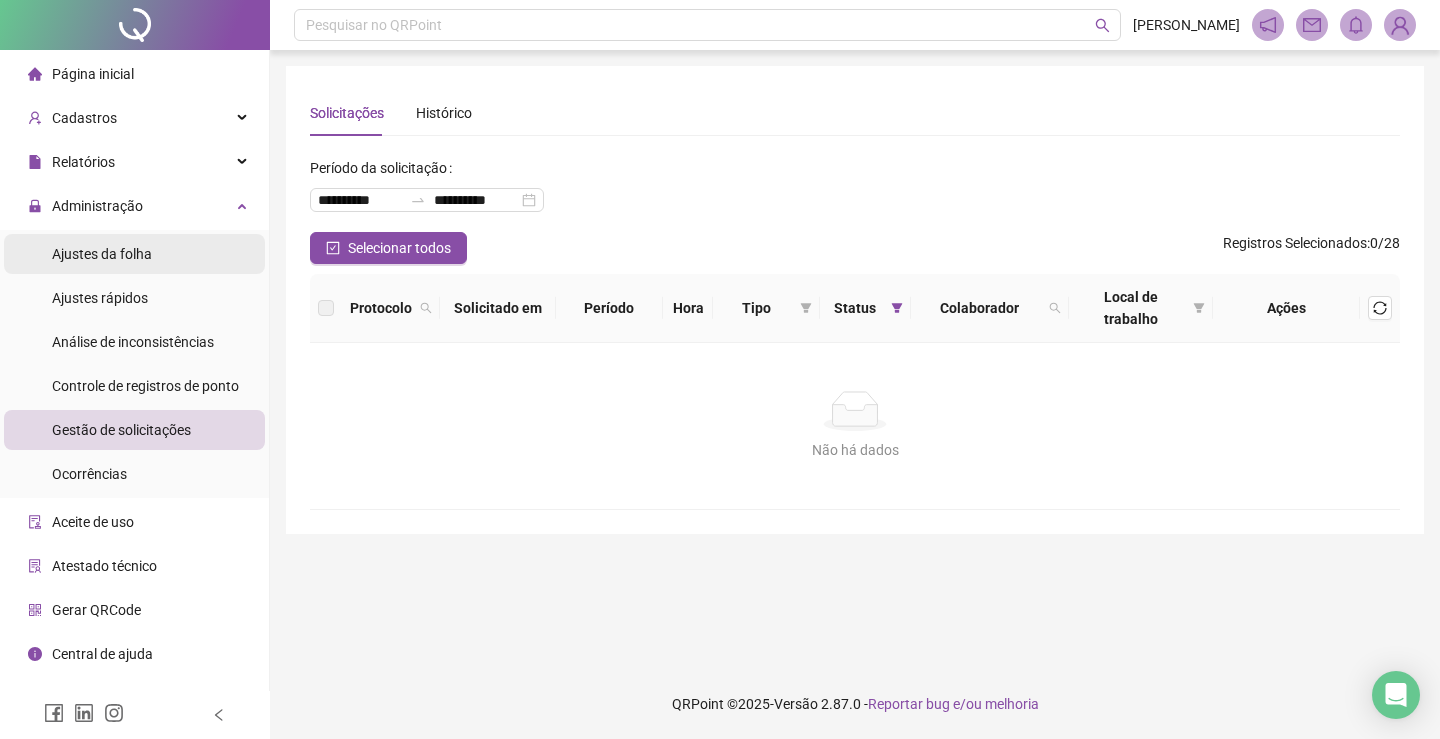 click on "Ajustes da folha" at bounding box center [134, 254] 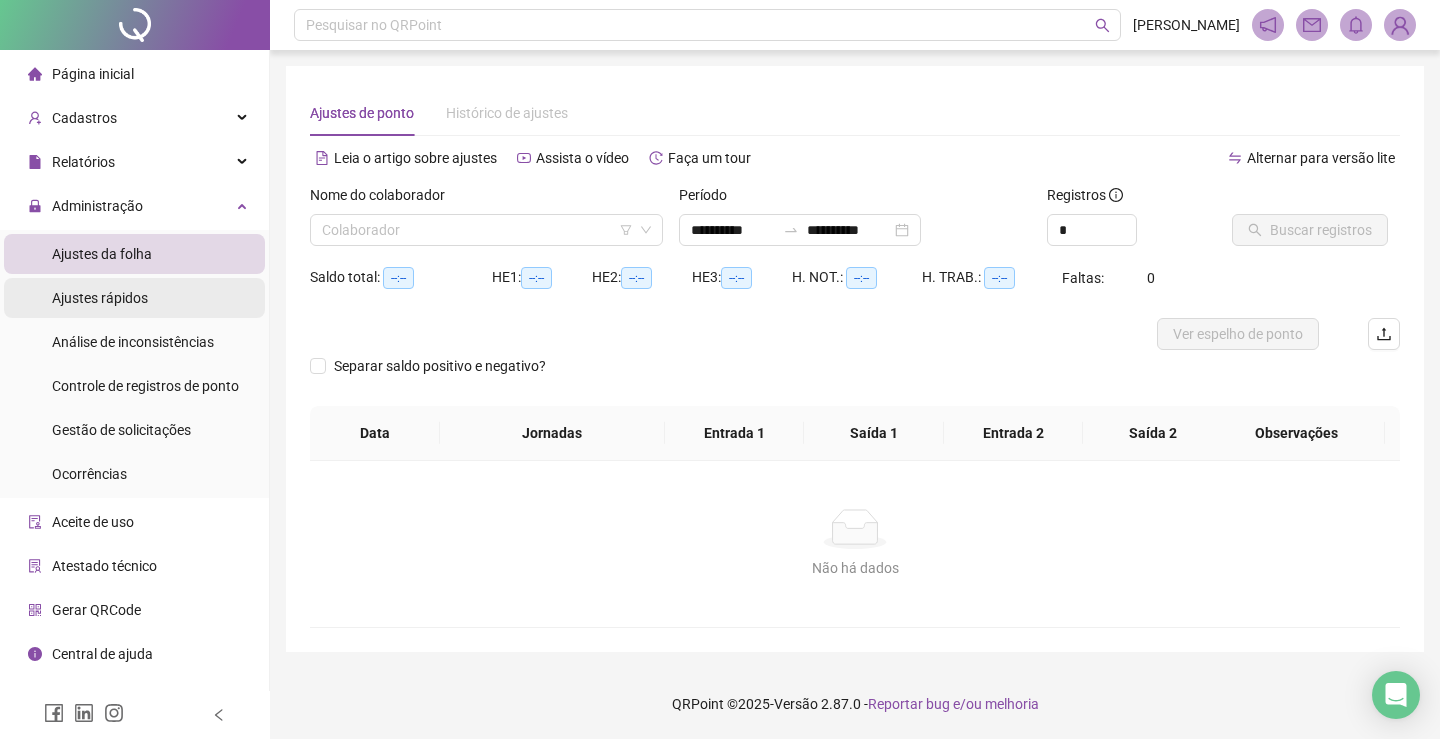 click on "Ajustes rápidos" at bounding box center (134, 298) 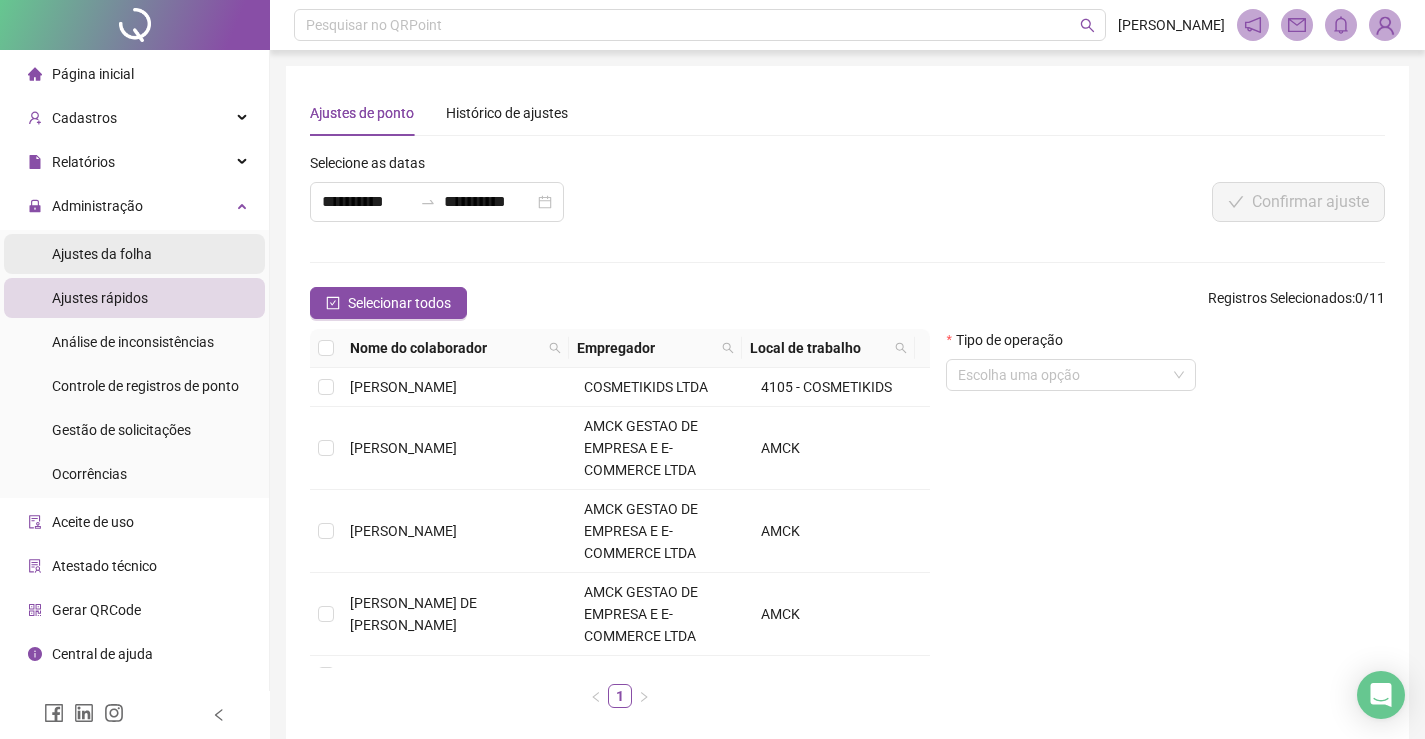 click on "Ajustes da folha" at bounding box center (134, 254) 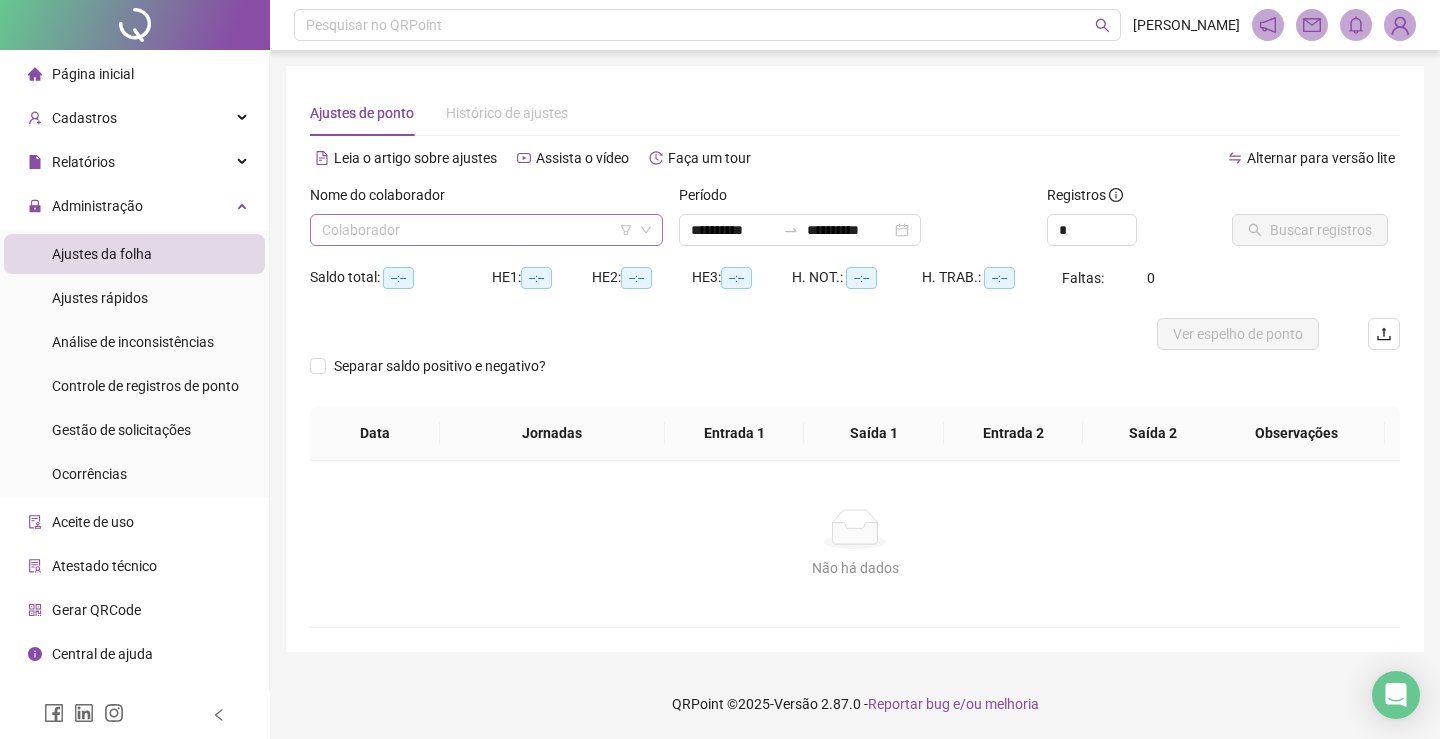 click at bounding box center [480, 230] 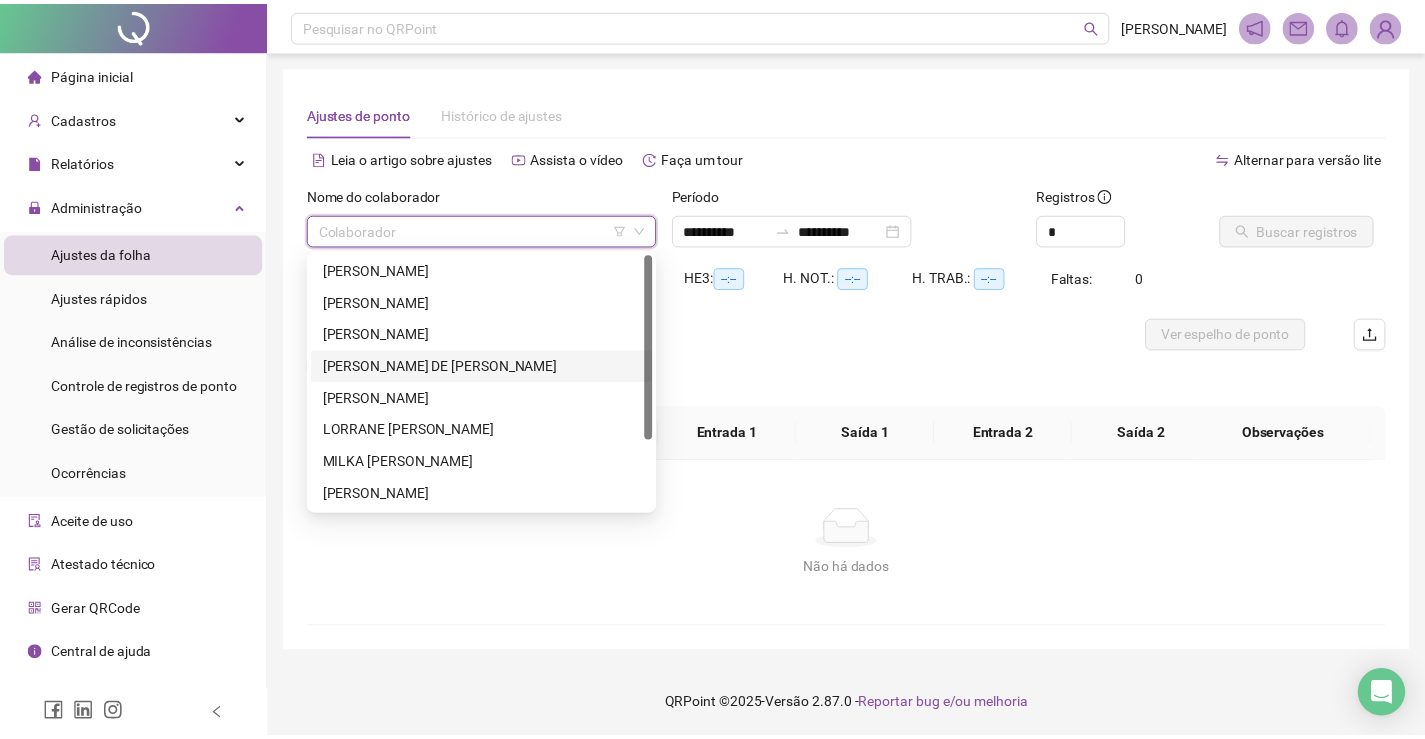 scroll, scrollTop: 96, scrollLeft: 0, axis: vertical 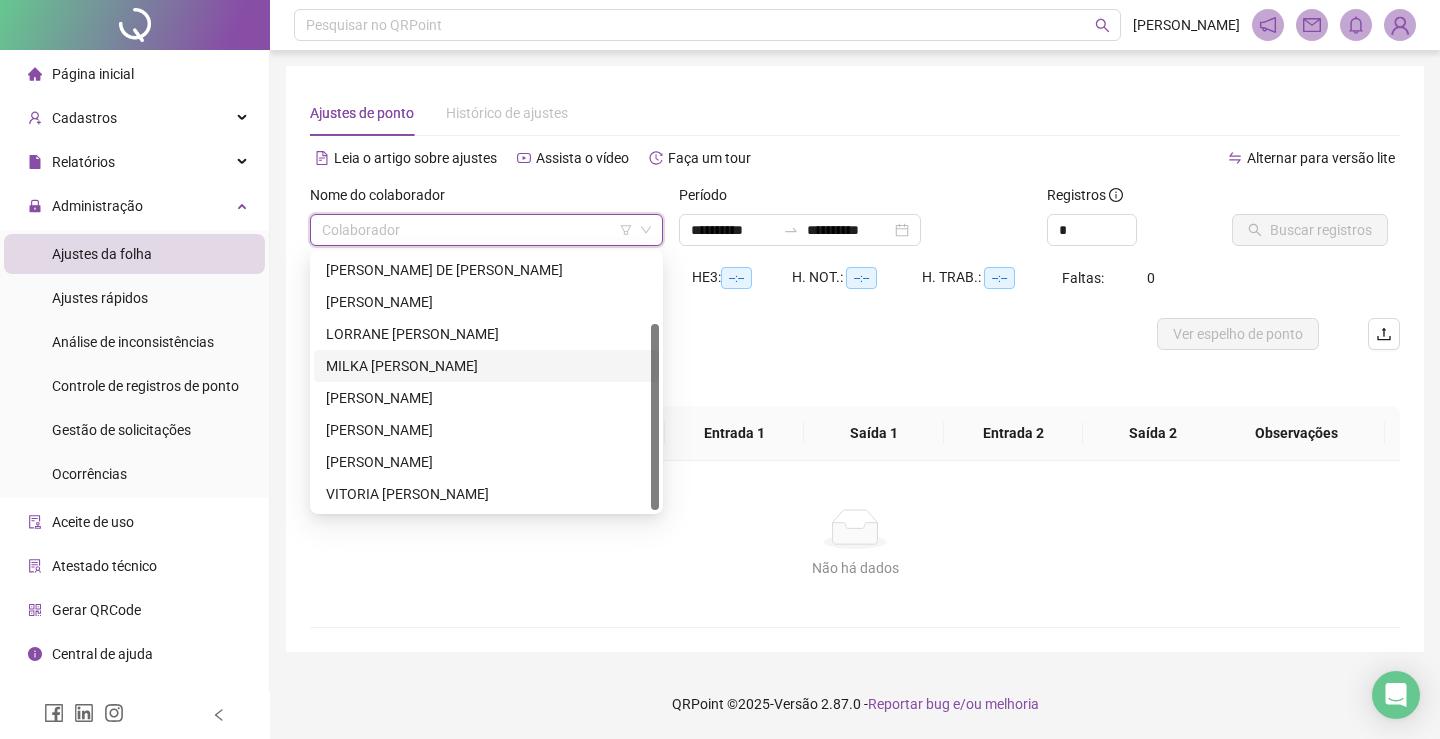 click on "MILKA [PERSON_NAME]" at bounding box center (486, 366) 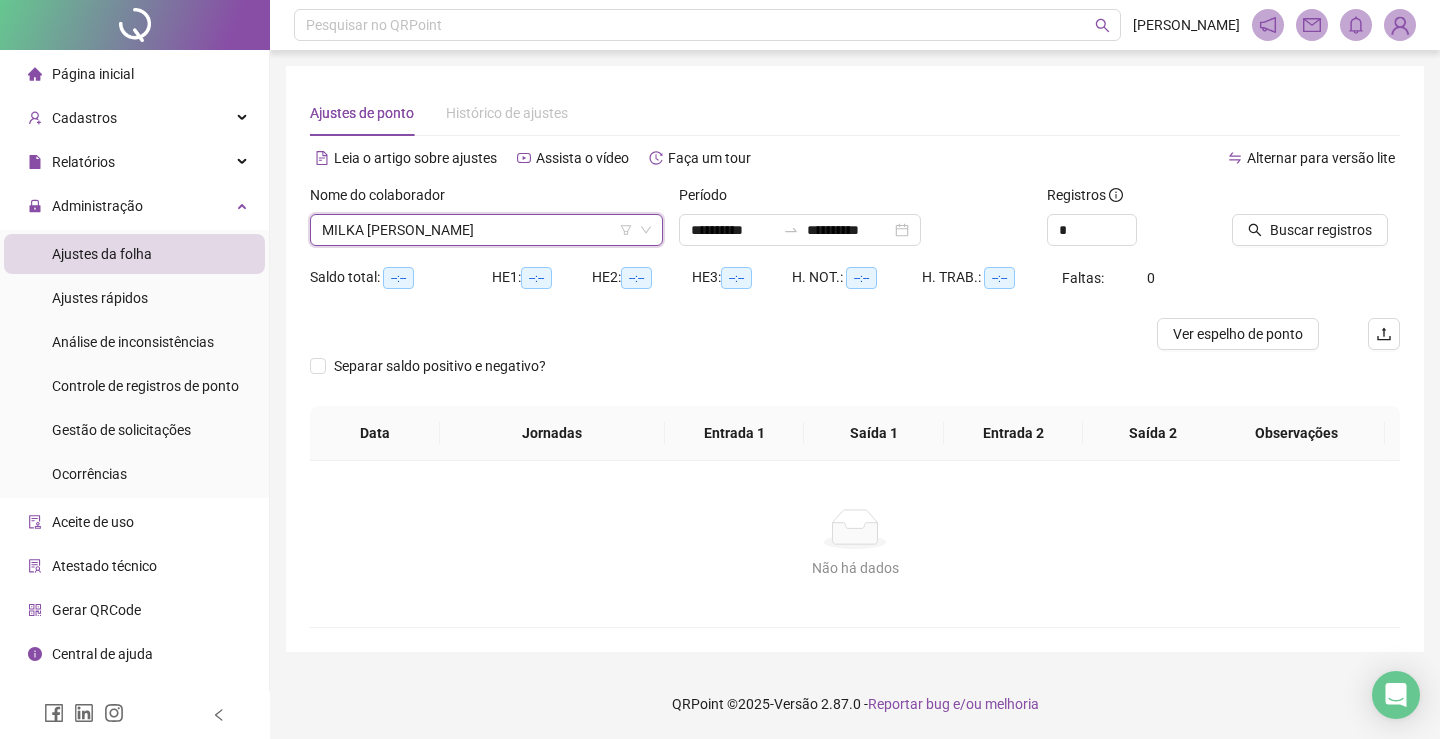 click on "Buscar registros" at bounding box center (1316, 223) 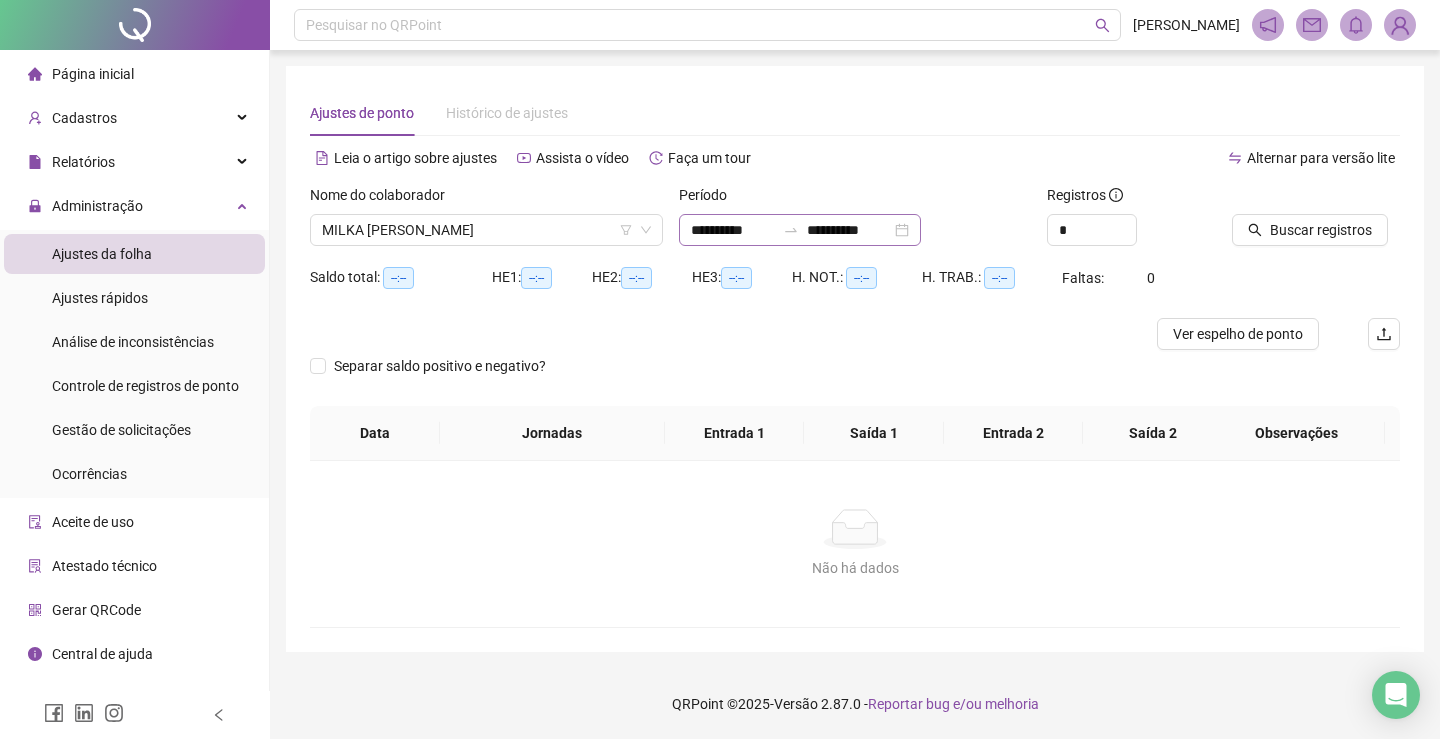 click on "**********" at bounding box center [800, 230] 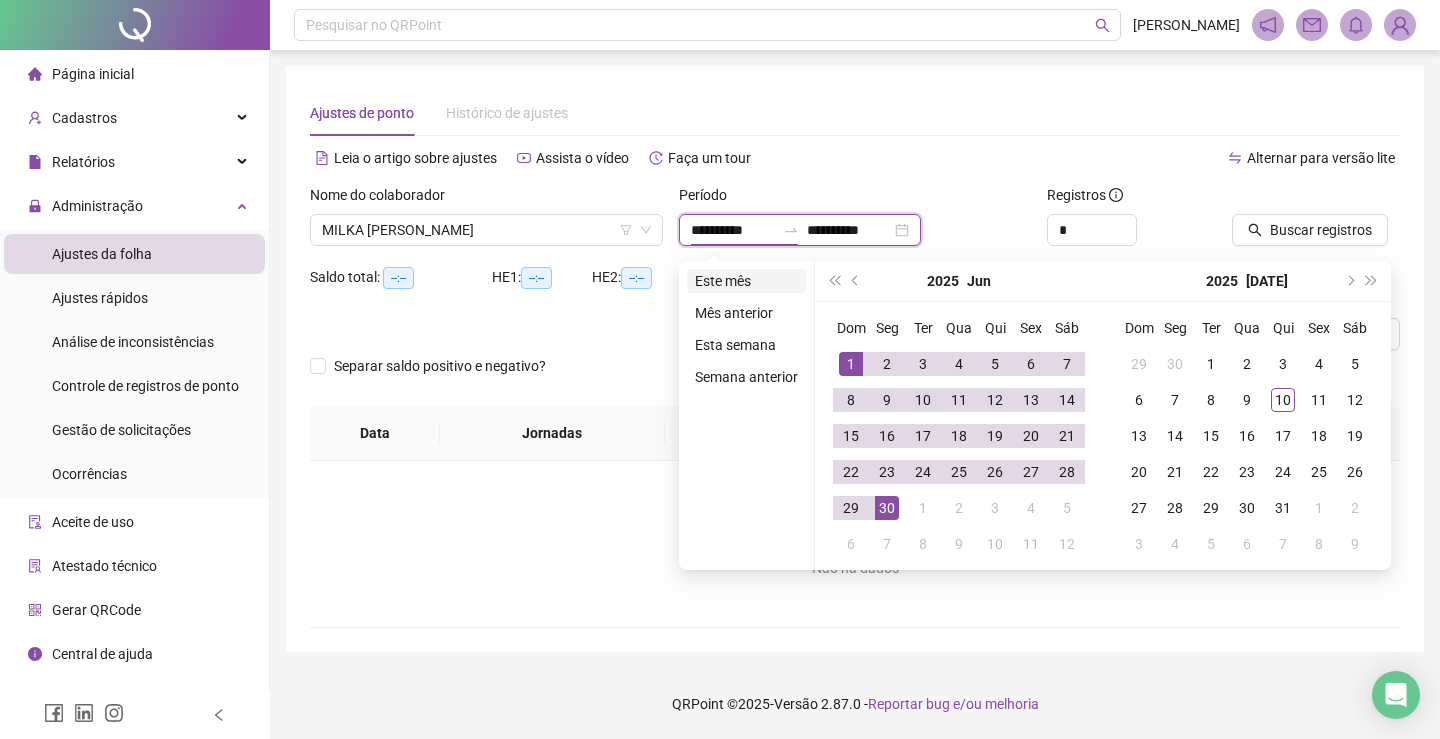 type on "**********" 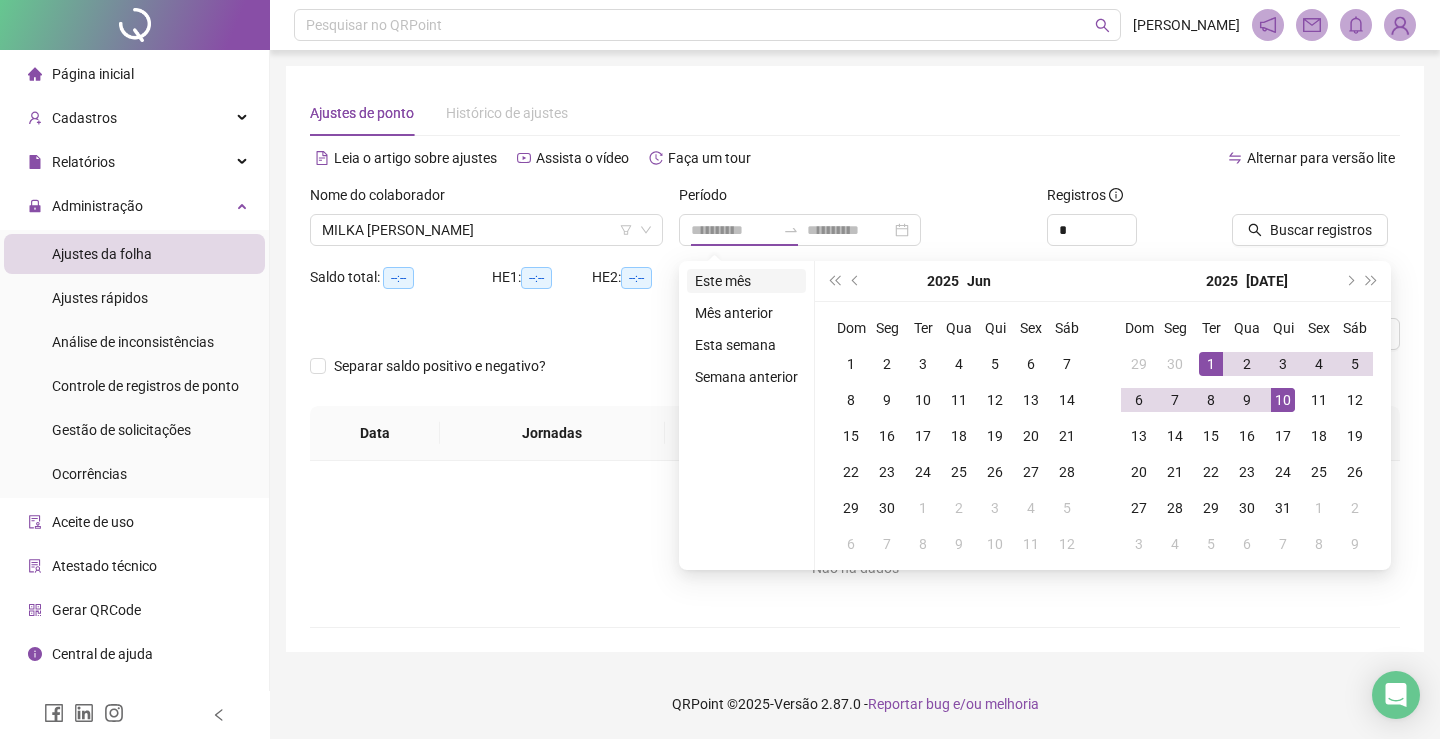 click on "Este mês" at bounding box center [746, 281] 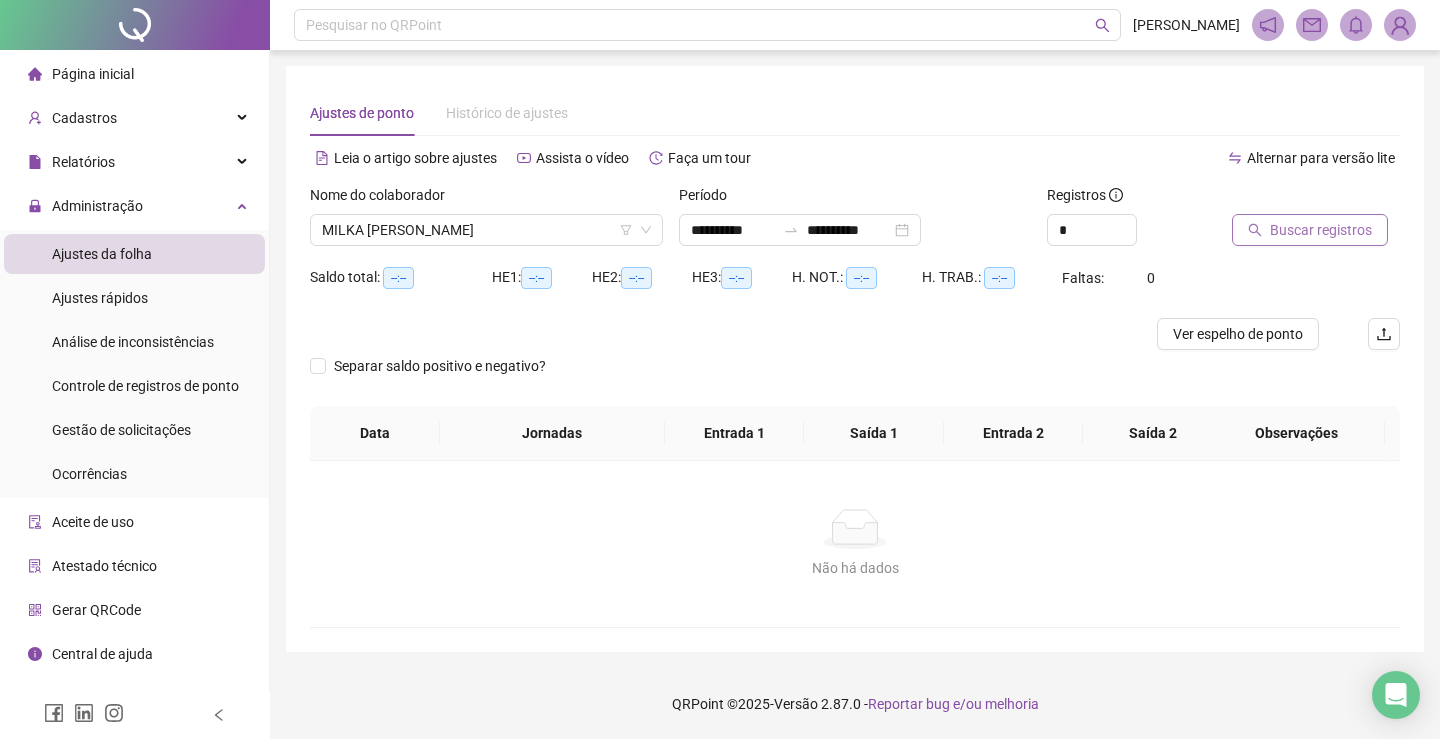 click on "Buscar registros" at bounding box center [1321, 230] 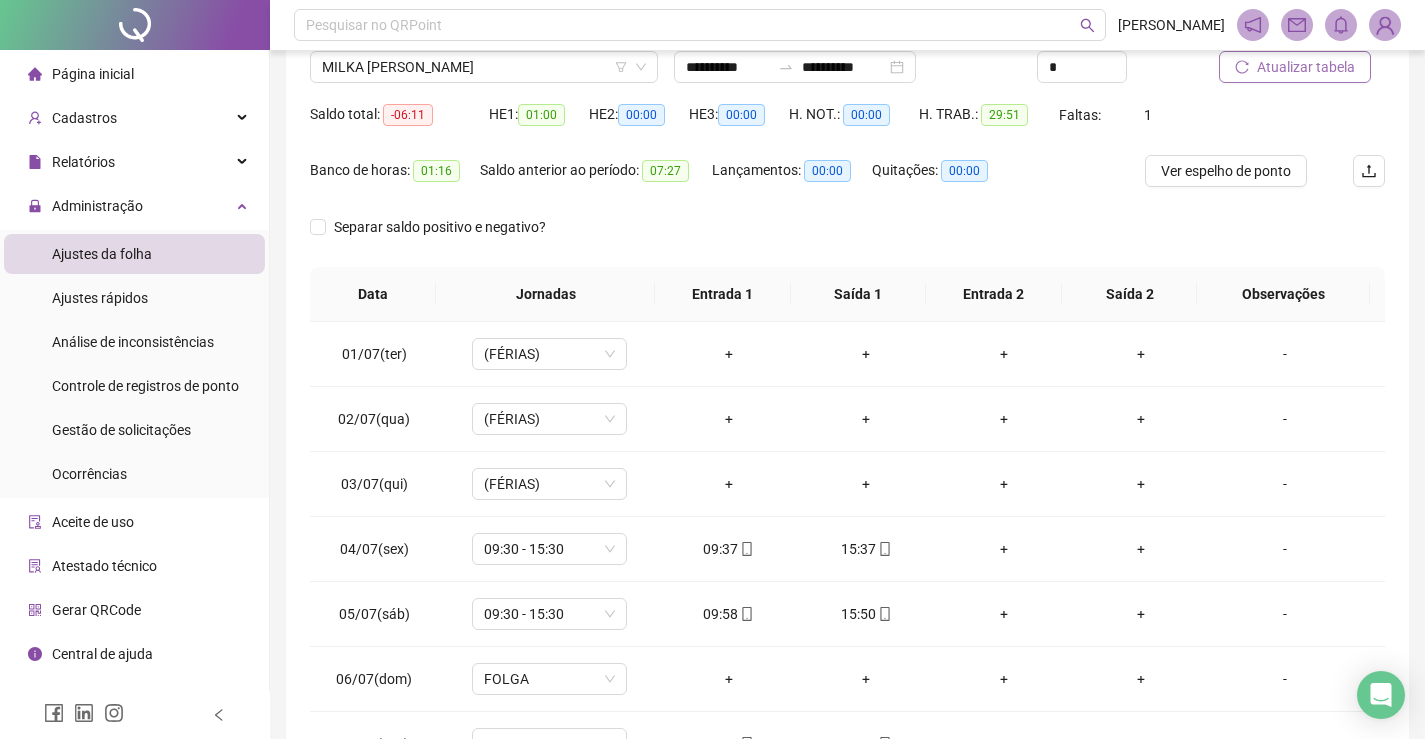 scroll, scrollTop: 283, scrollLeft: 0, axis: vertical 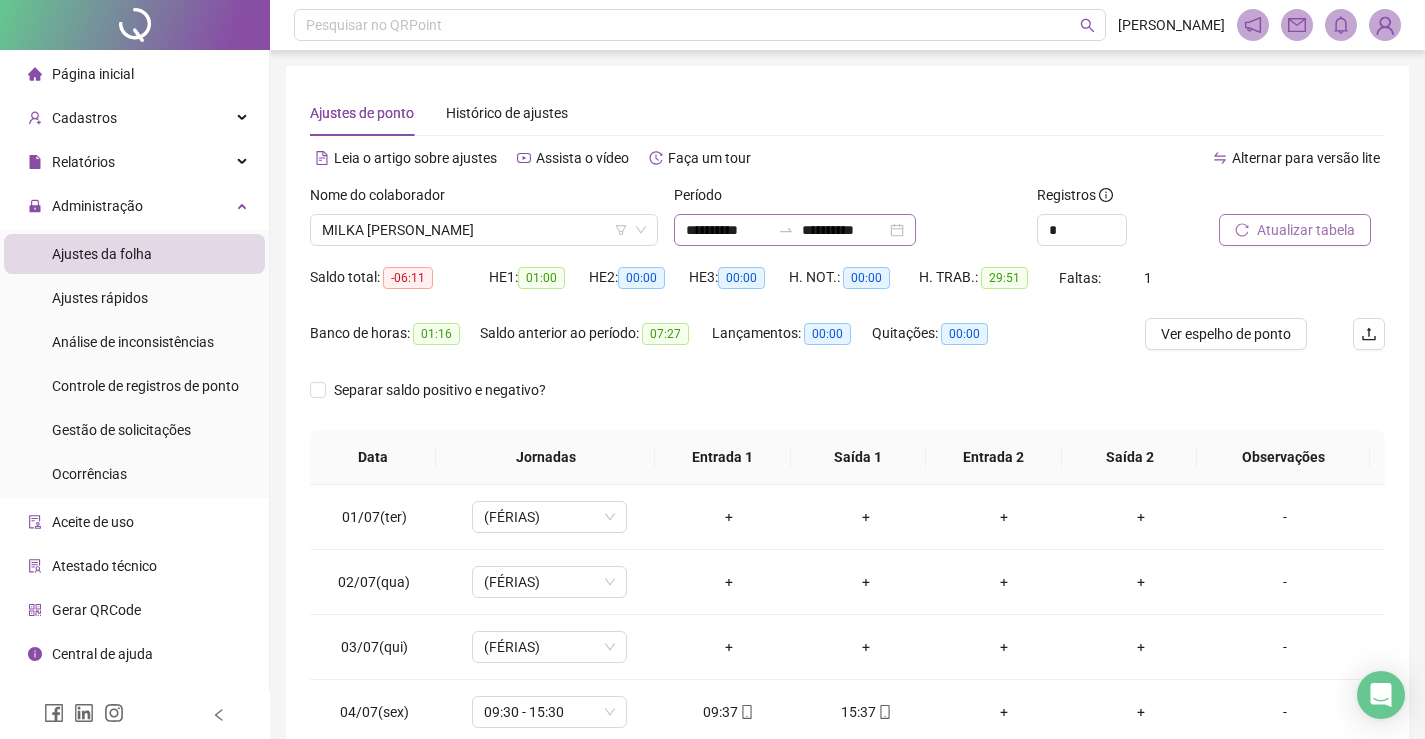 click on "**********" at bounding box center [795, 230] 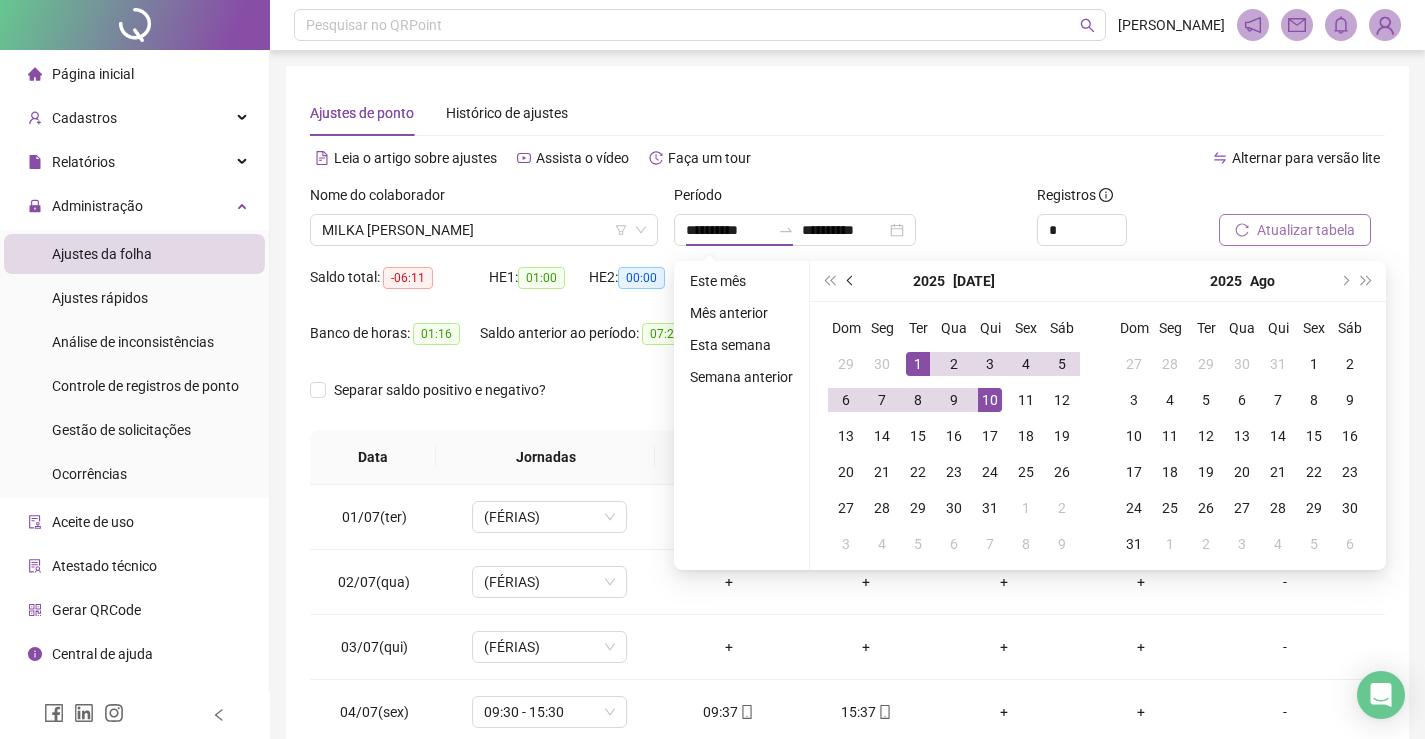 click at bounding box center (852, 281) 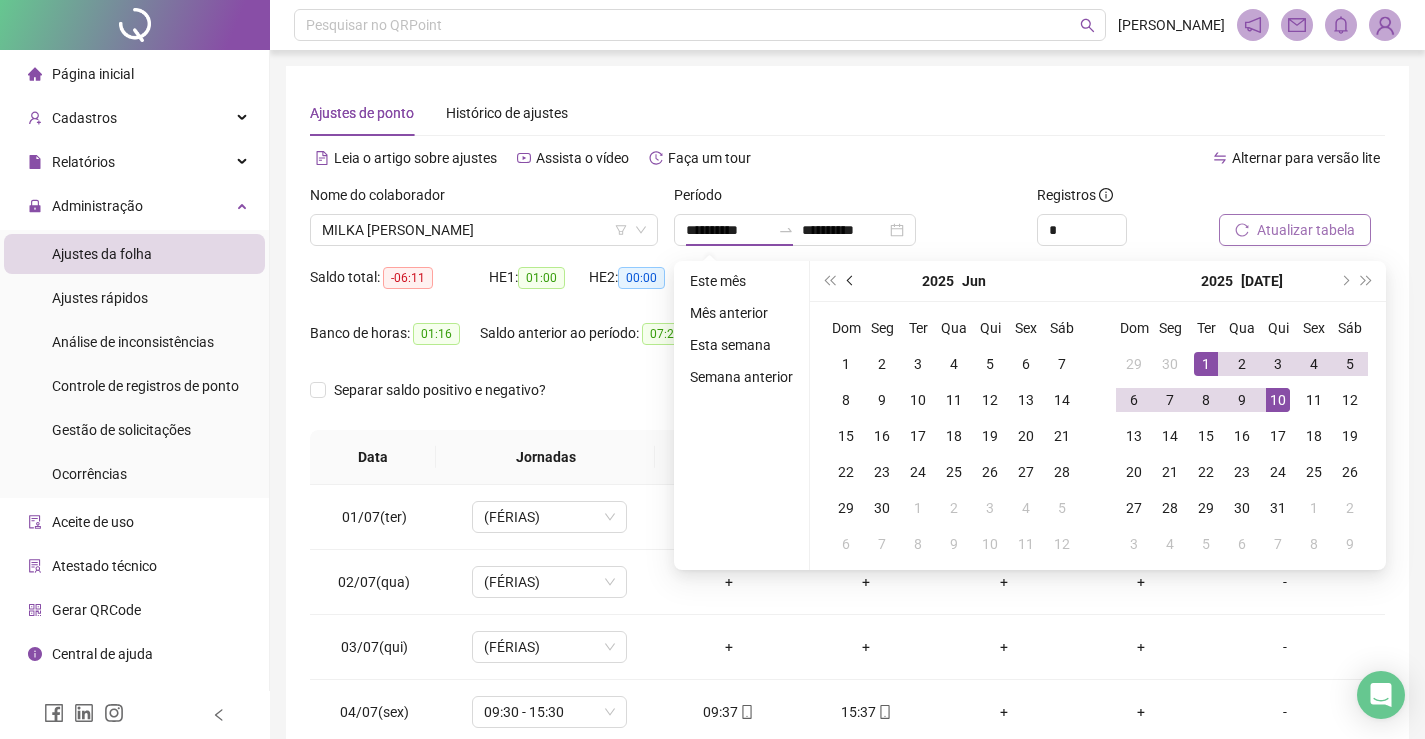 click at bounding box center [852, 281] 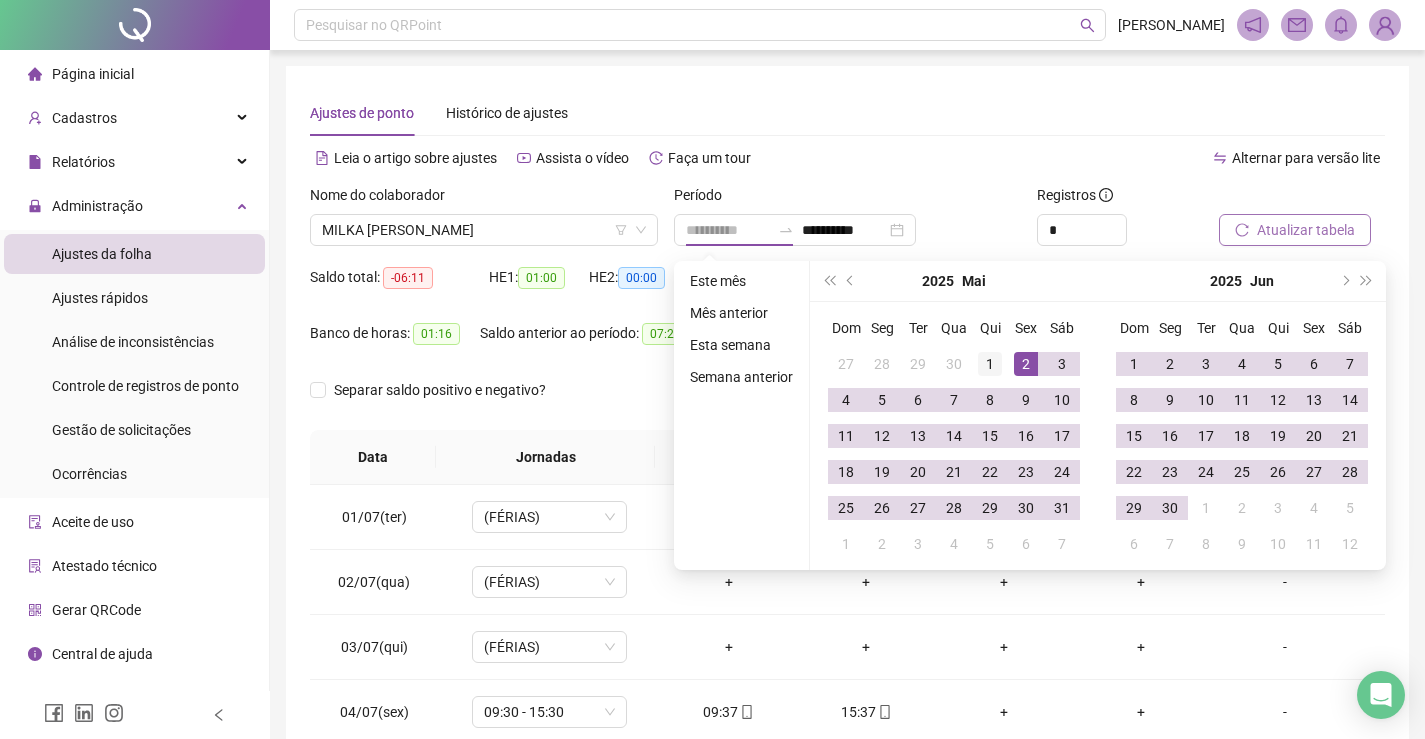 type on "**********" 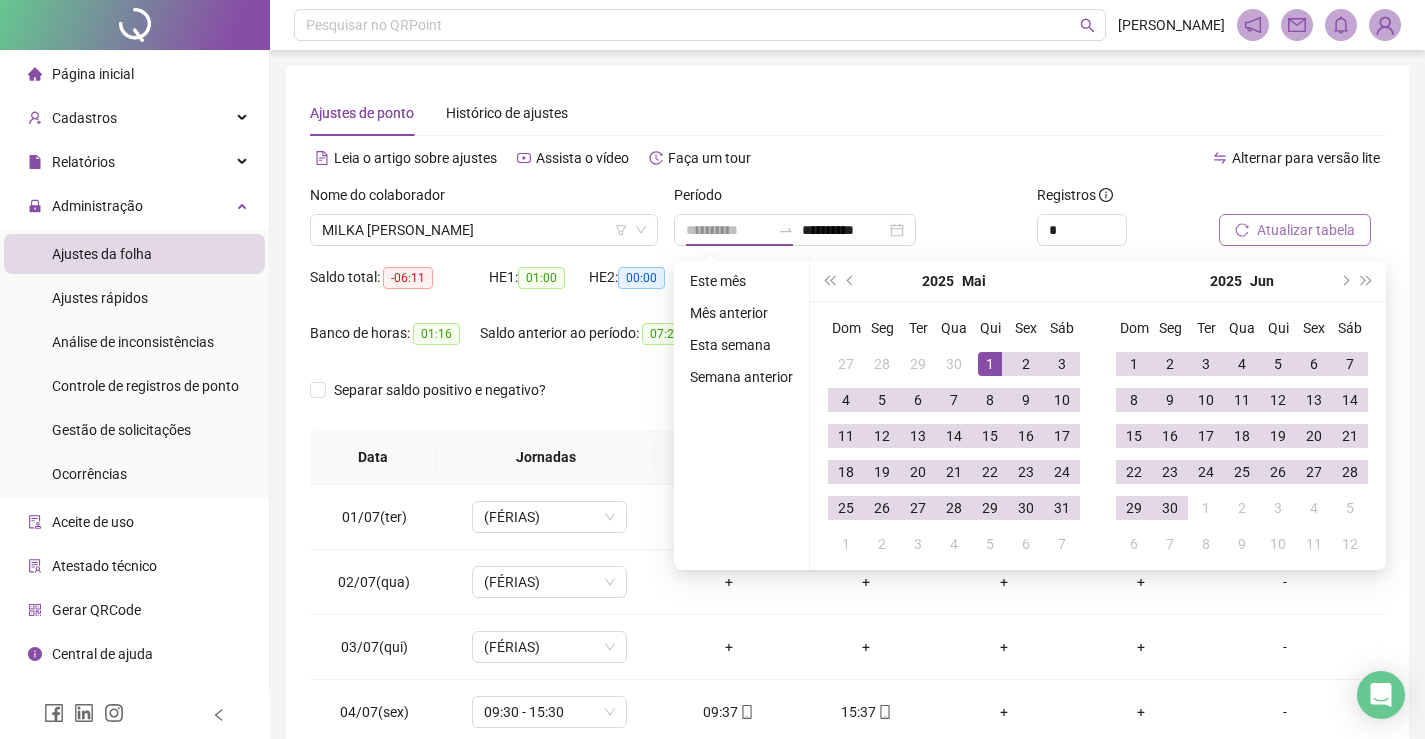 click on "1" at bounding box center (990, 364) 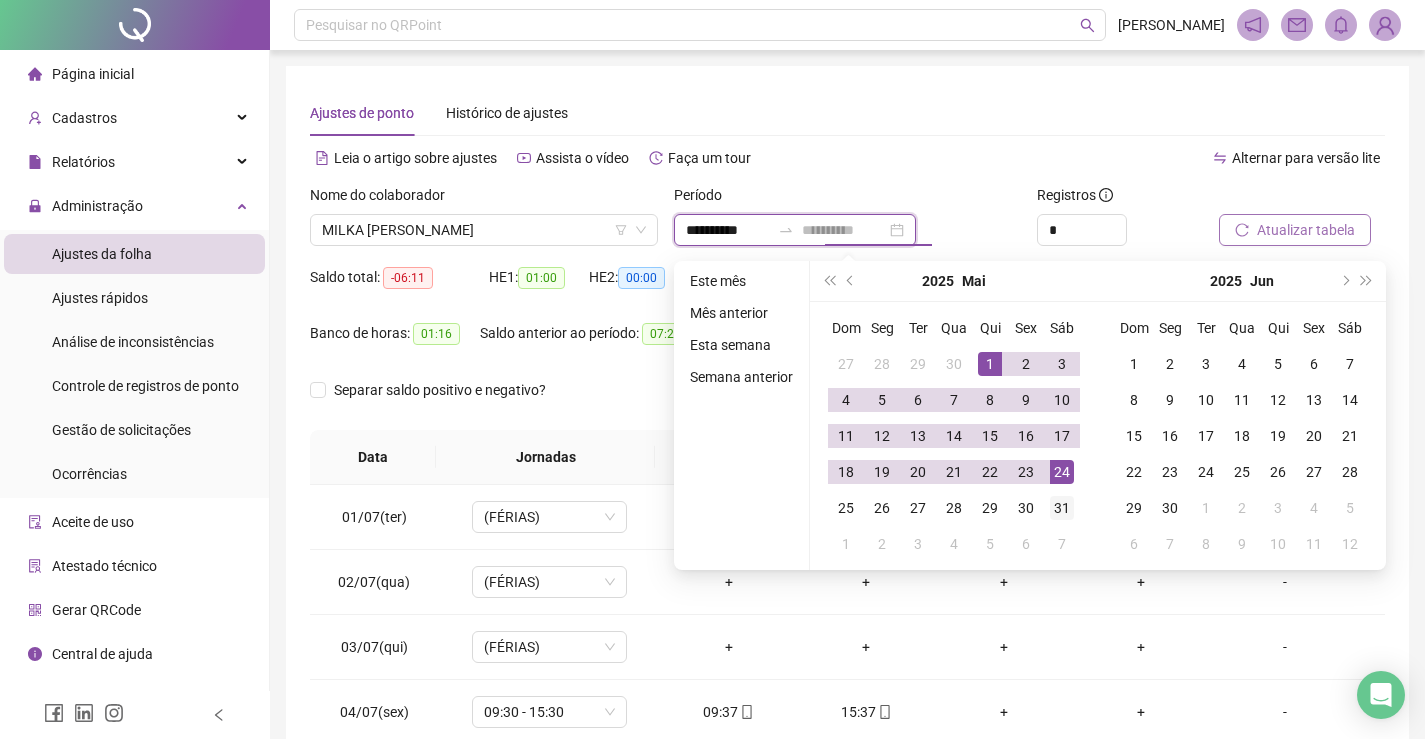 type on "**********" 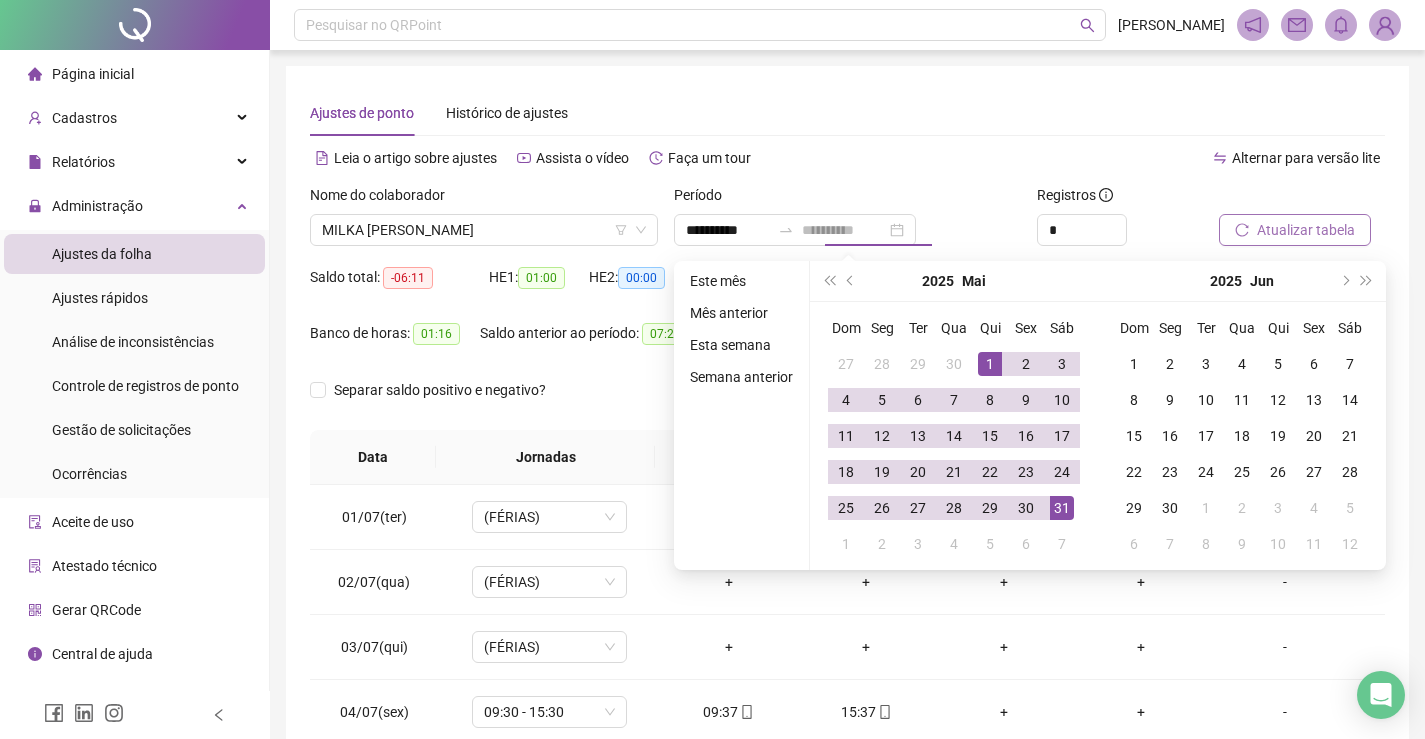 click on "31" at bounding box center (1062, 508) 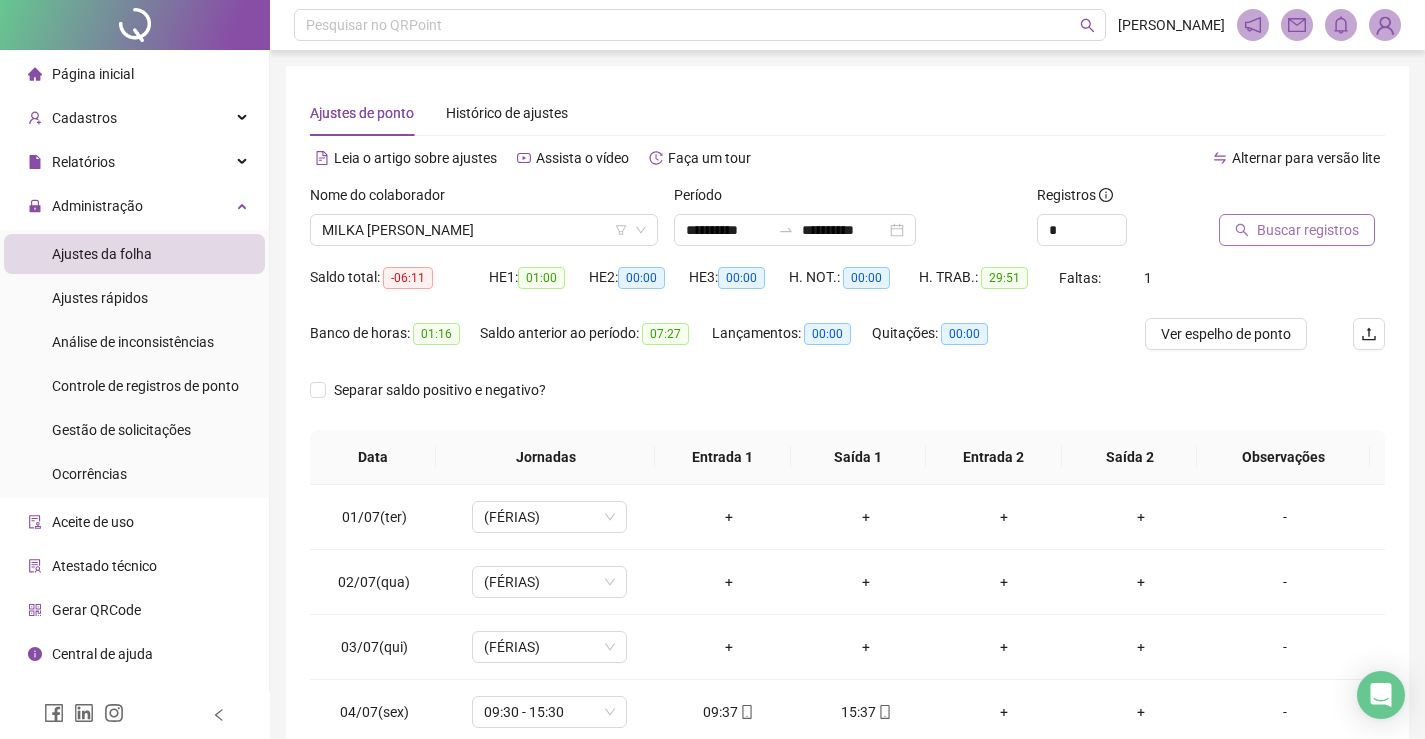 click on "Buscar registros" at bounding box center (1308, 230) 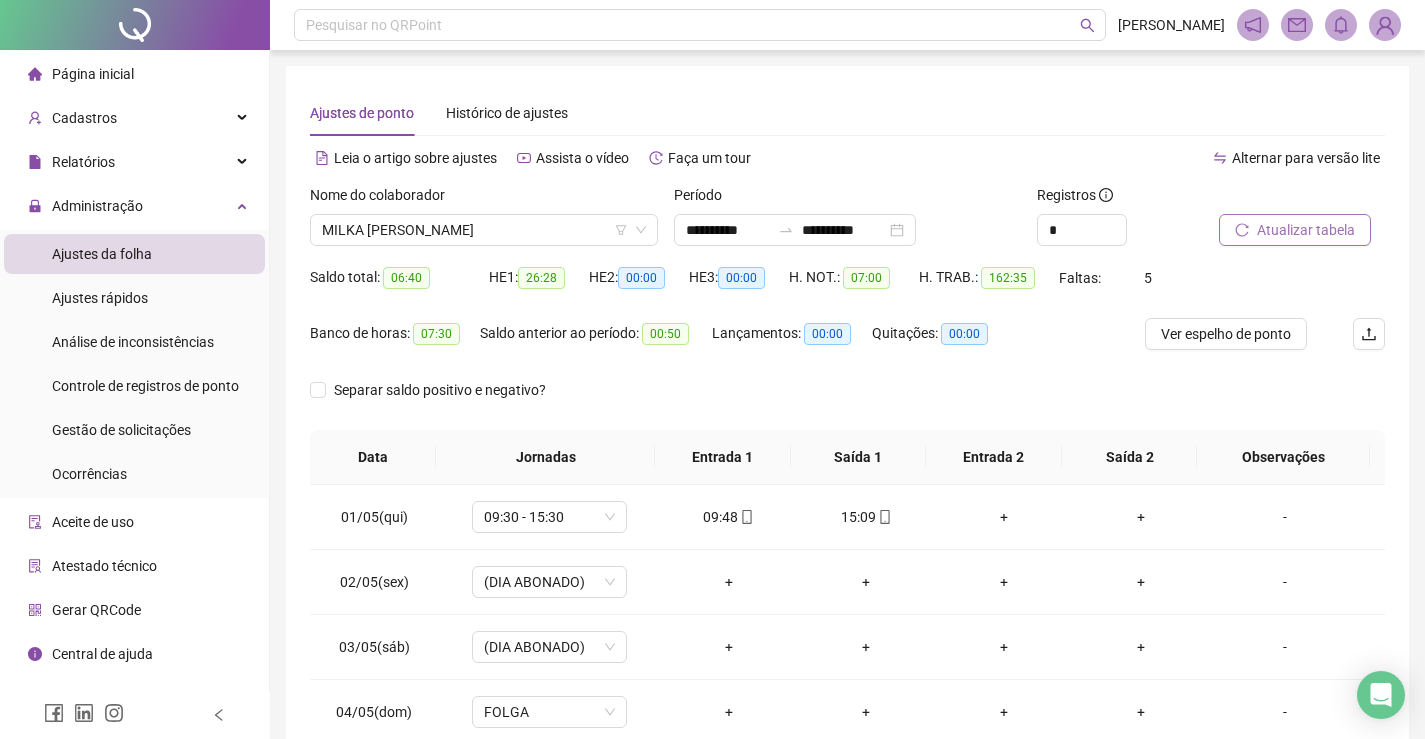 scroll, scrollTop: 283, scrollLeft: 0, axis: vertical 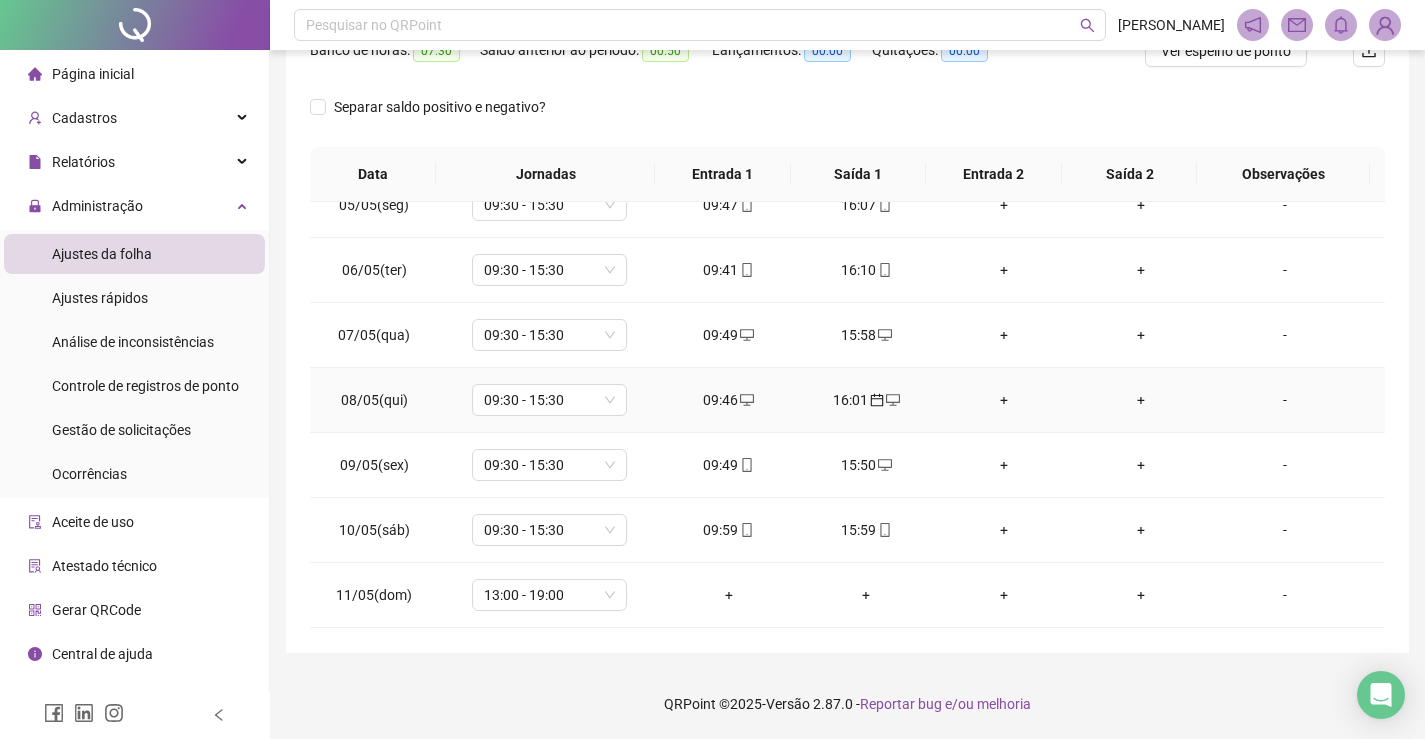 click on "16:01" at bounding box center [866, 400] 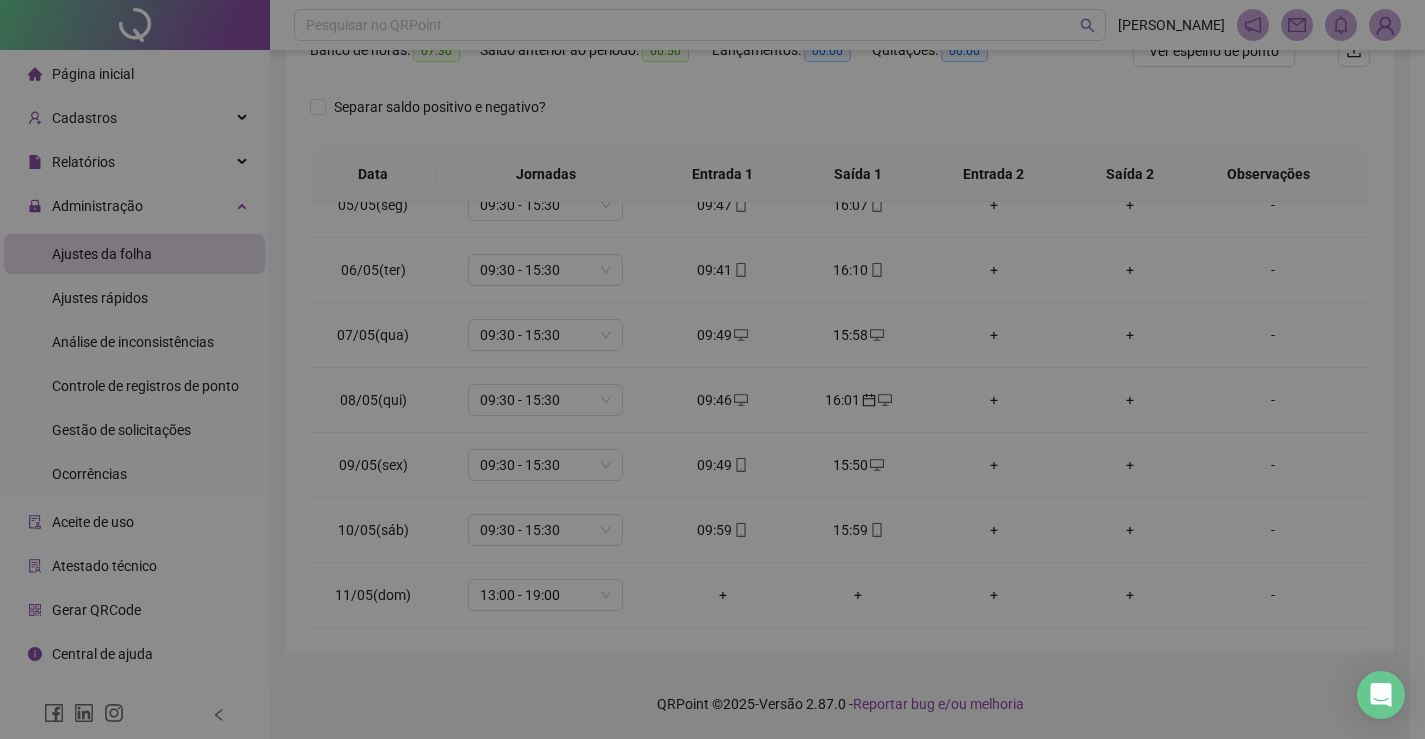 type on "**********" 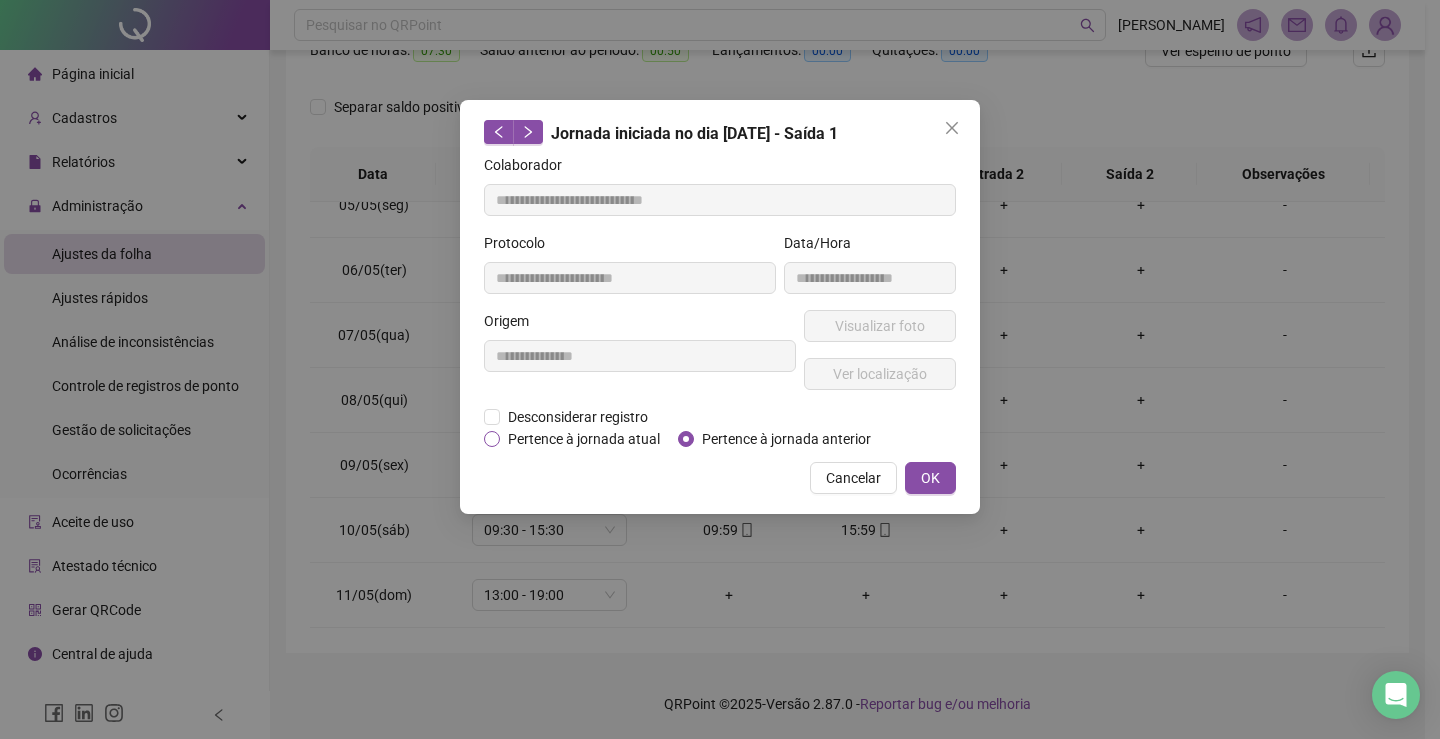 click on "Pertence à jornada atual" at bounding box center (584, 439) 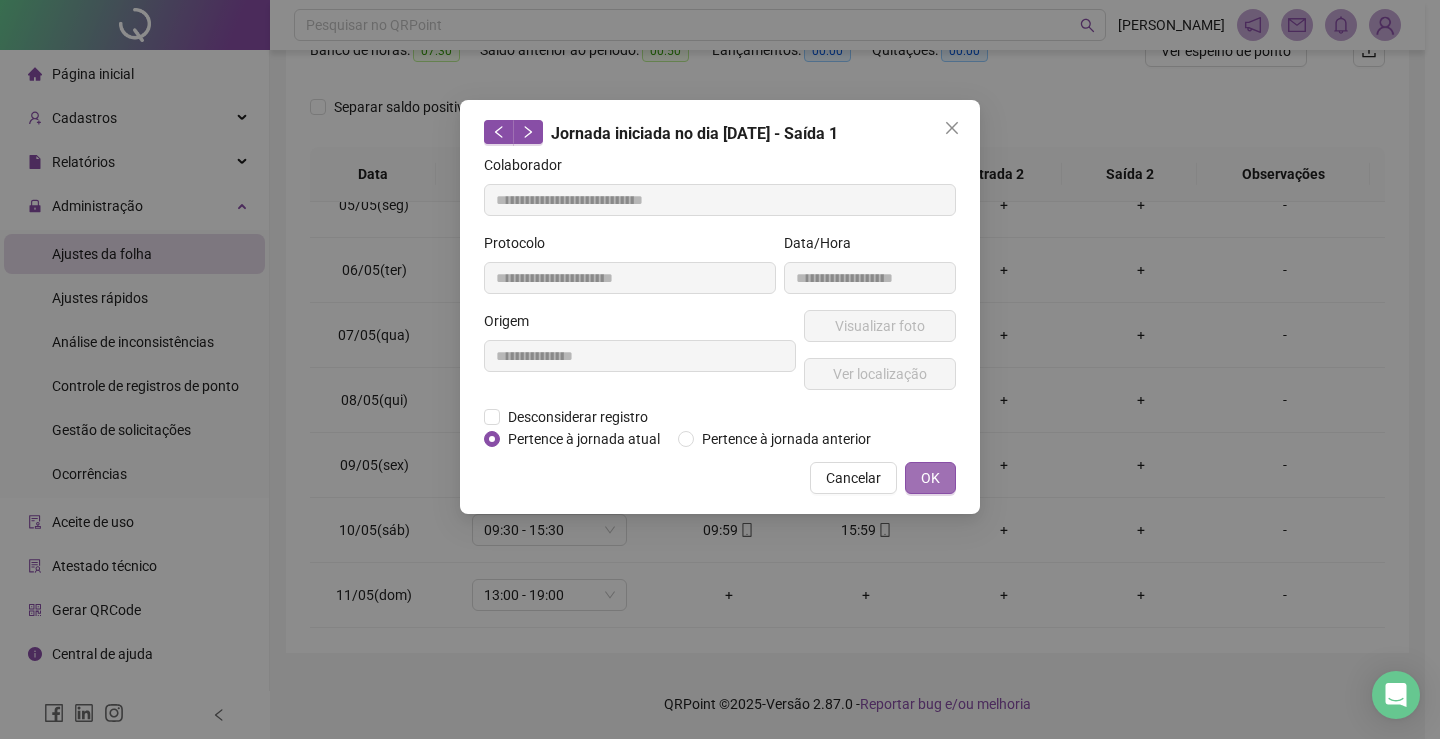 click on "OK" at bounding box center (930, 478) 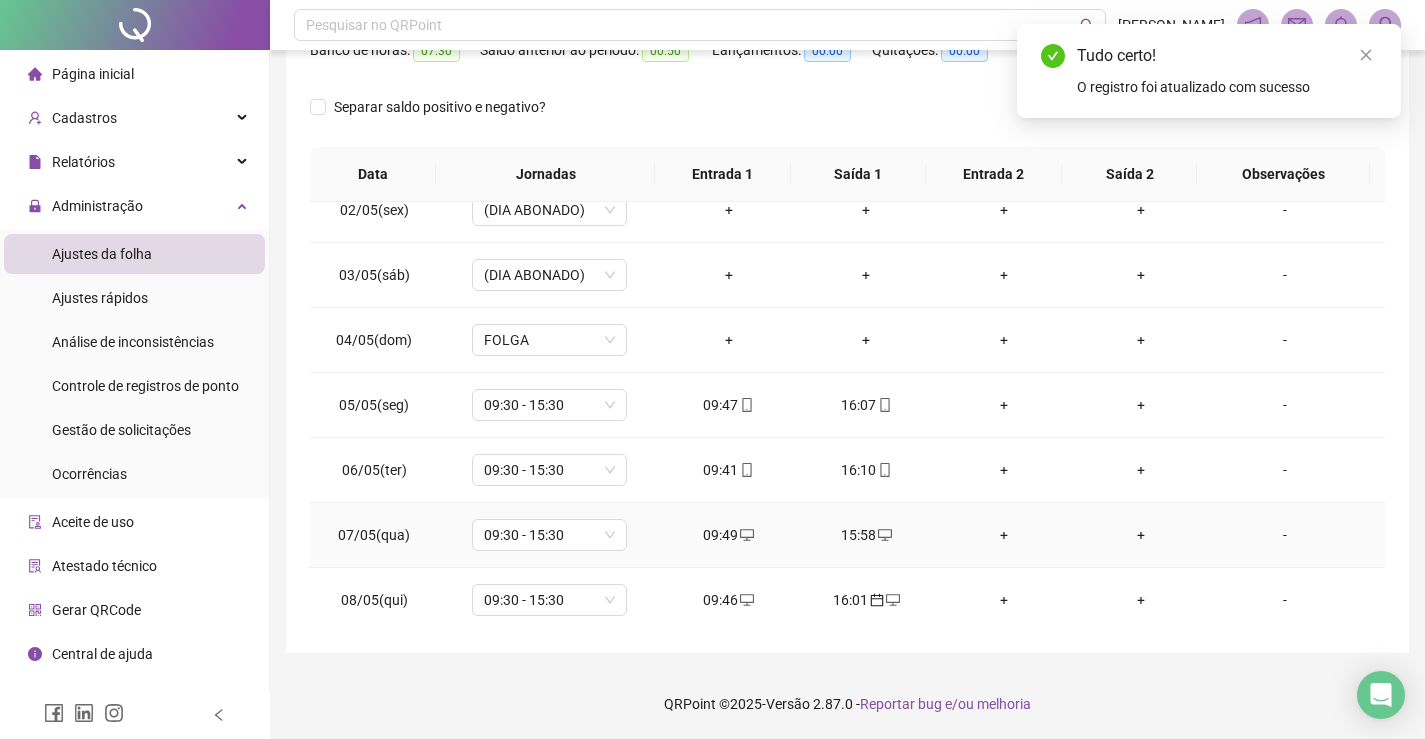 scroll, scrollTop: 0, scrollLeft: 0, axis: both 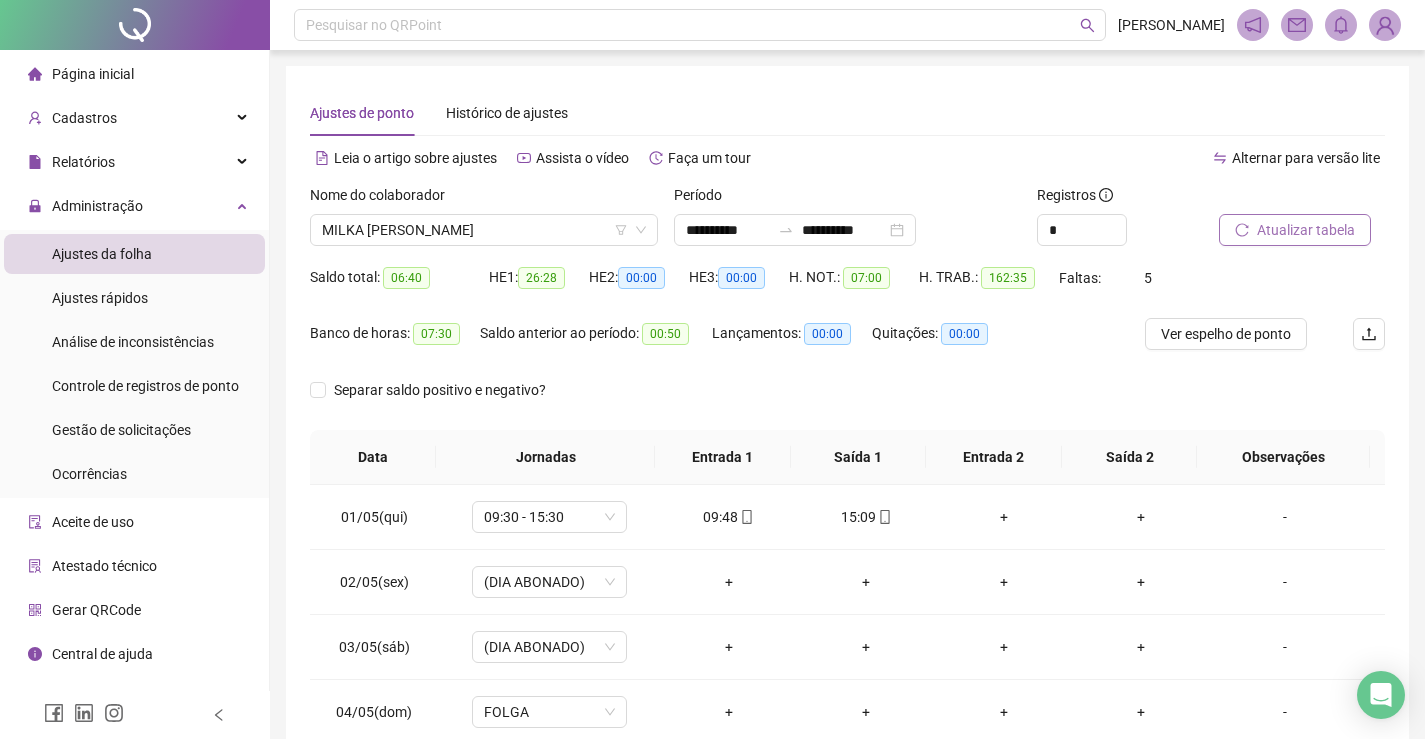 click on "Atualizar tabela" at bounding box center (1306, 230) 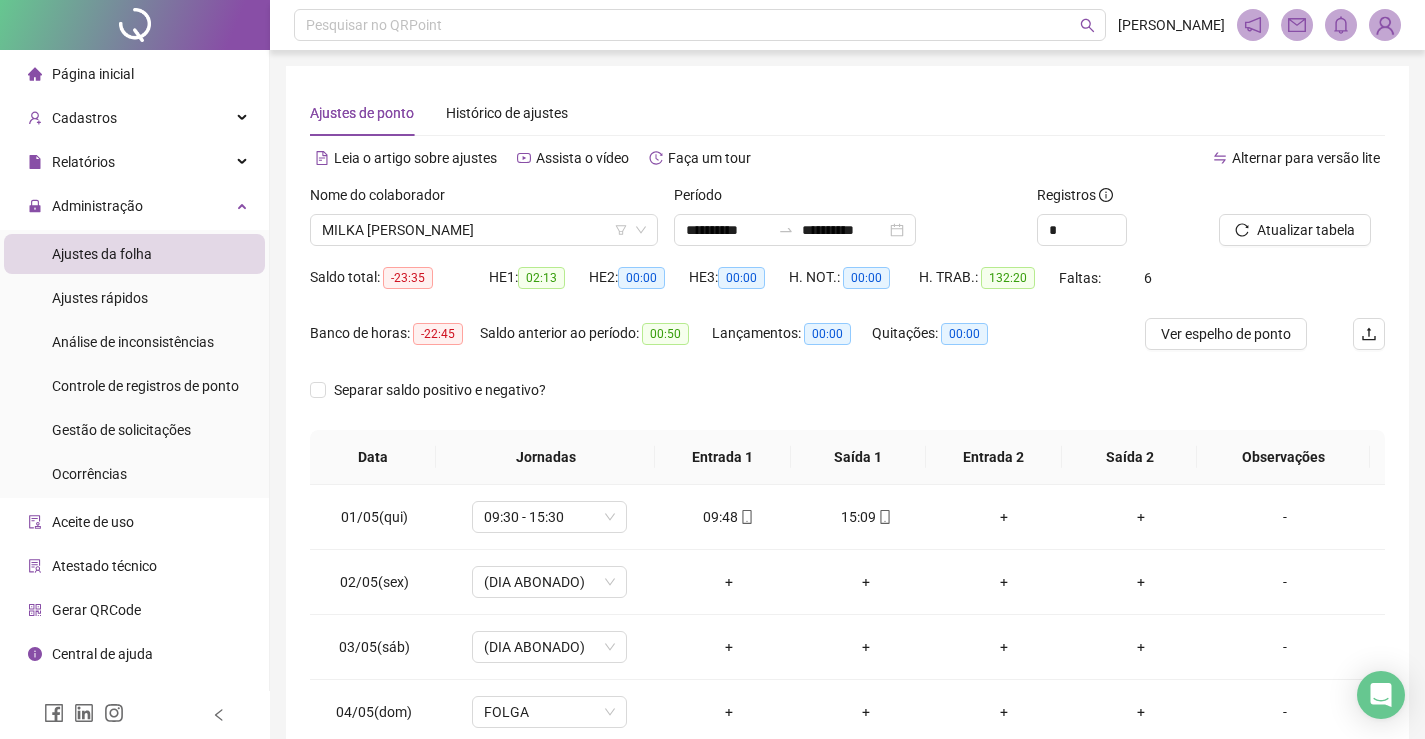 scroll, scrollTop: 283, scrollLeft: 0, axis: vertical 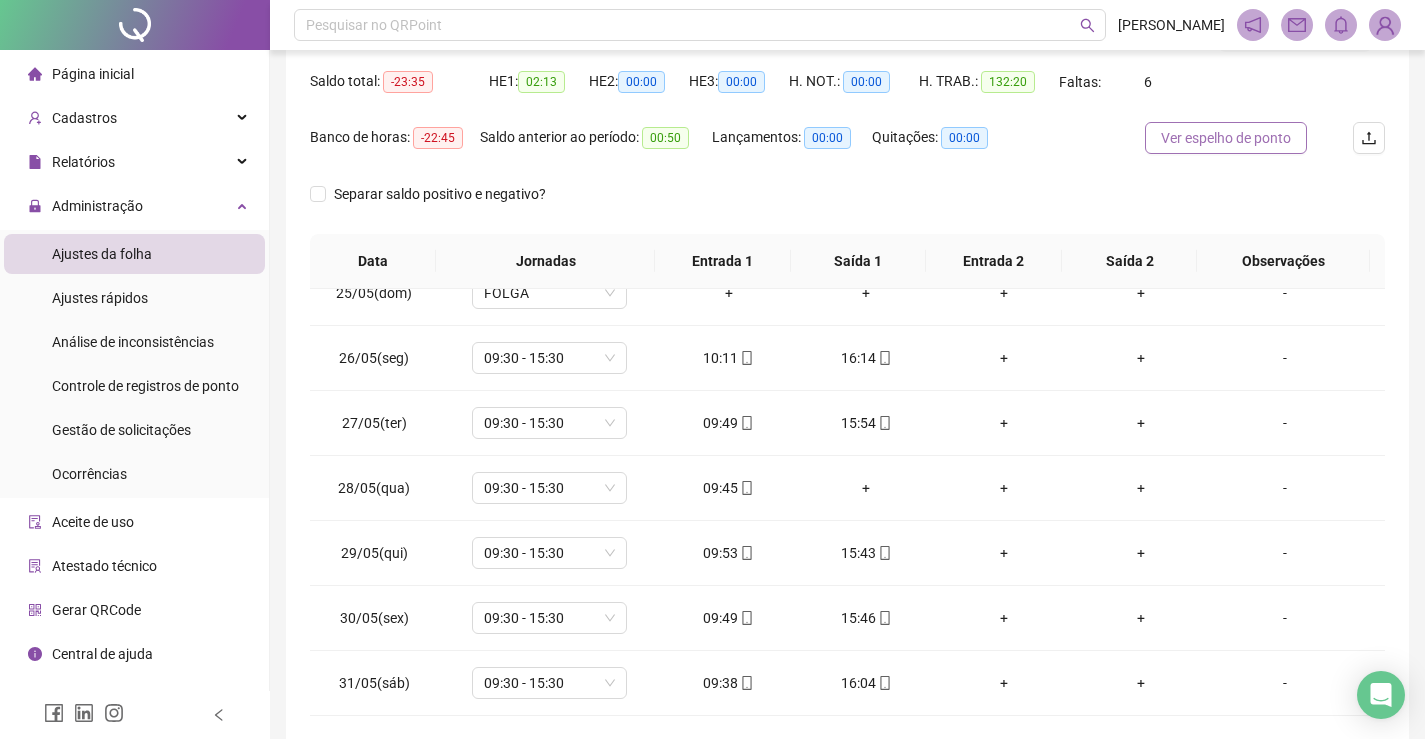 click on "Ver espelho de ponto" at bounding box center (1226, 138) 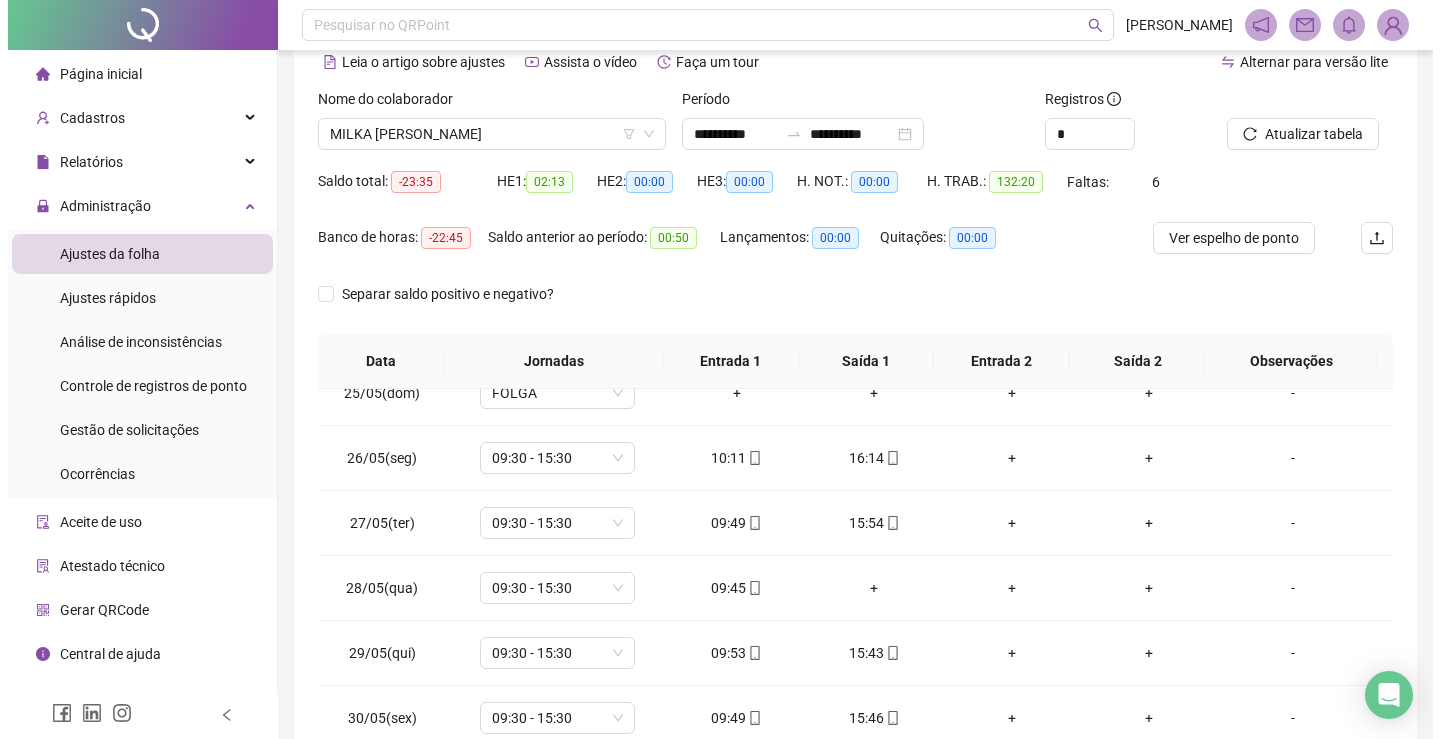 scroll, scrollTop: 0, scrollLeft: 0, axis: both 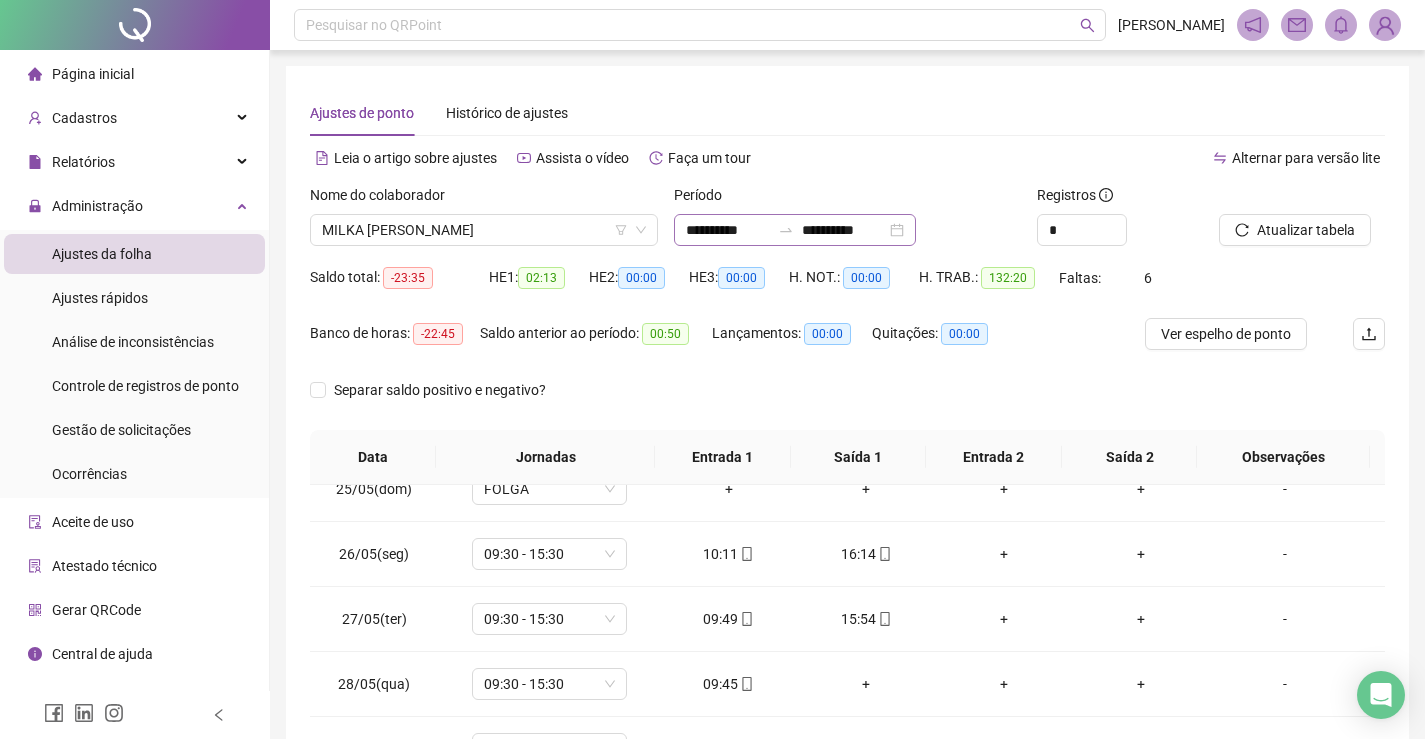 click on "**********" at bounding box center (795, 230) 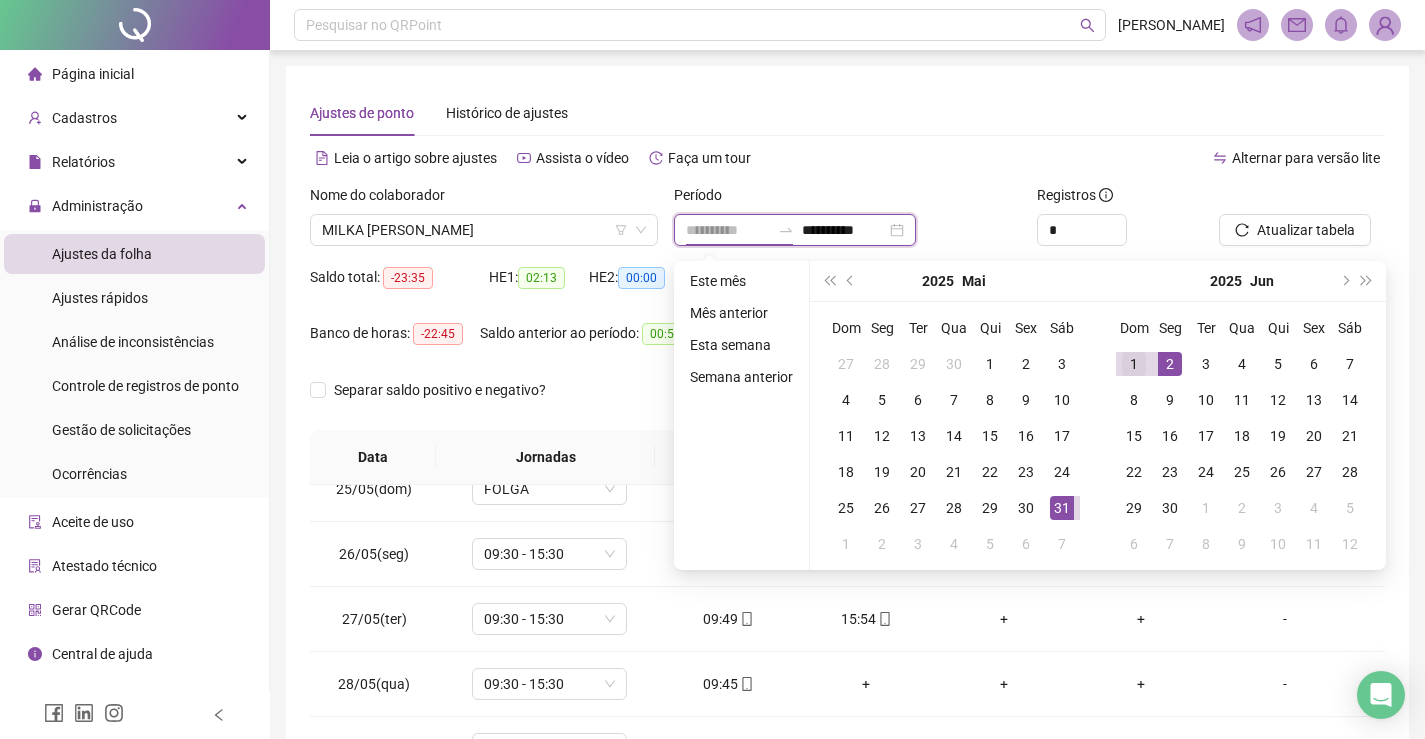 type on "**********" 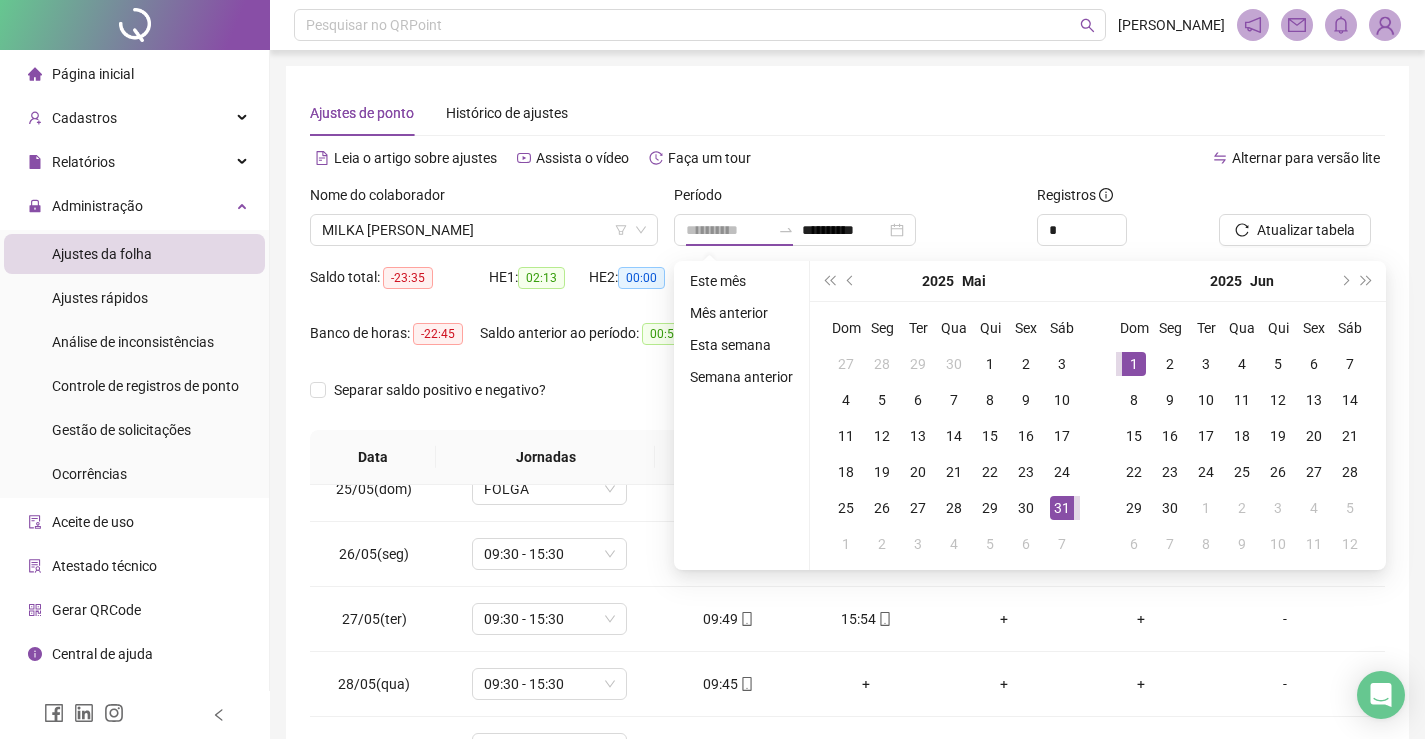 click on "1" at bounding box center [1134, 364] 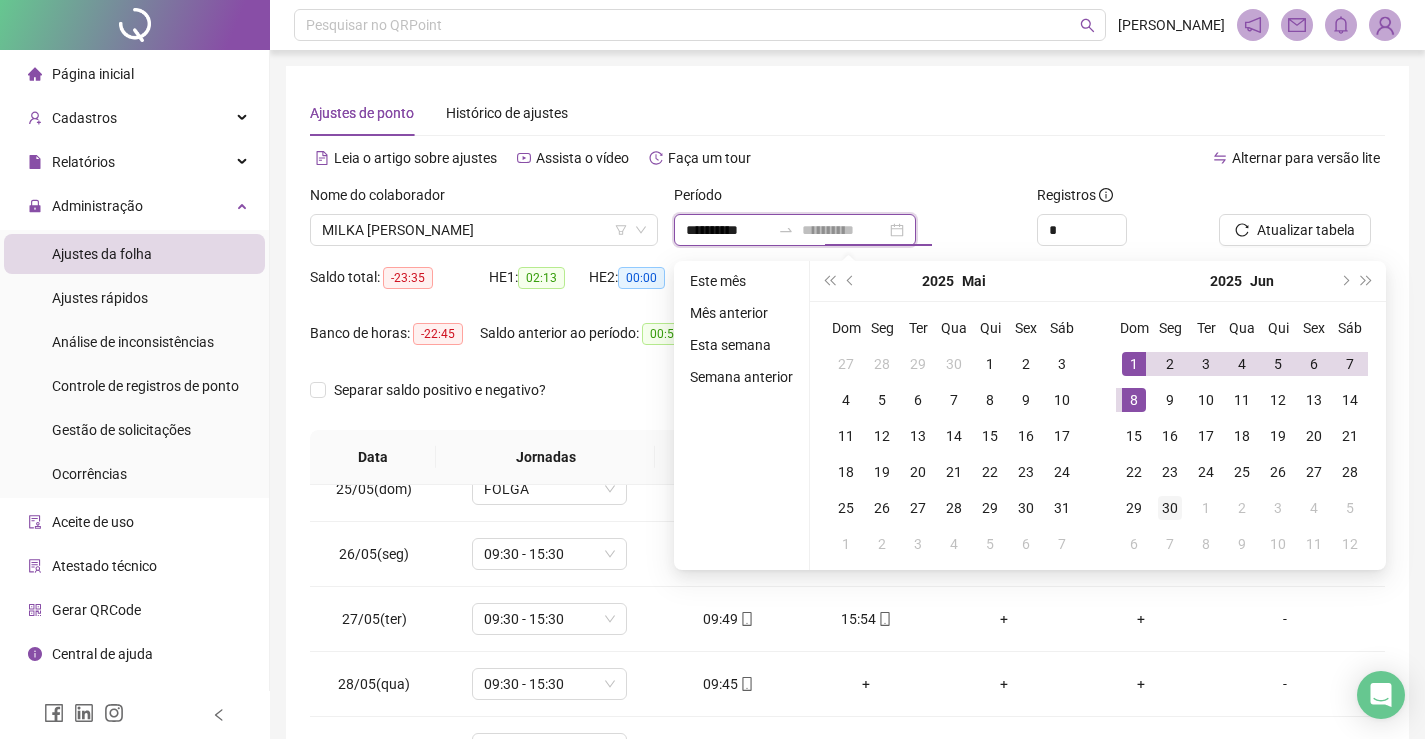 type on "**********" 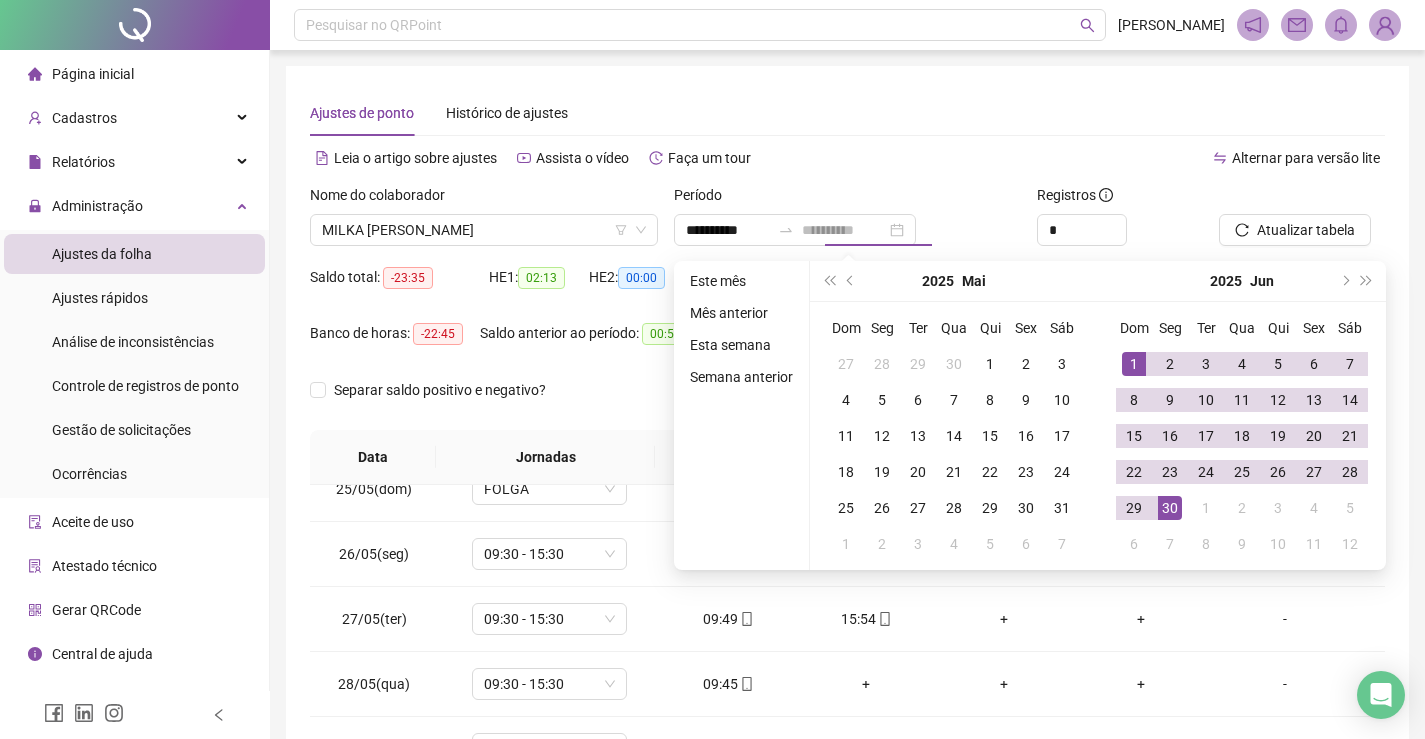 click on "30" at bounding box center [1170, 508] 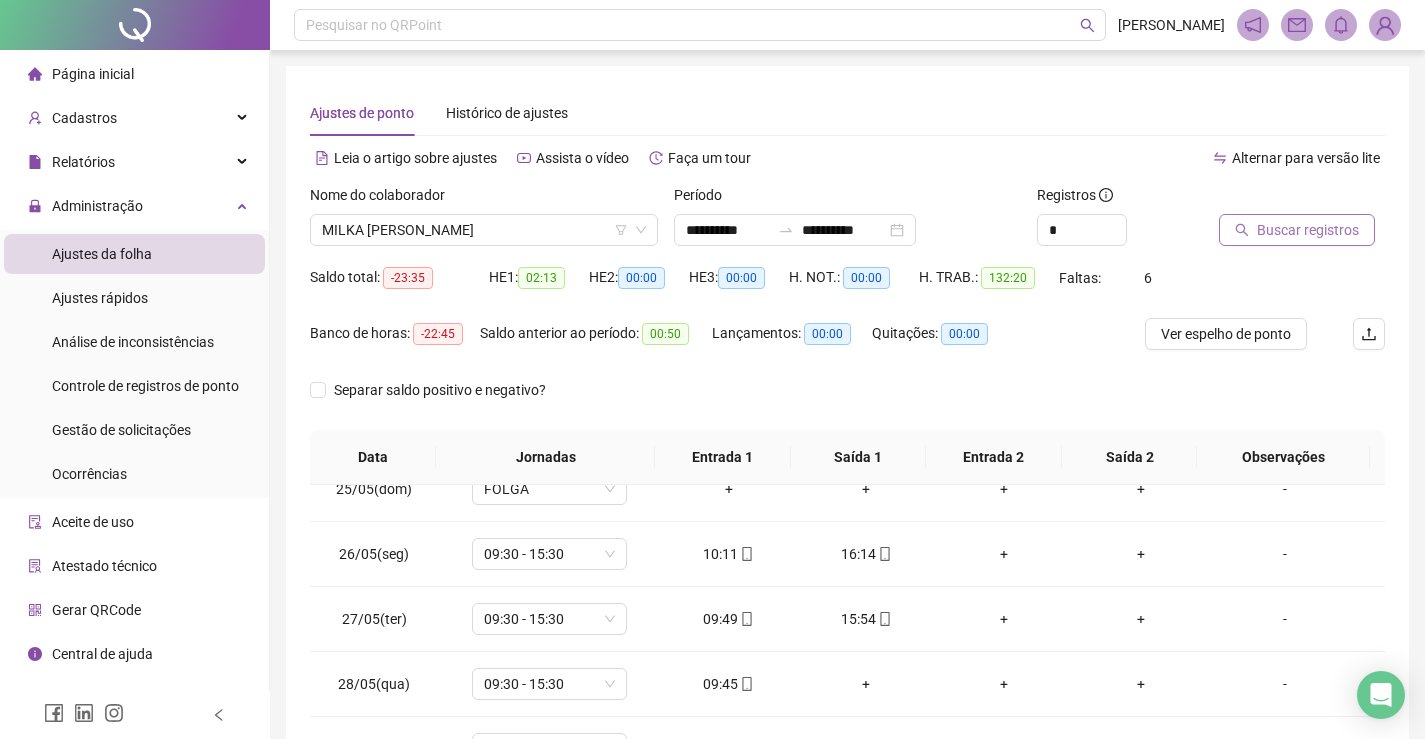 click on "Buscar registros" at bounding box center (1308, 230) 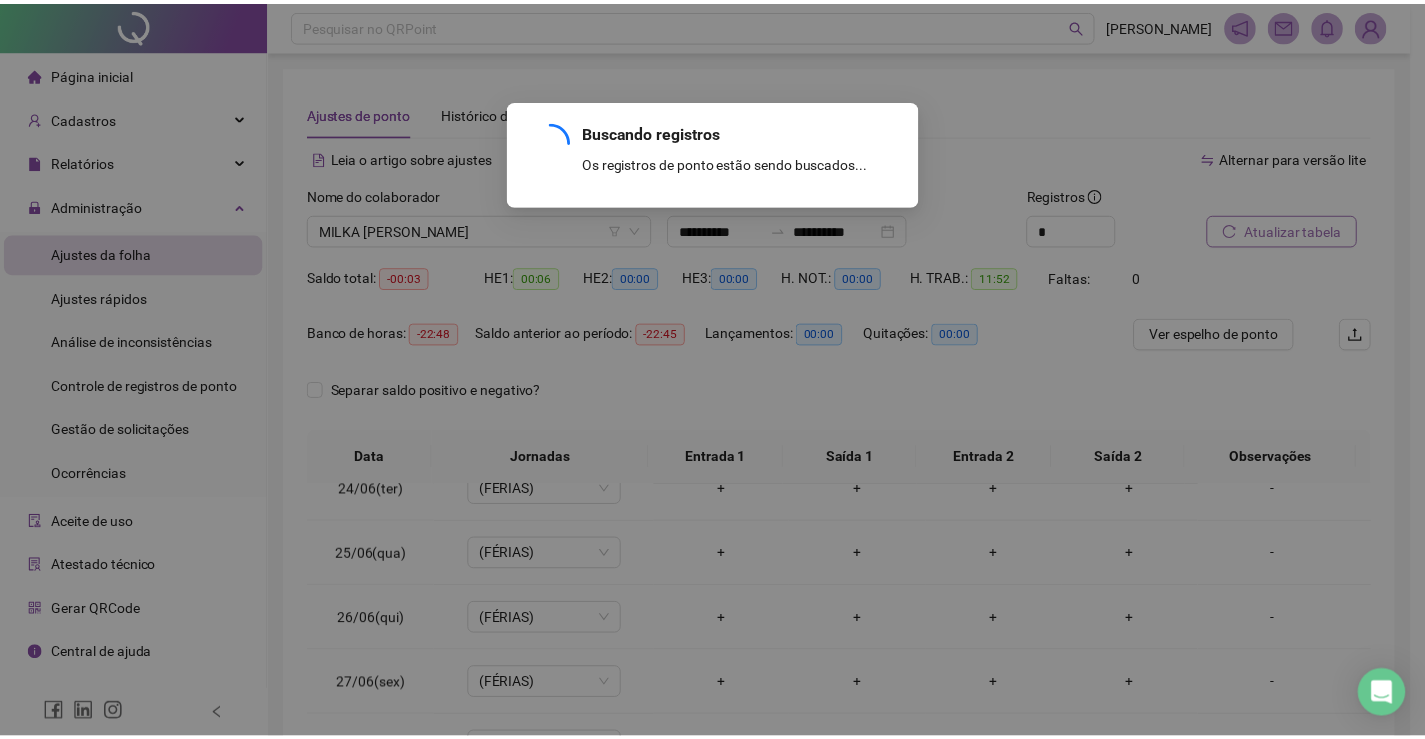 scroll, scrollTop: 1523, scrollLeft: 0, axis: vertical 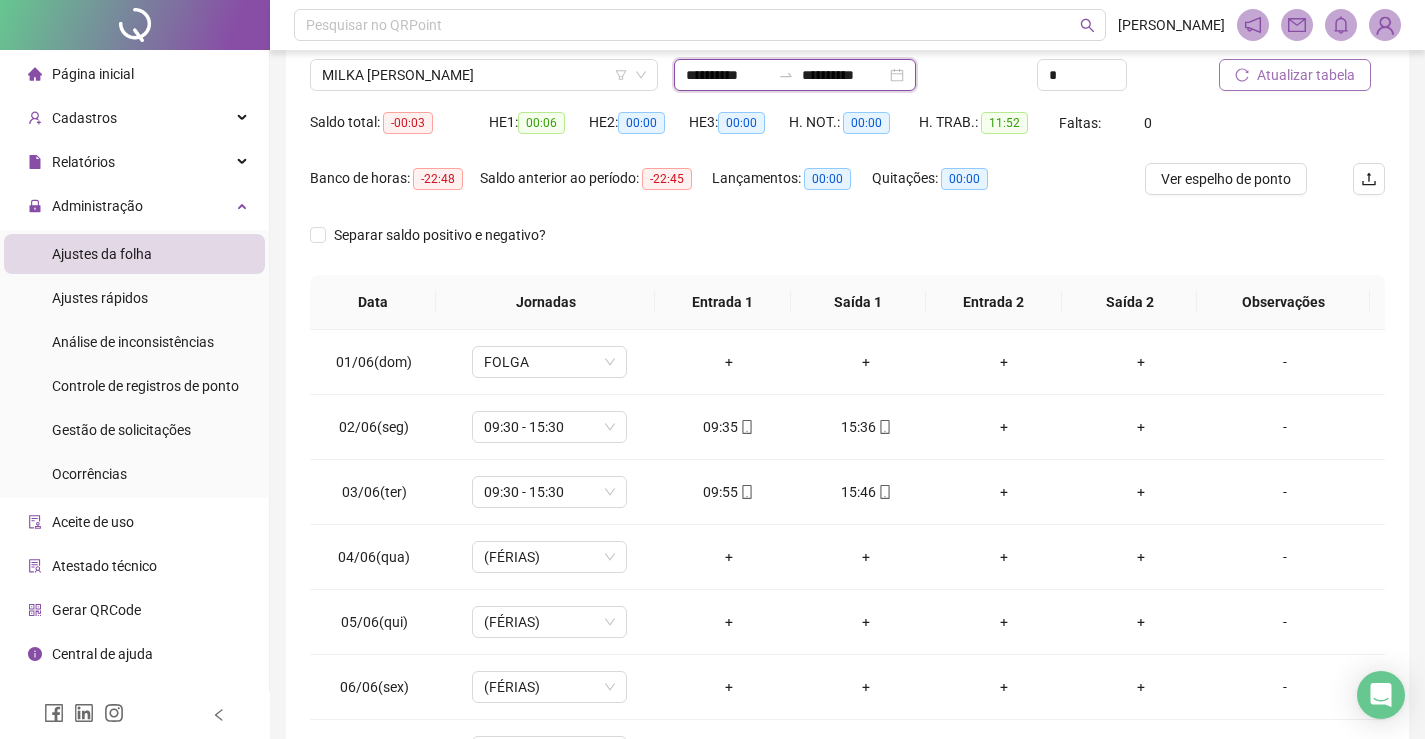 click on "**********" at bounding box center (728, 75) 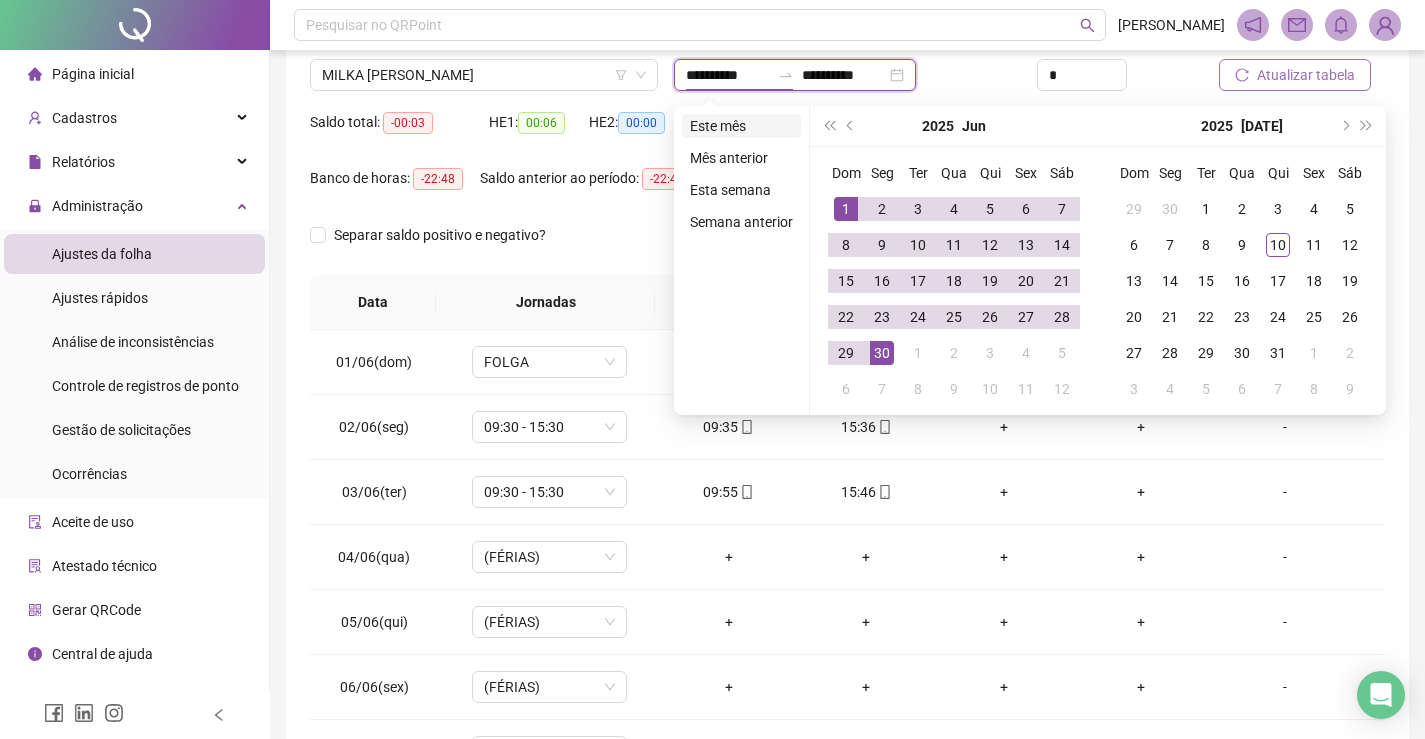 type on "**********" 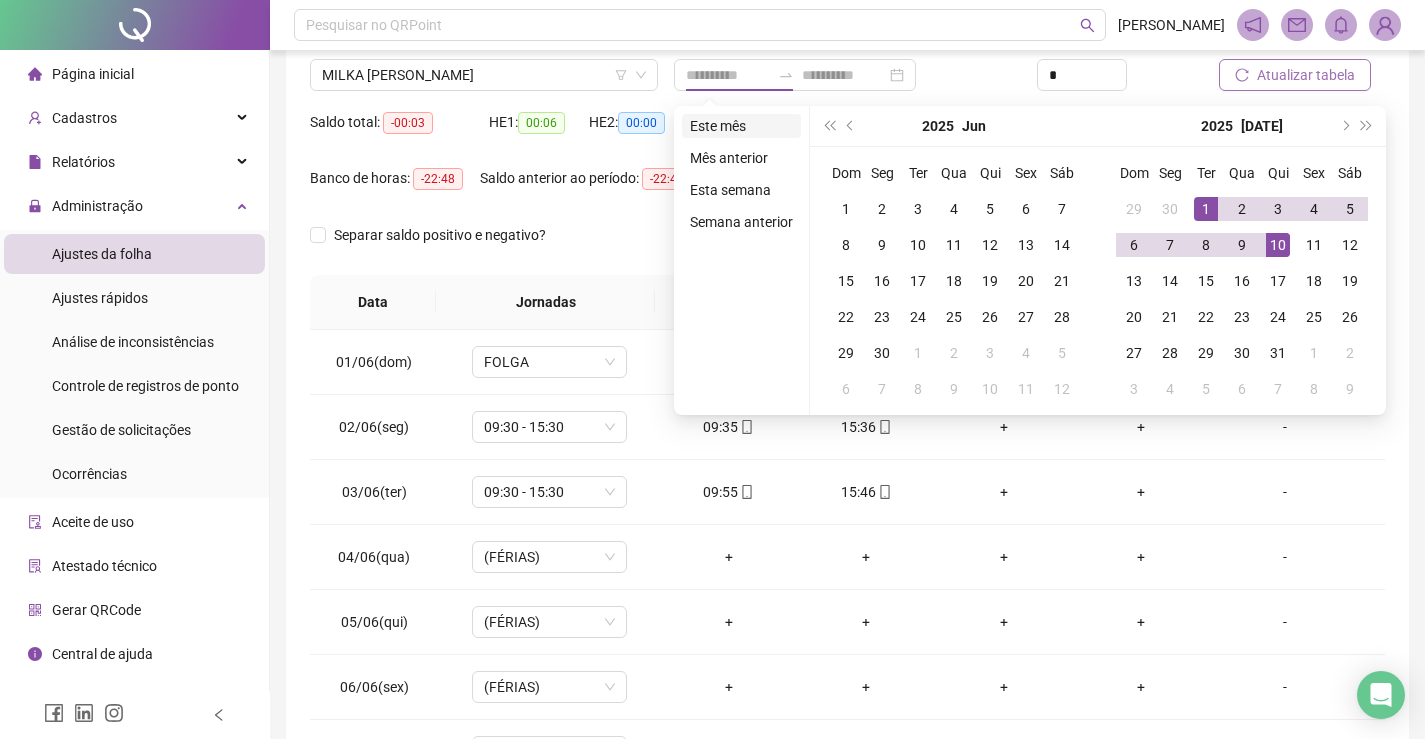 click on "Este mês" at bounding box center [741, 126] 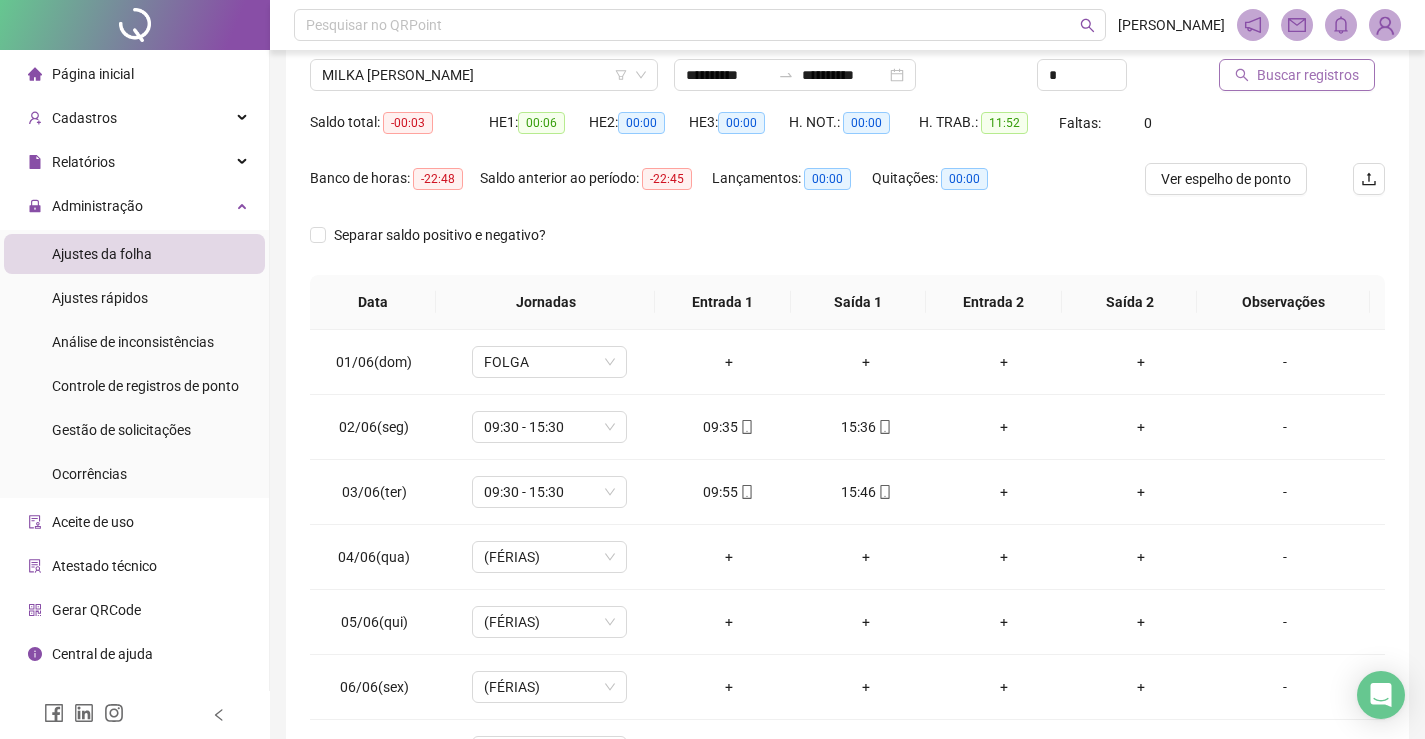 click on "Buscar registros" at bounding box center (1308, 75) 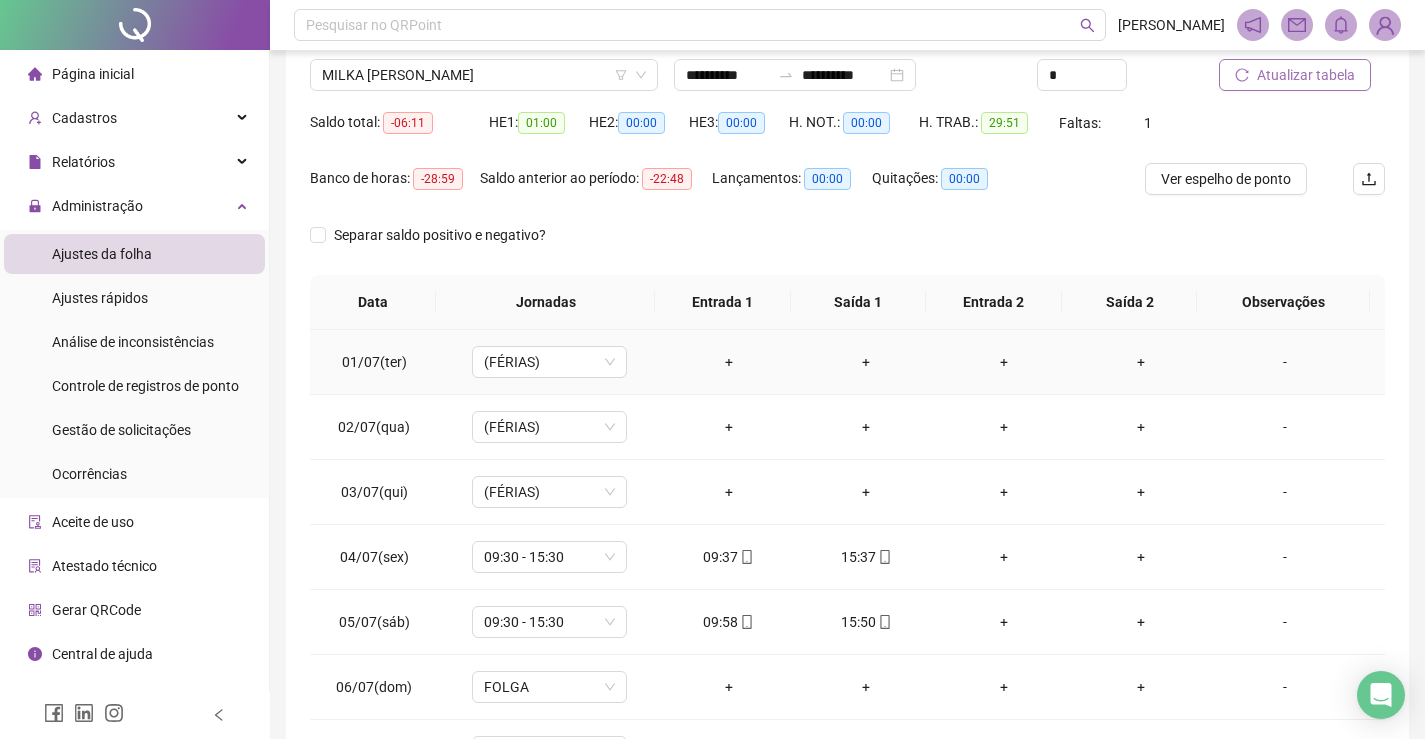 scroll, scrollTop: 0, scrollLeft: 0, axis: both 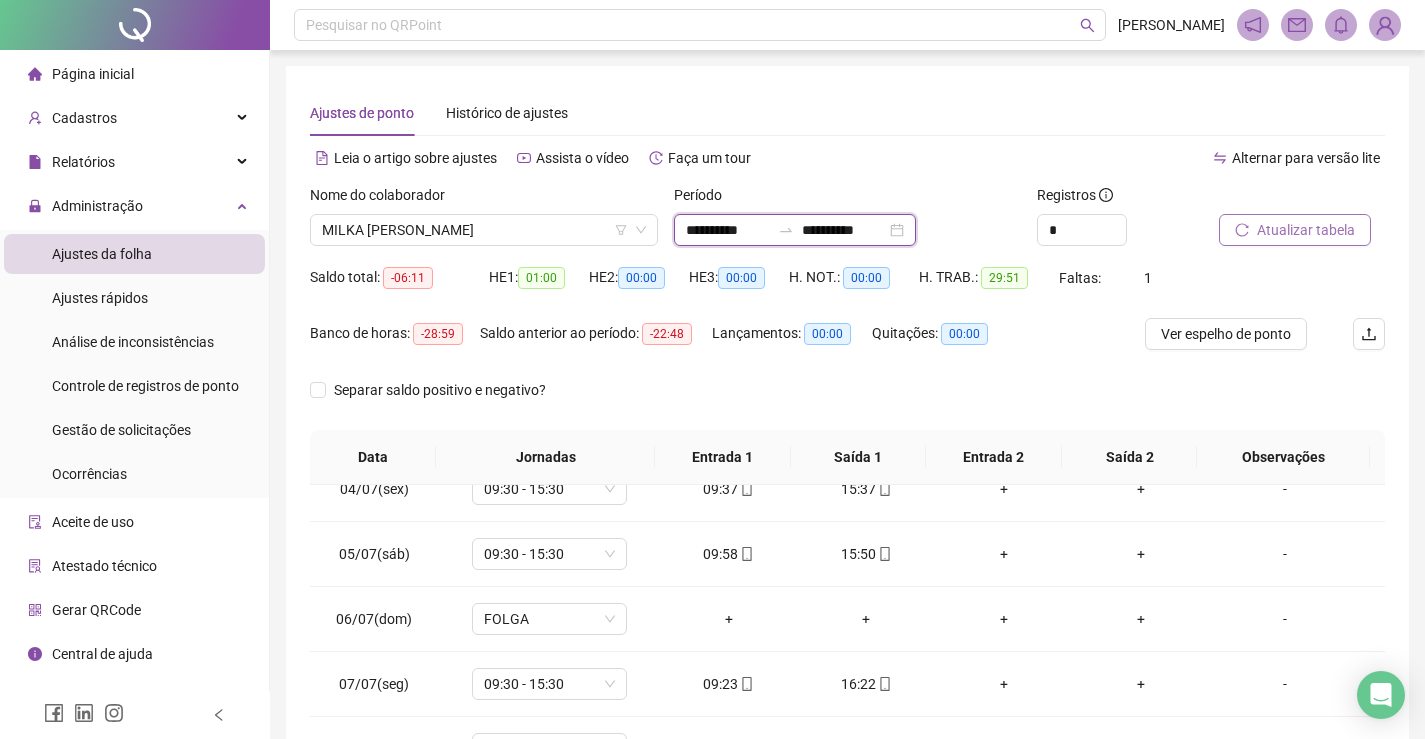click on "**********" at bounding box center (728, 230) 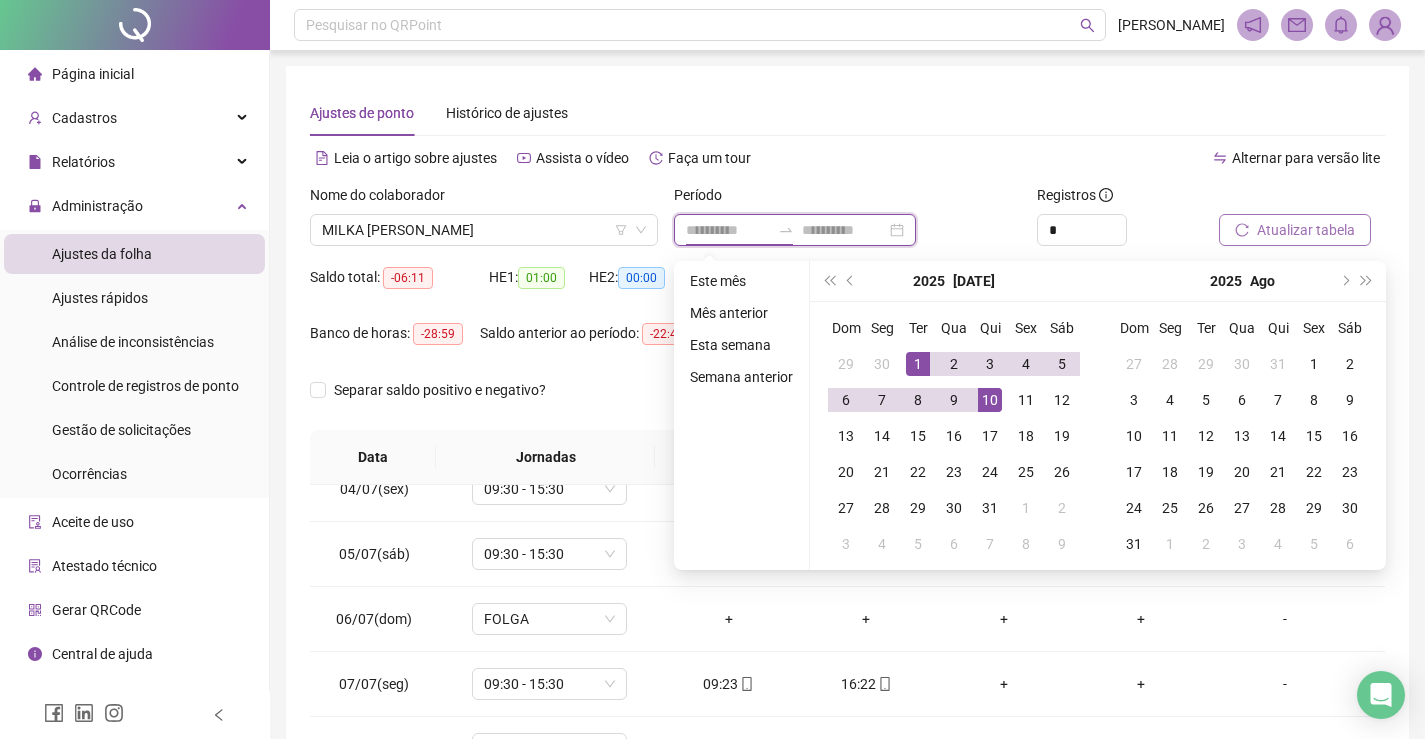 type on "**********" 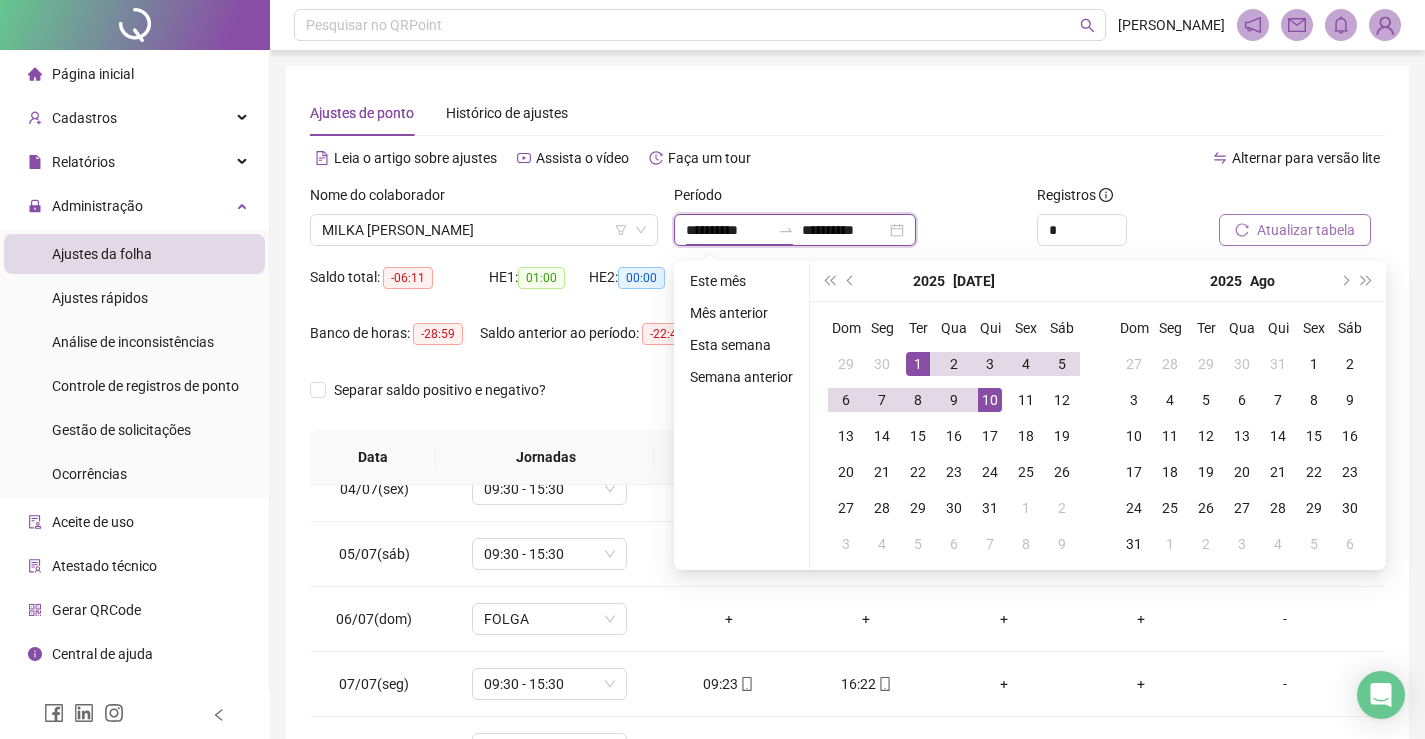 type on "**********" 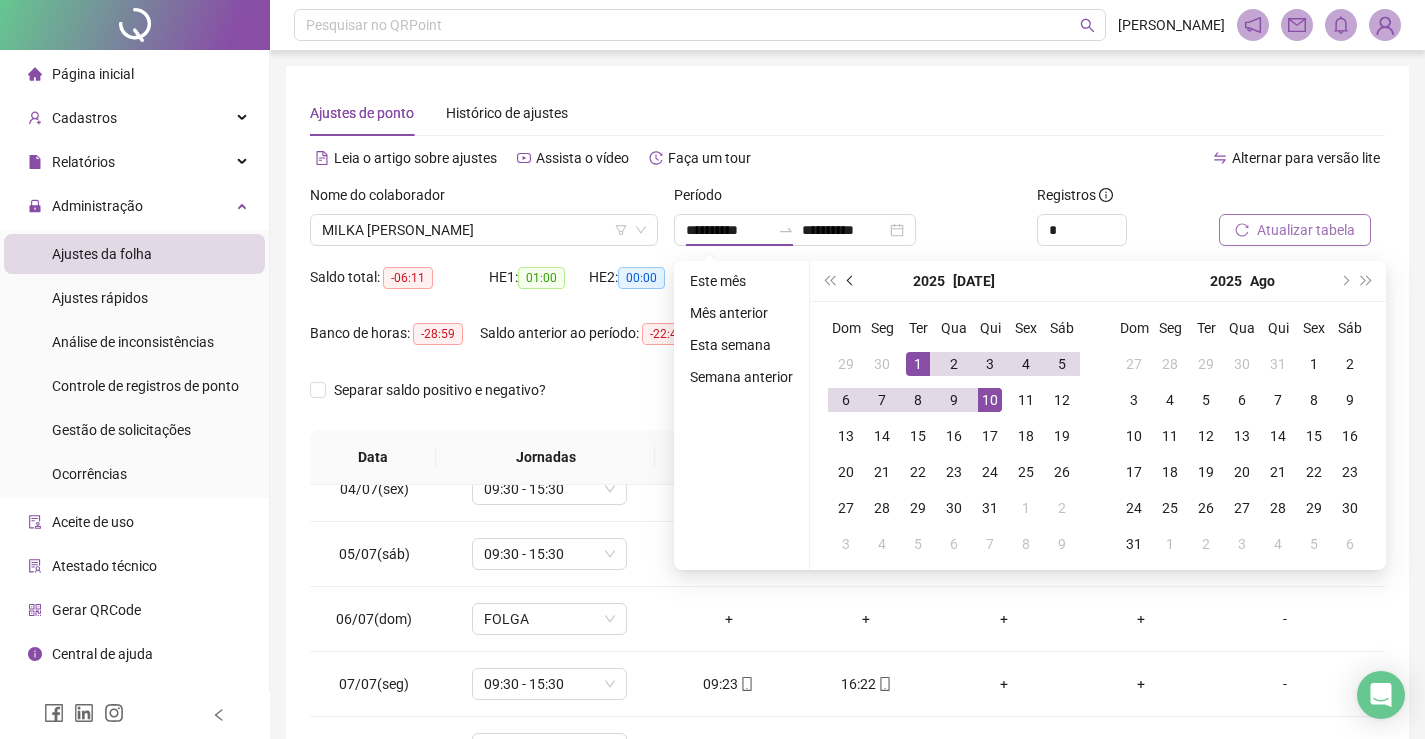 click at bounding box center [852, 281] 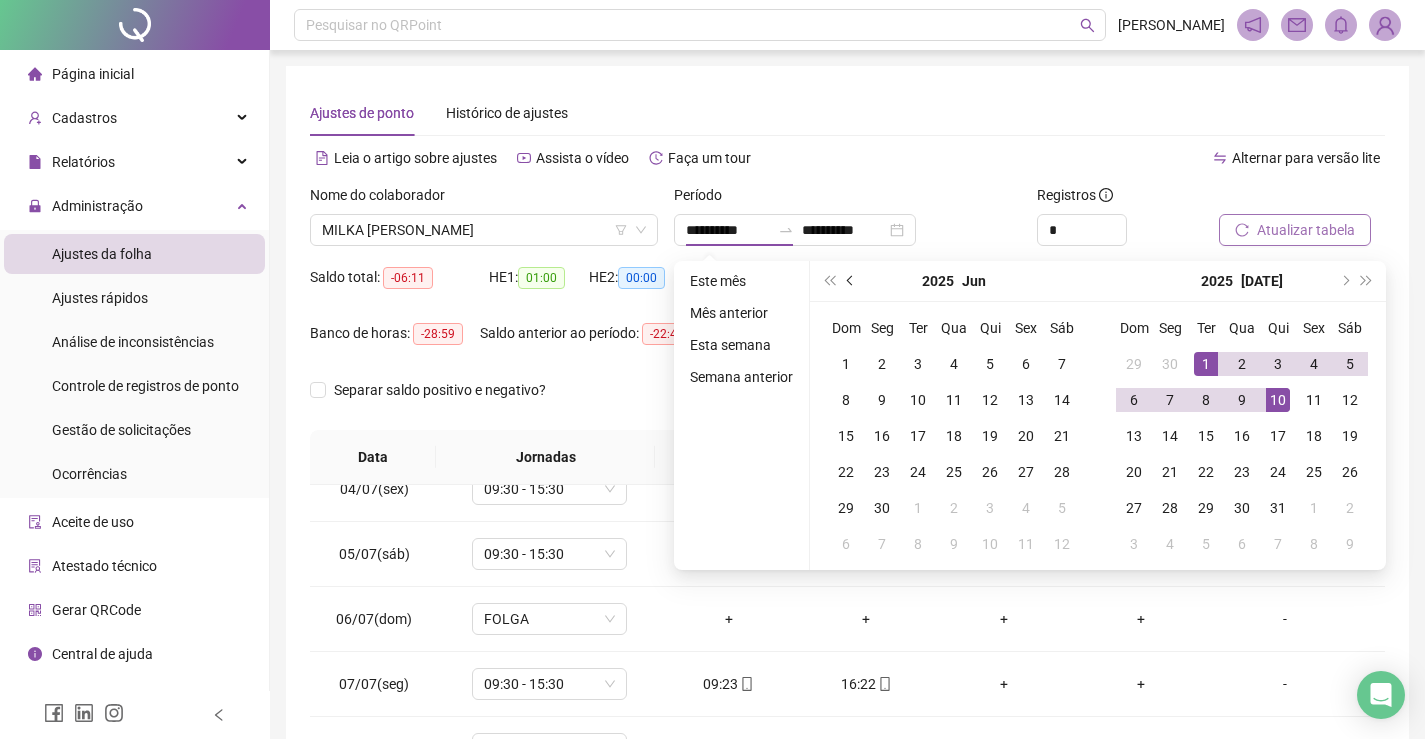 click at bounding box center [851, 281] 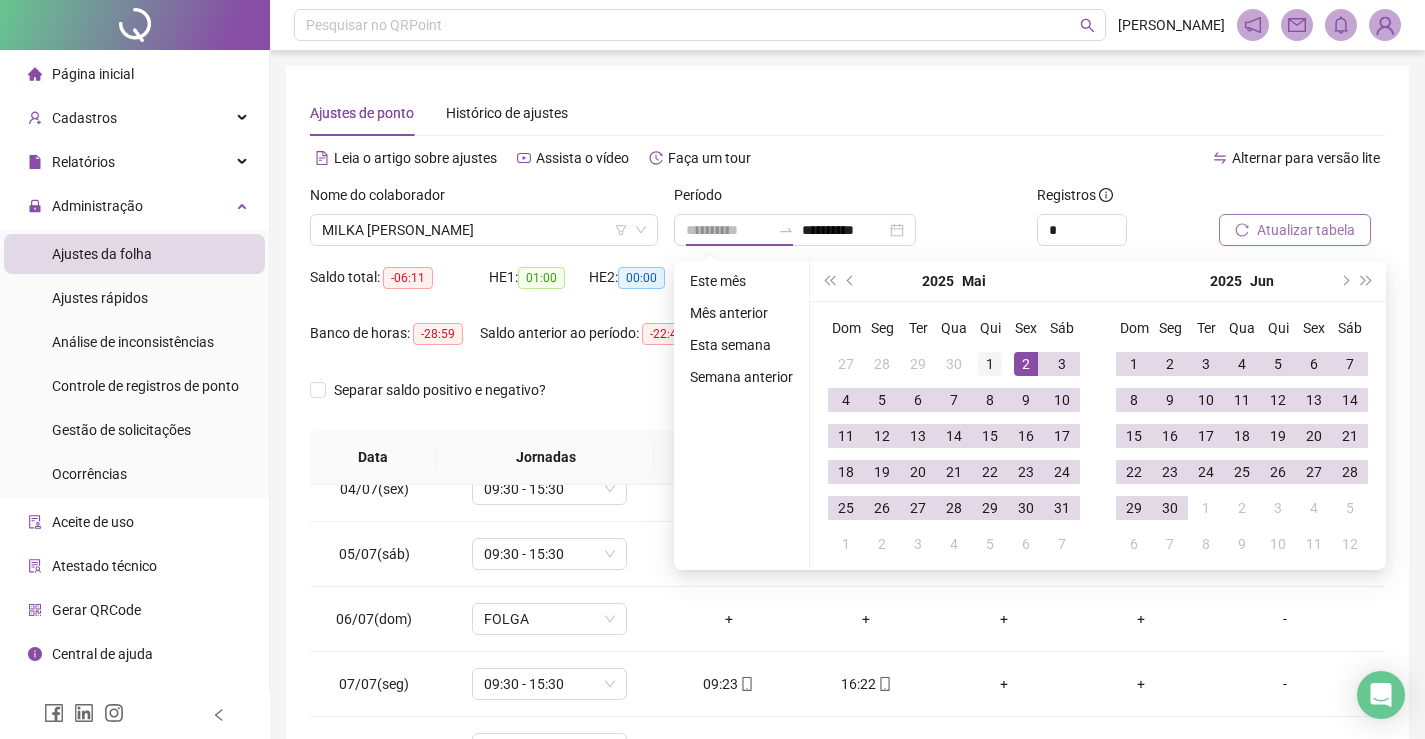 type on "**********" 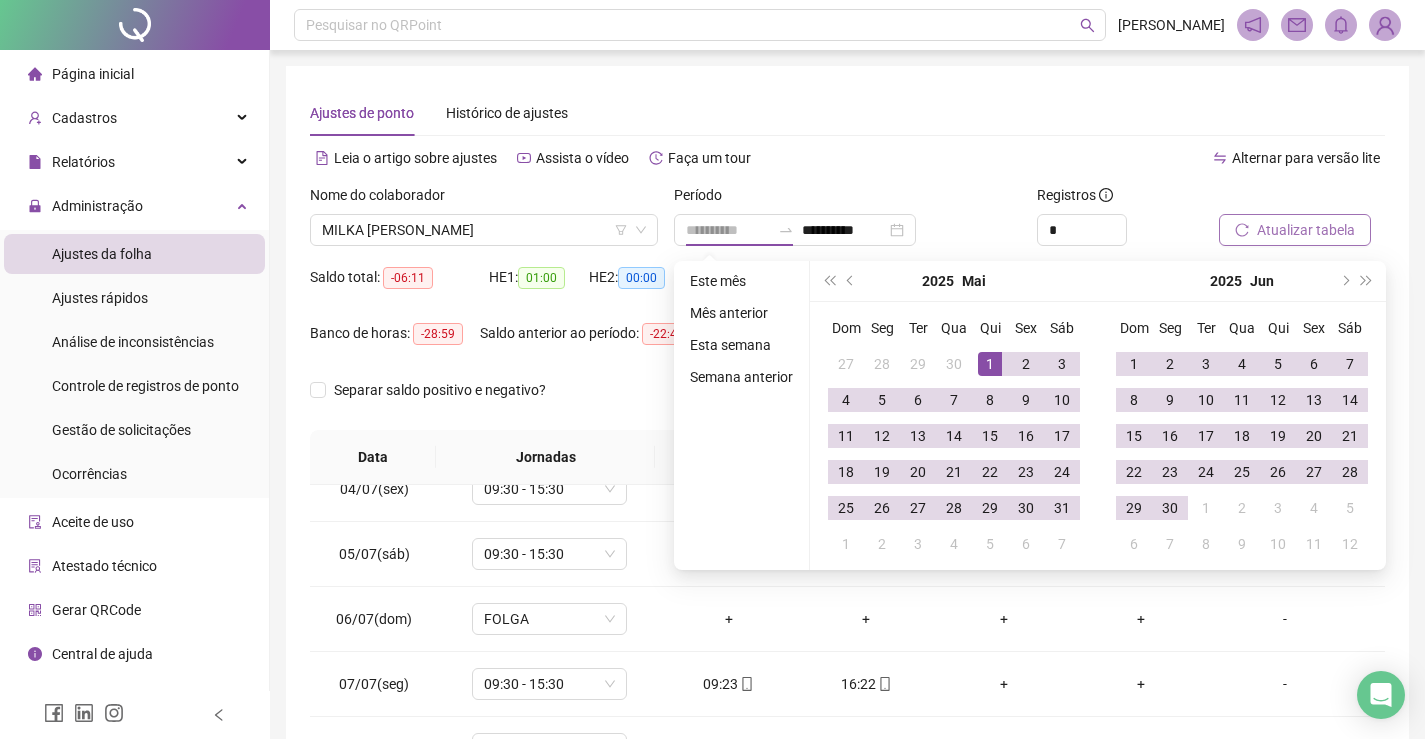 click on "1" at bounding box center (990, 364) 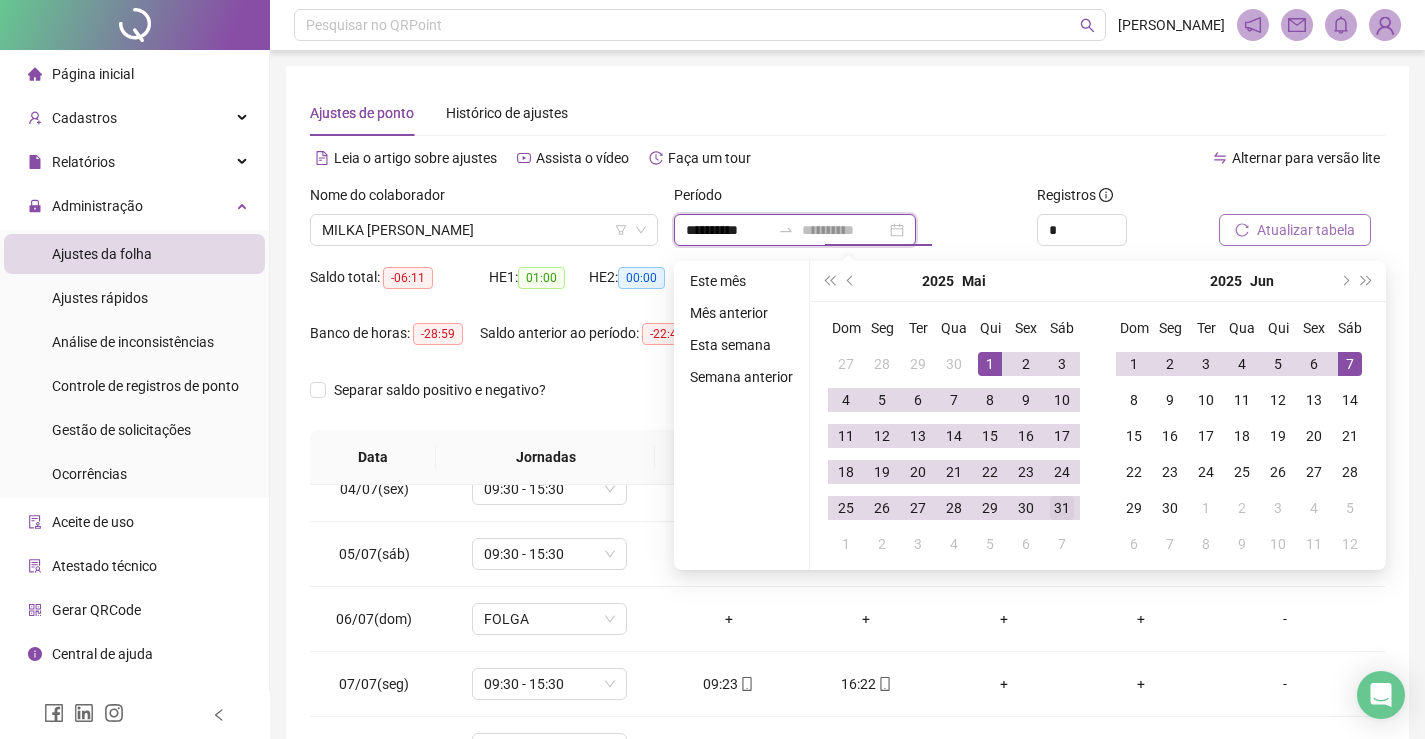 type on "**********" 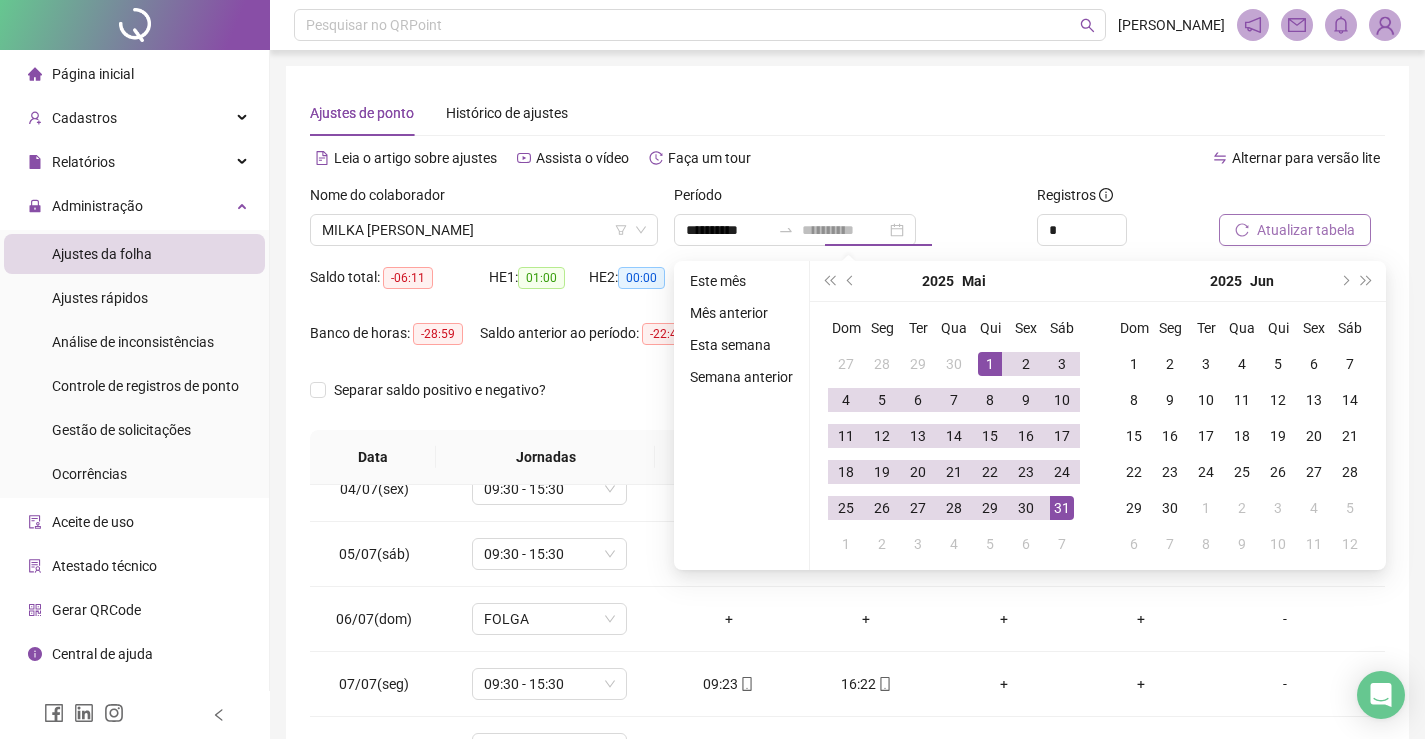 click on "31" at bounding box center [1062, 508] 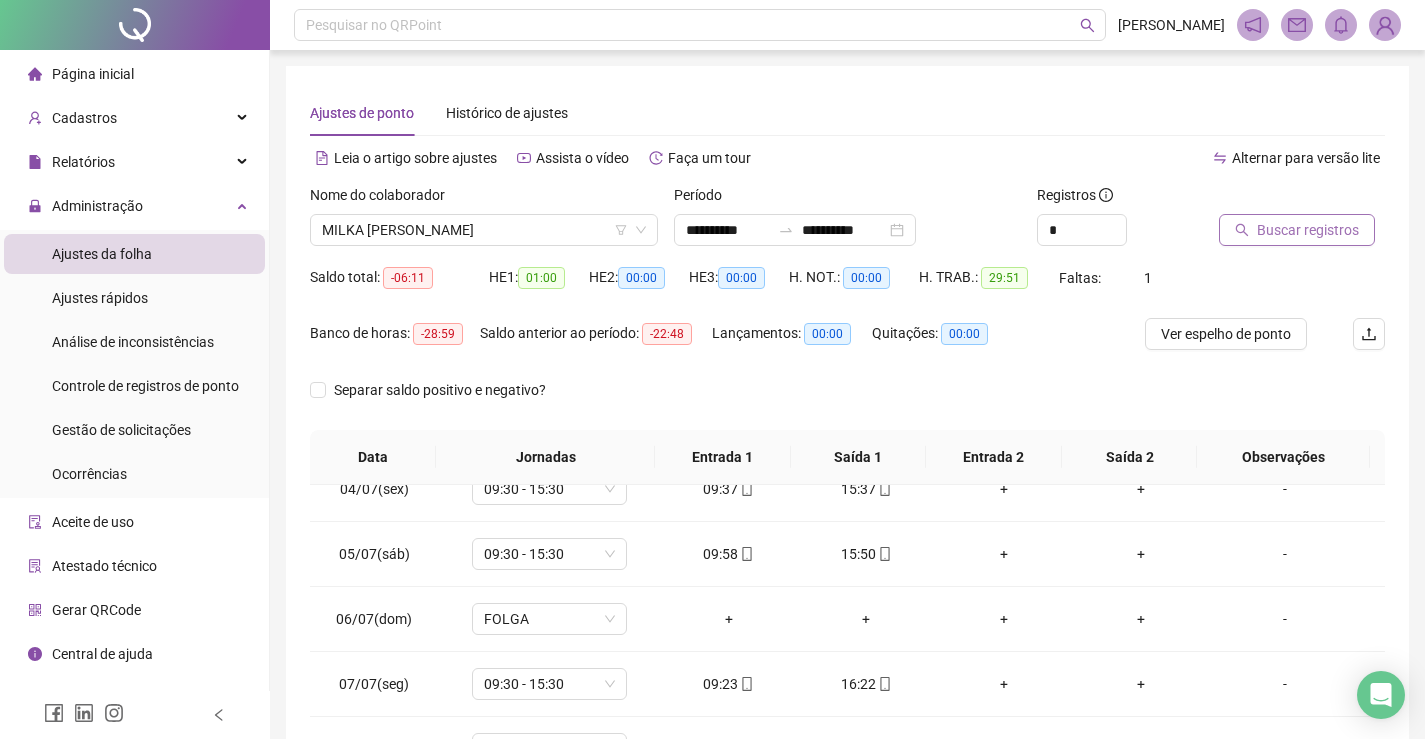 click on "Buscar registros" at bounding box center (1308, 230) 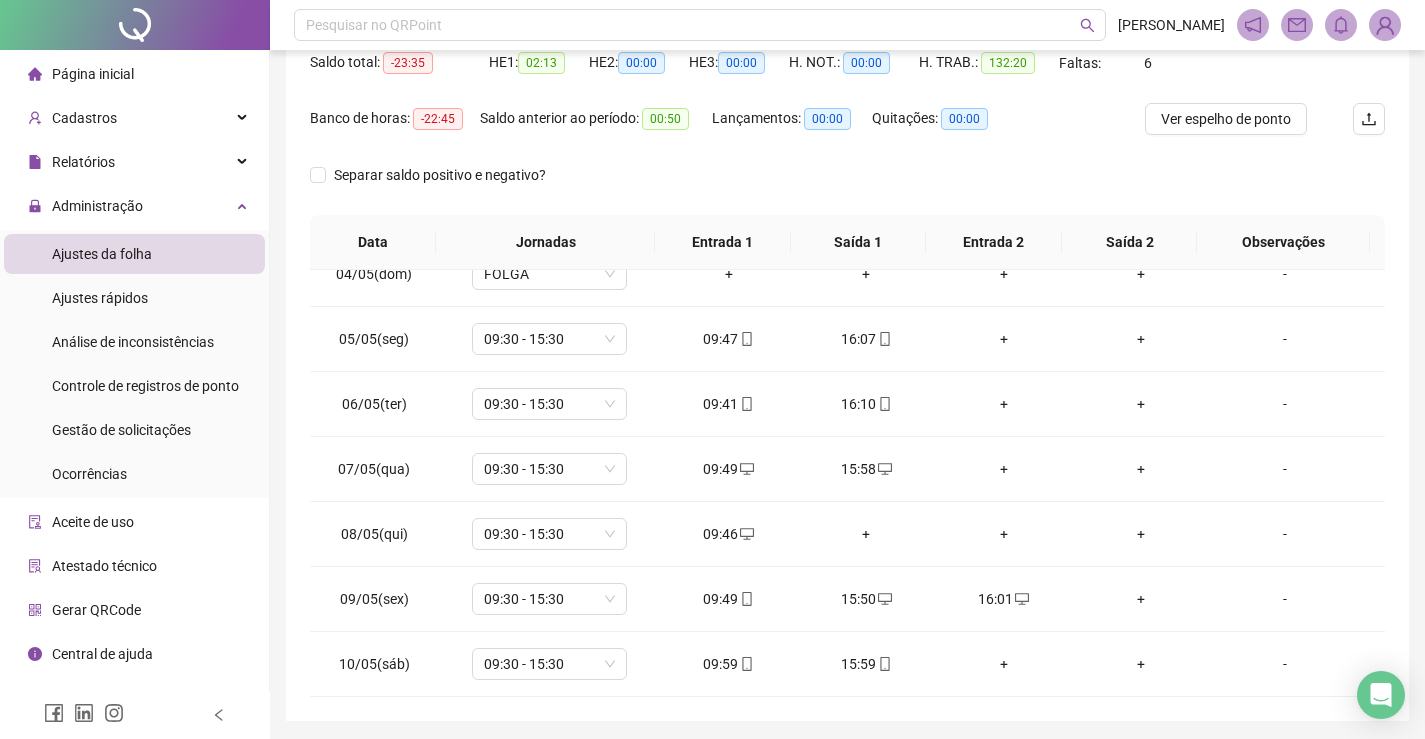 scroll, scrollTop: 257, scrollLeft: 0, axis: vertical 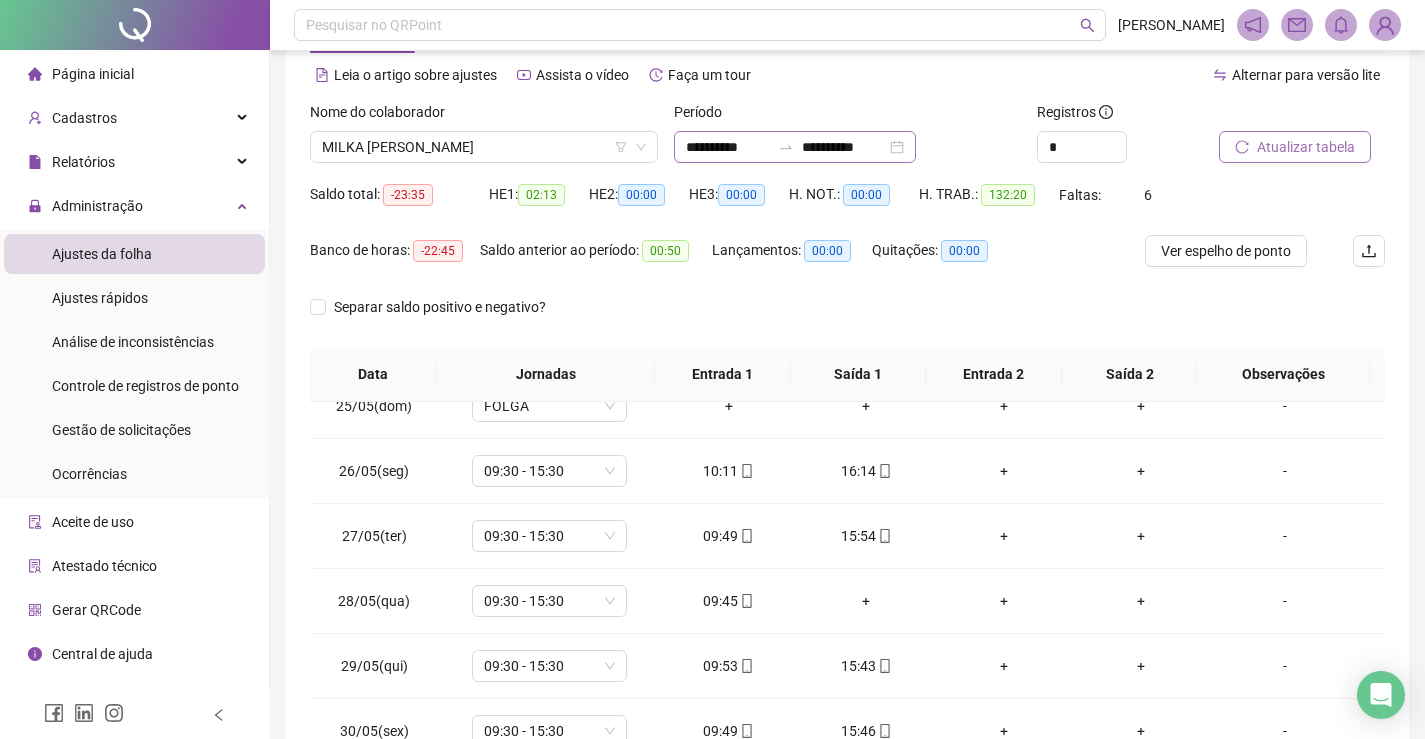 click on "**********" at bounding box center (795, 147) 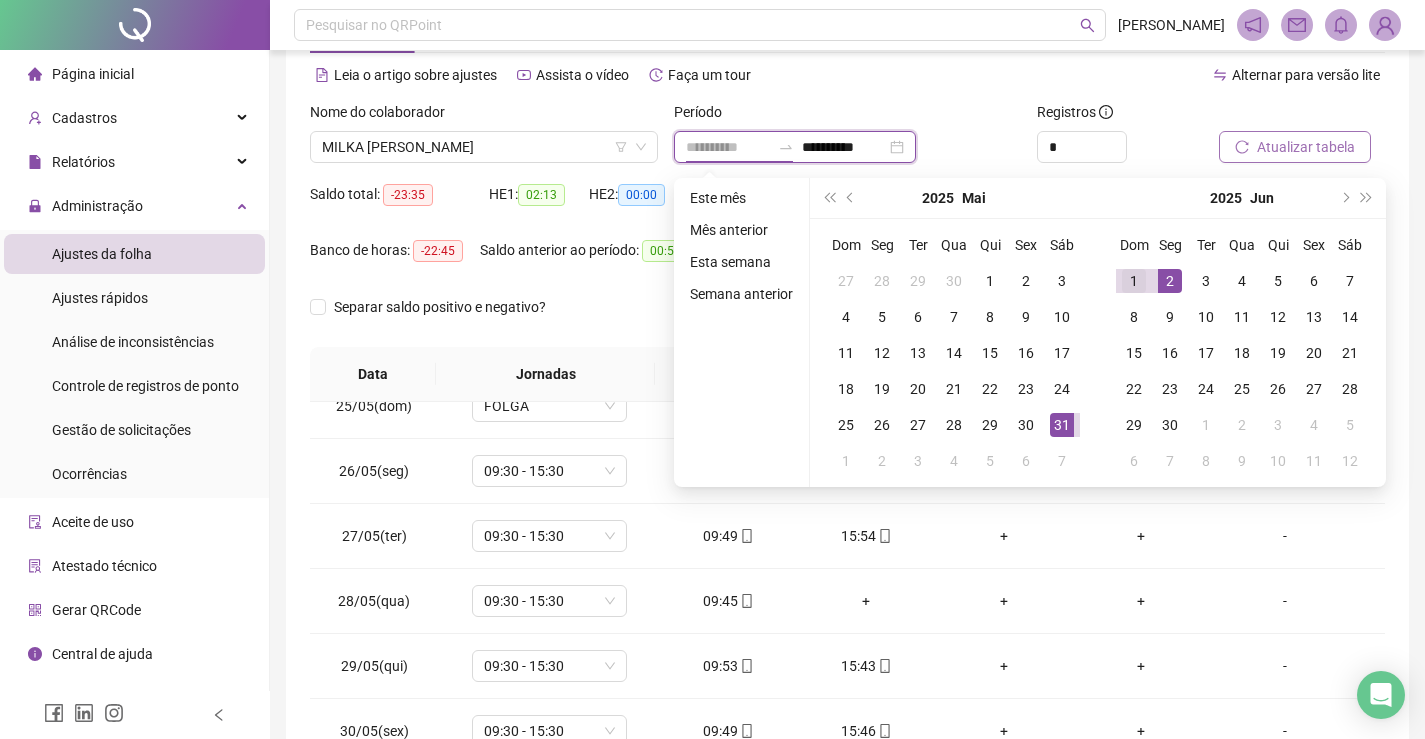 type on "**********" 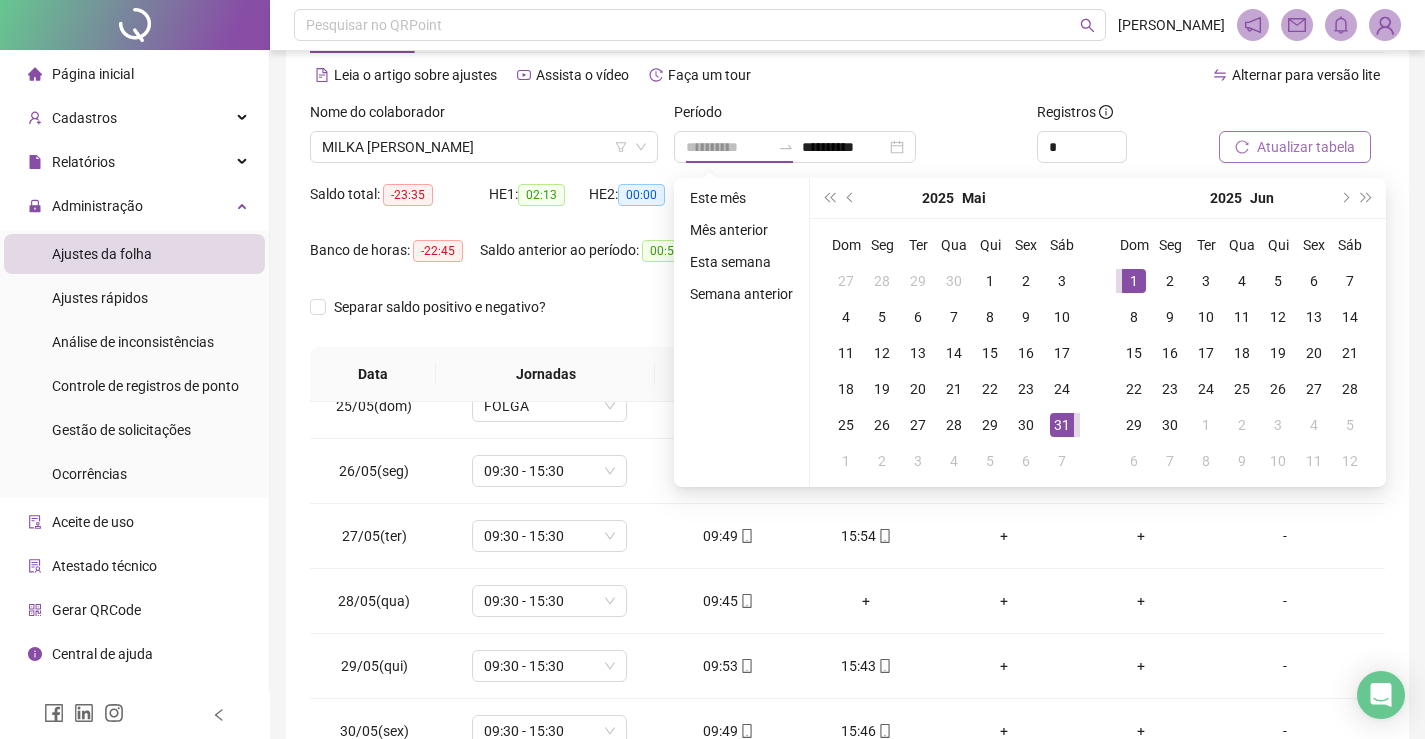 click on "1" at bounding box center [1134, 281] 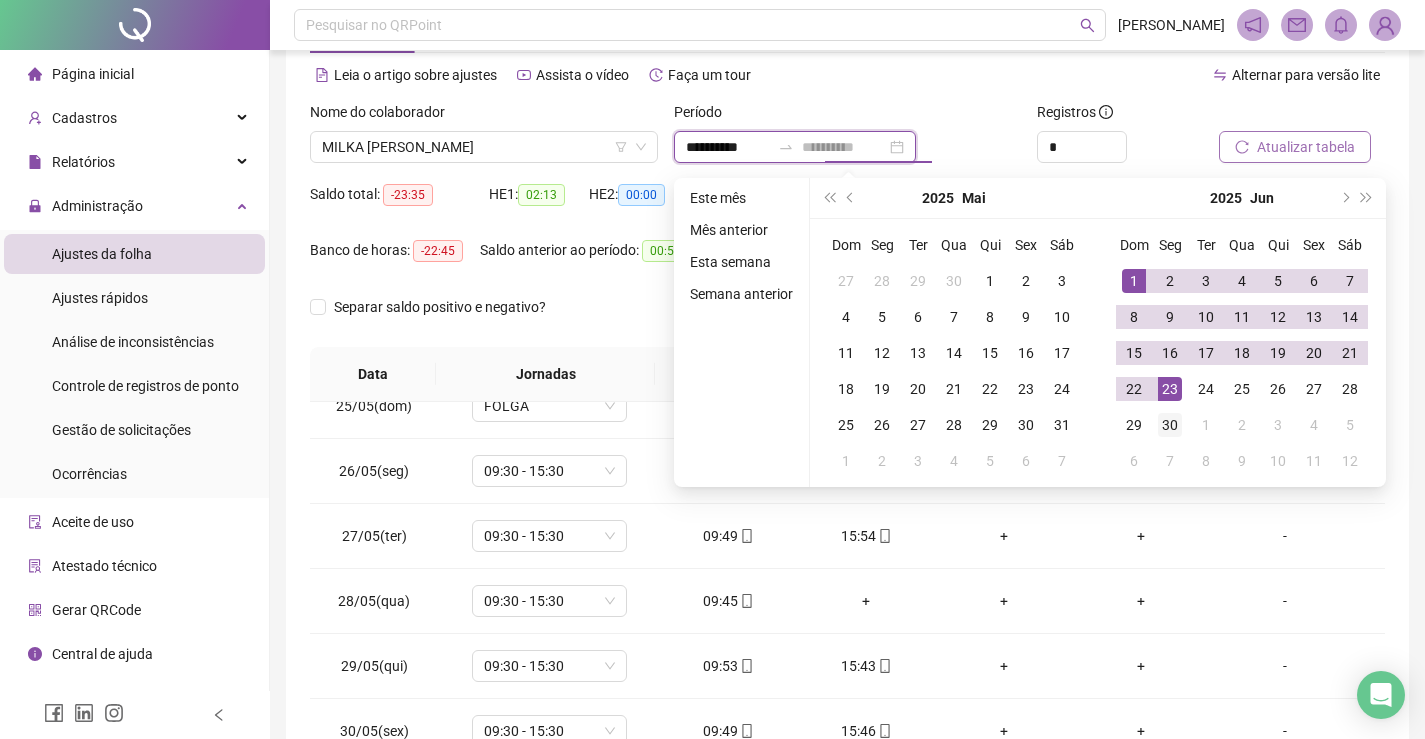 type on "**********" 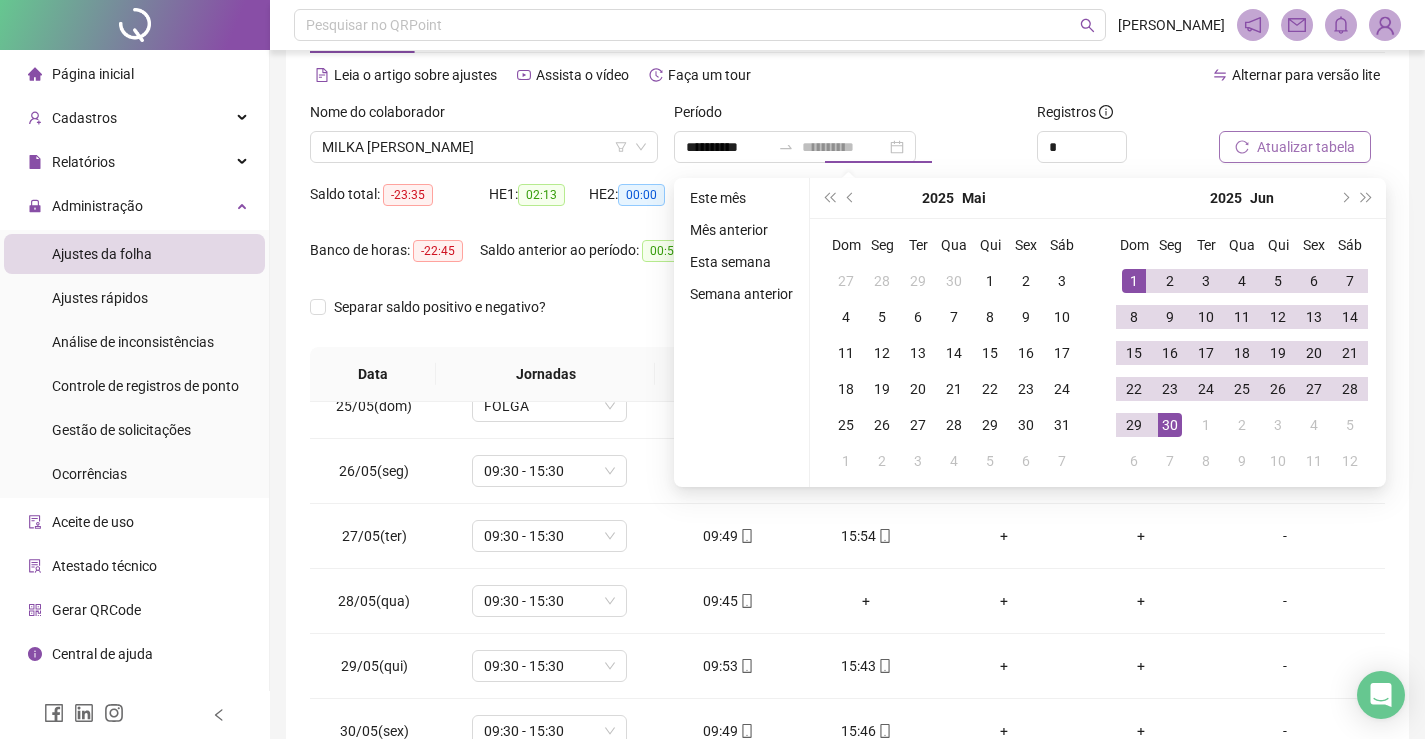 click on "30" at bounding box center (1170, 425) 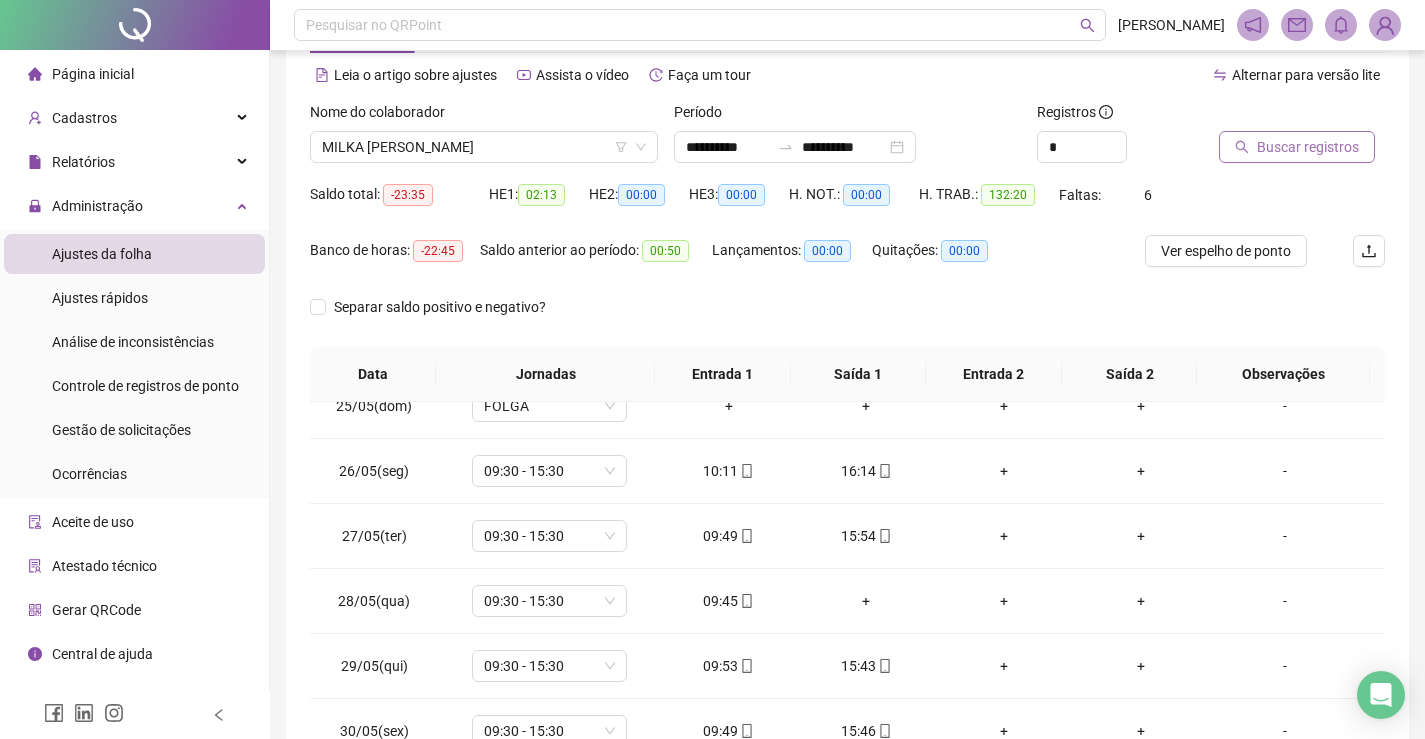 click on "Buscar registros" at bounding box center (1308, 147) 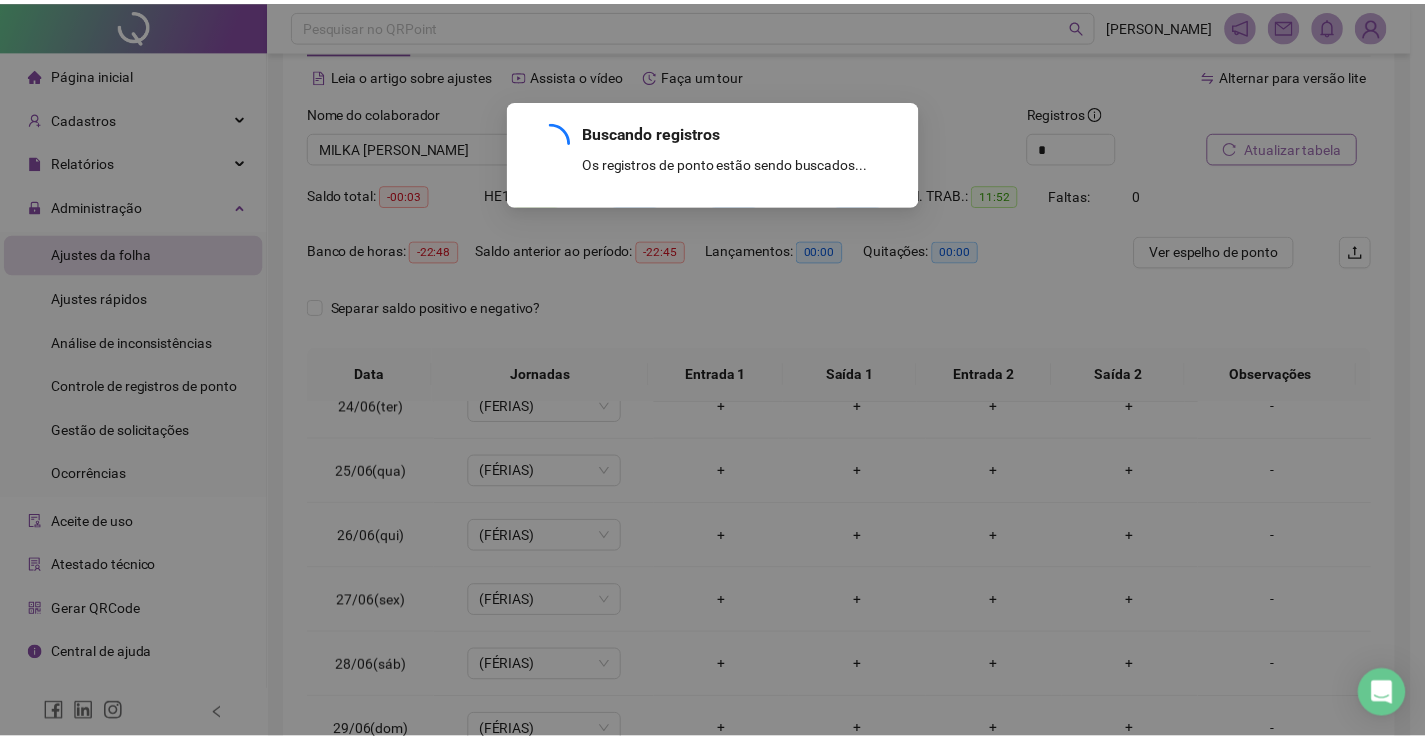 scroll, scrollTop: 1523, scrollLeft: 0, axis: vertical 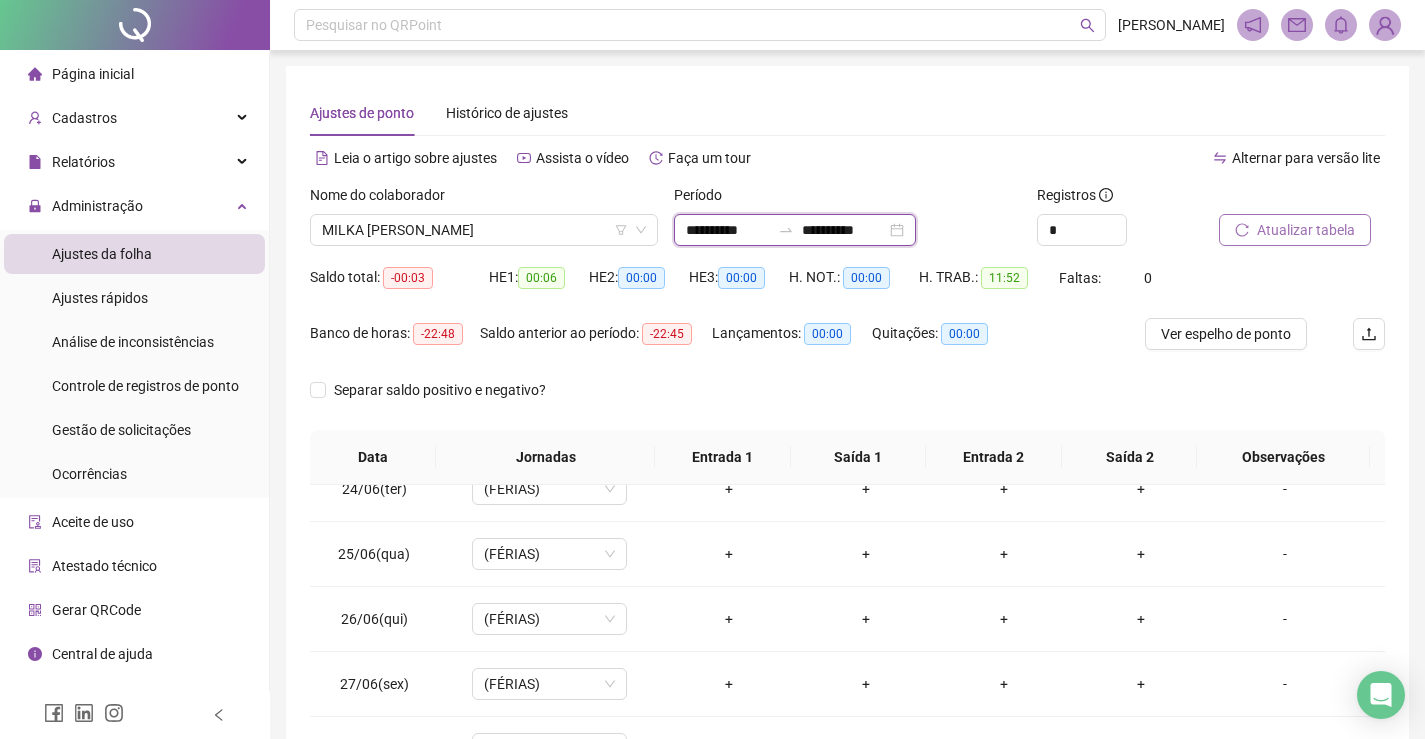 click on "**********" at bounding box center (728, 230) 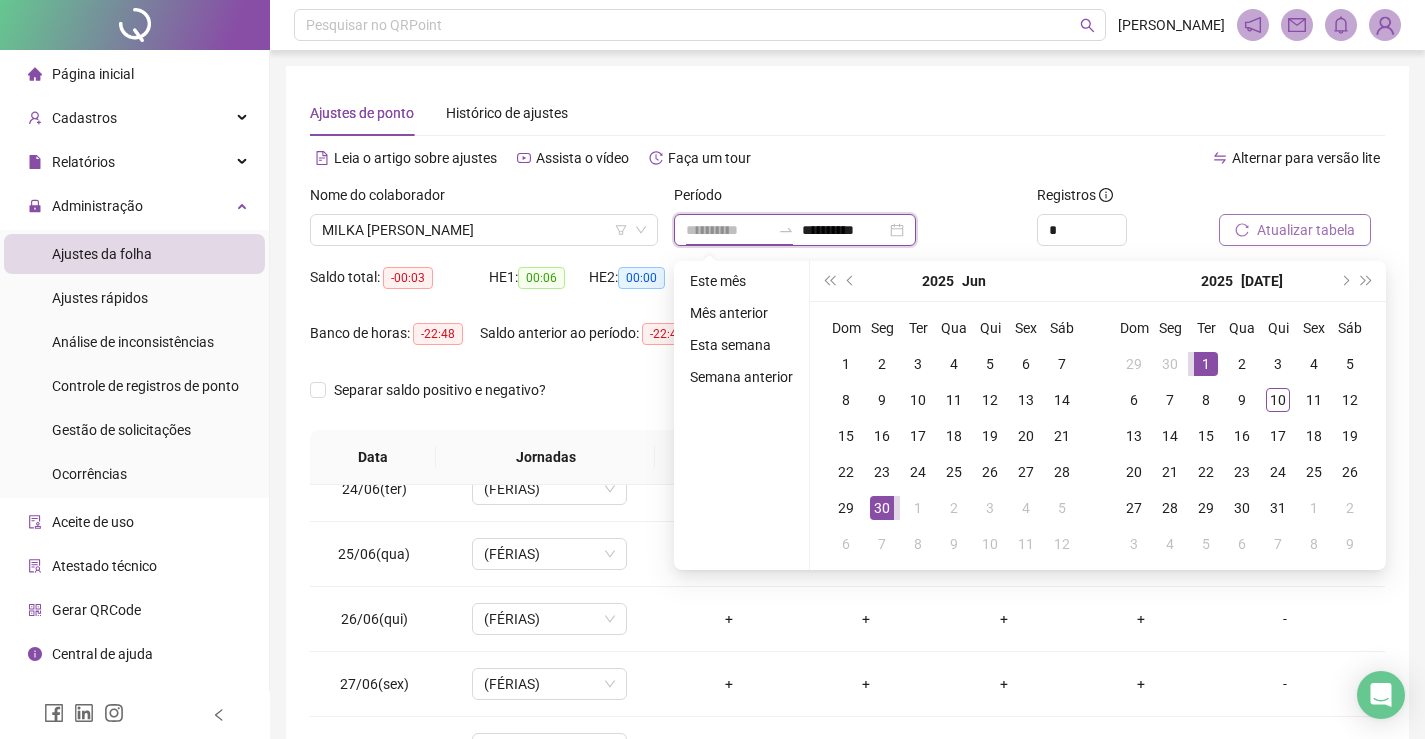 type on "**********" 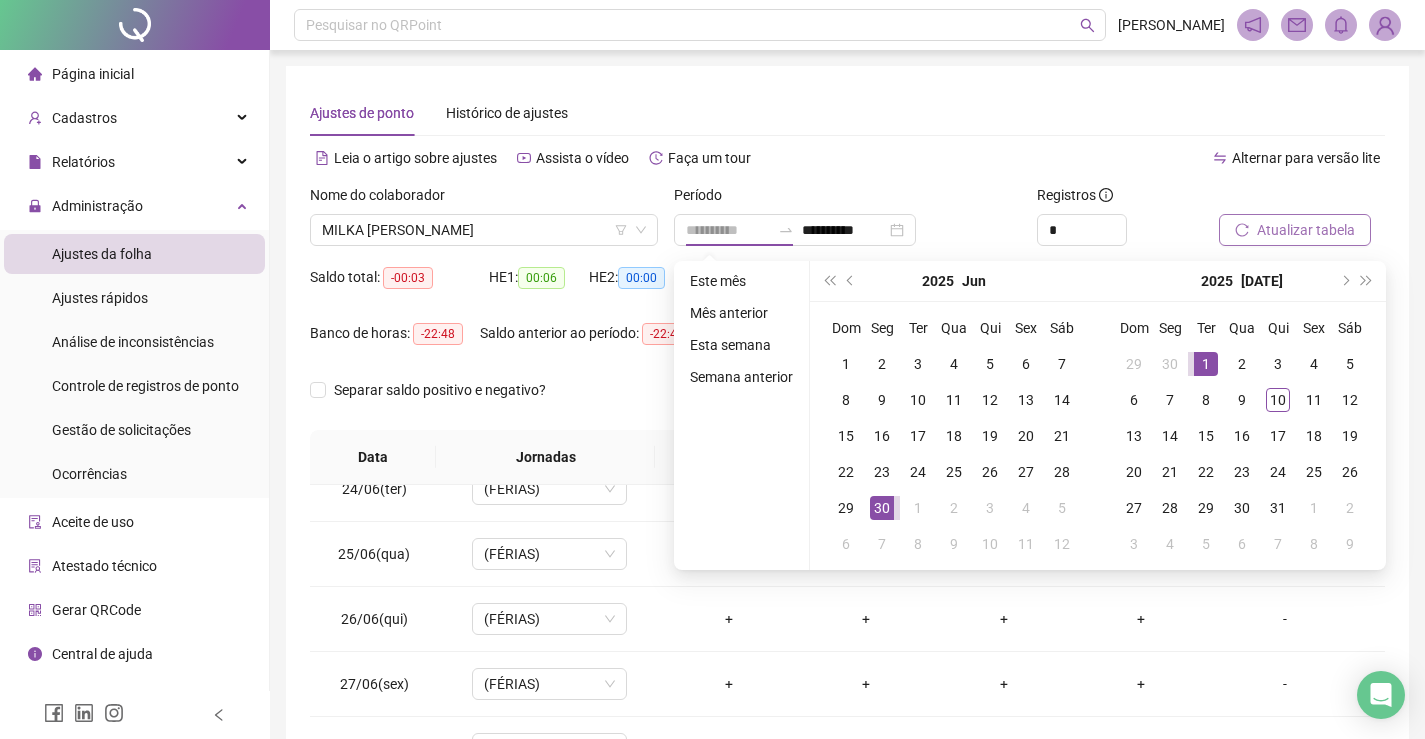 click on "1" at bounding box center (1206, 364) 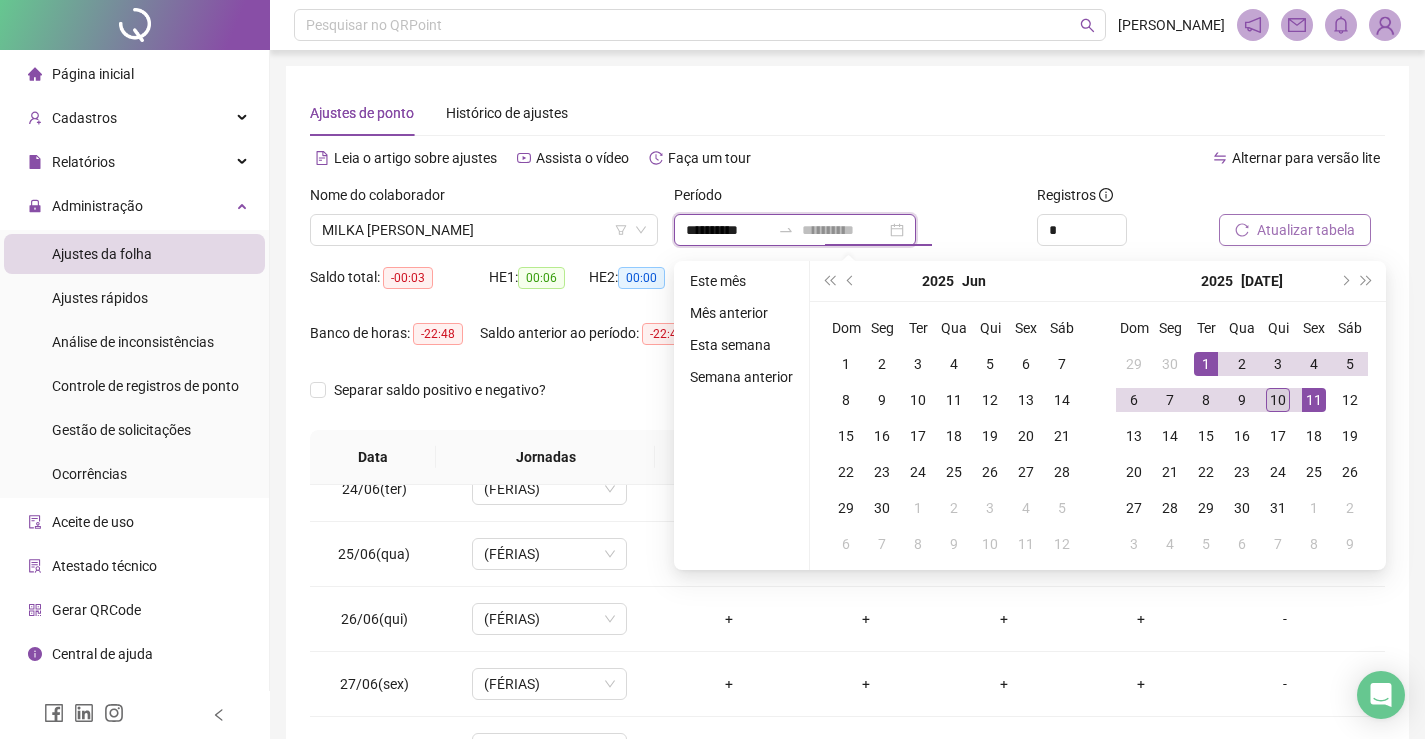 type on "**********" 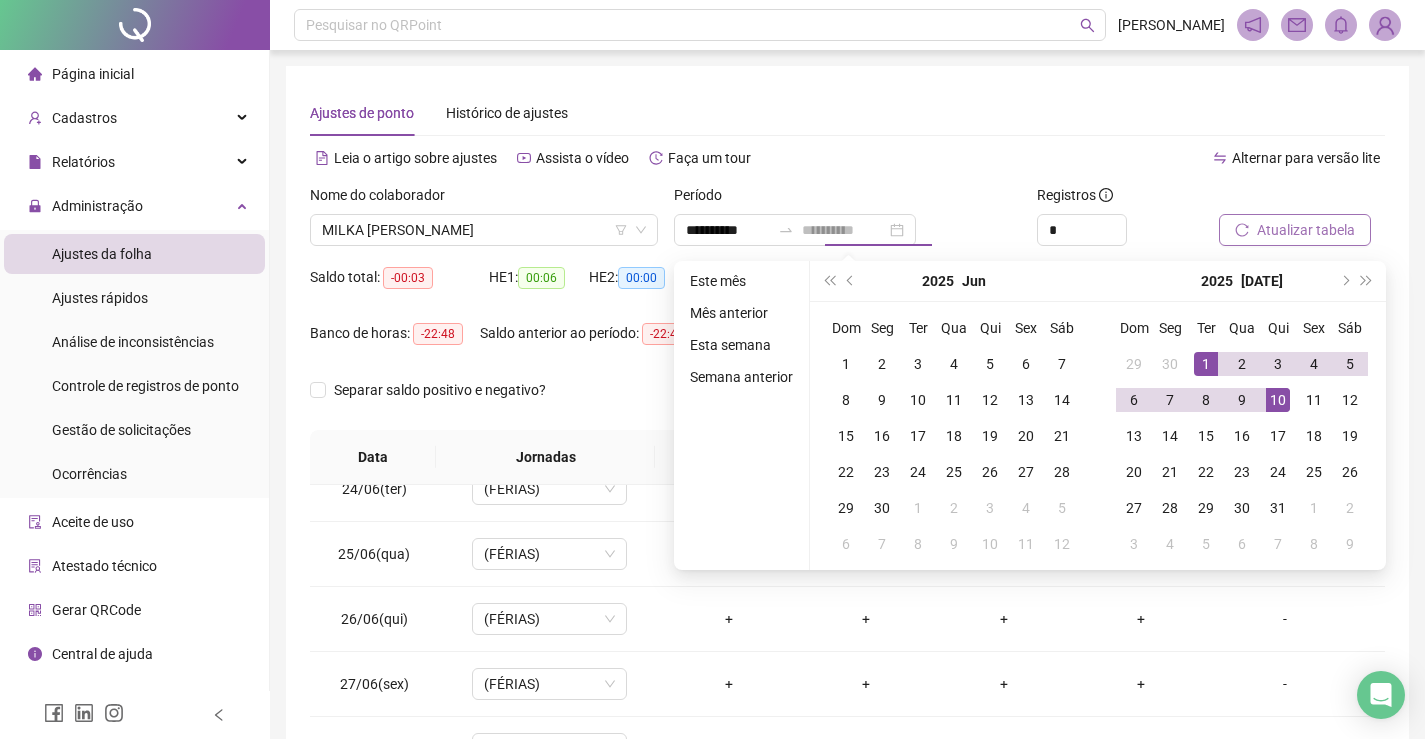 click on "10" at bounding box center (1278, 400) 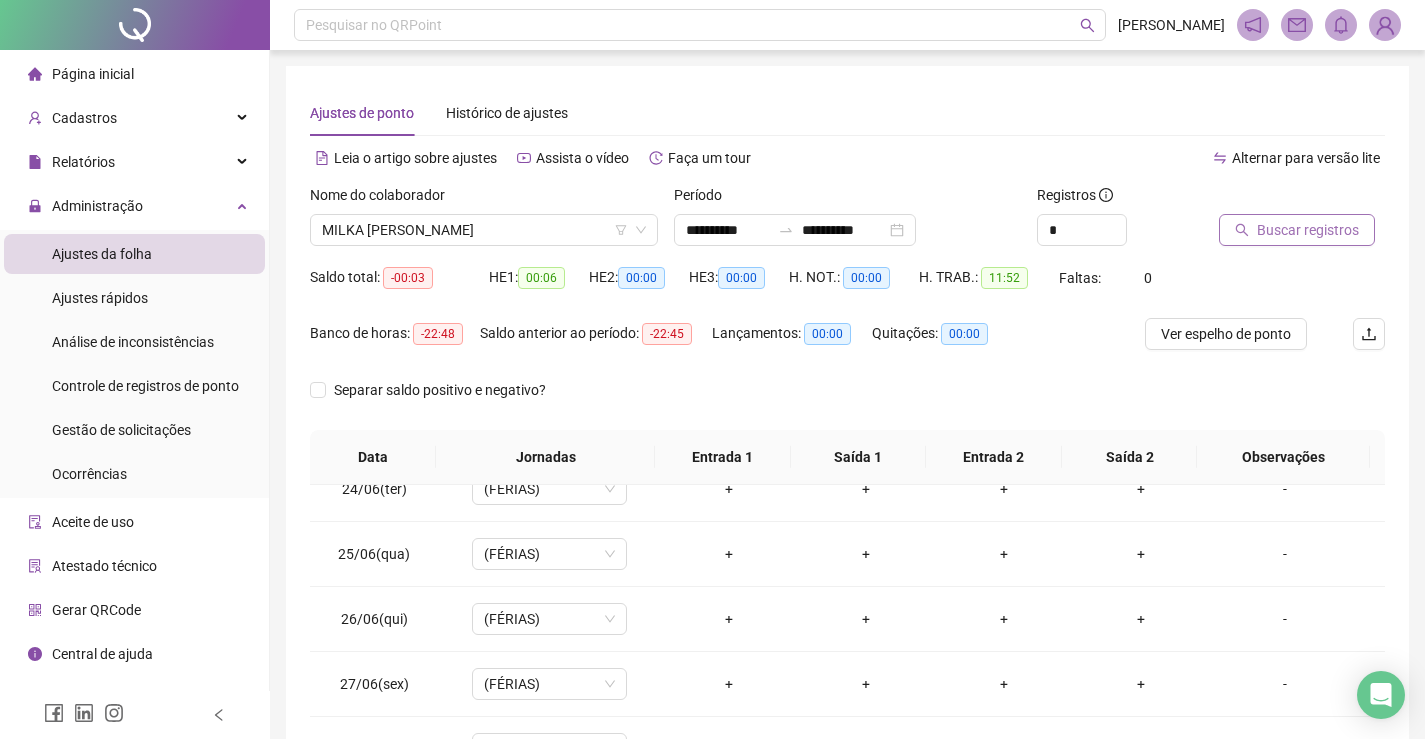 click on "Buscar registros" at bounding box center (1308, 230) 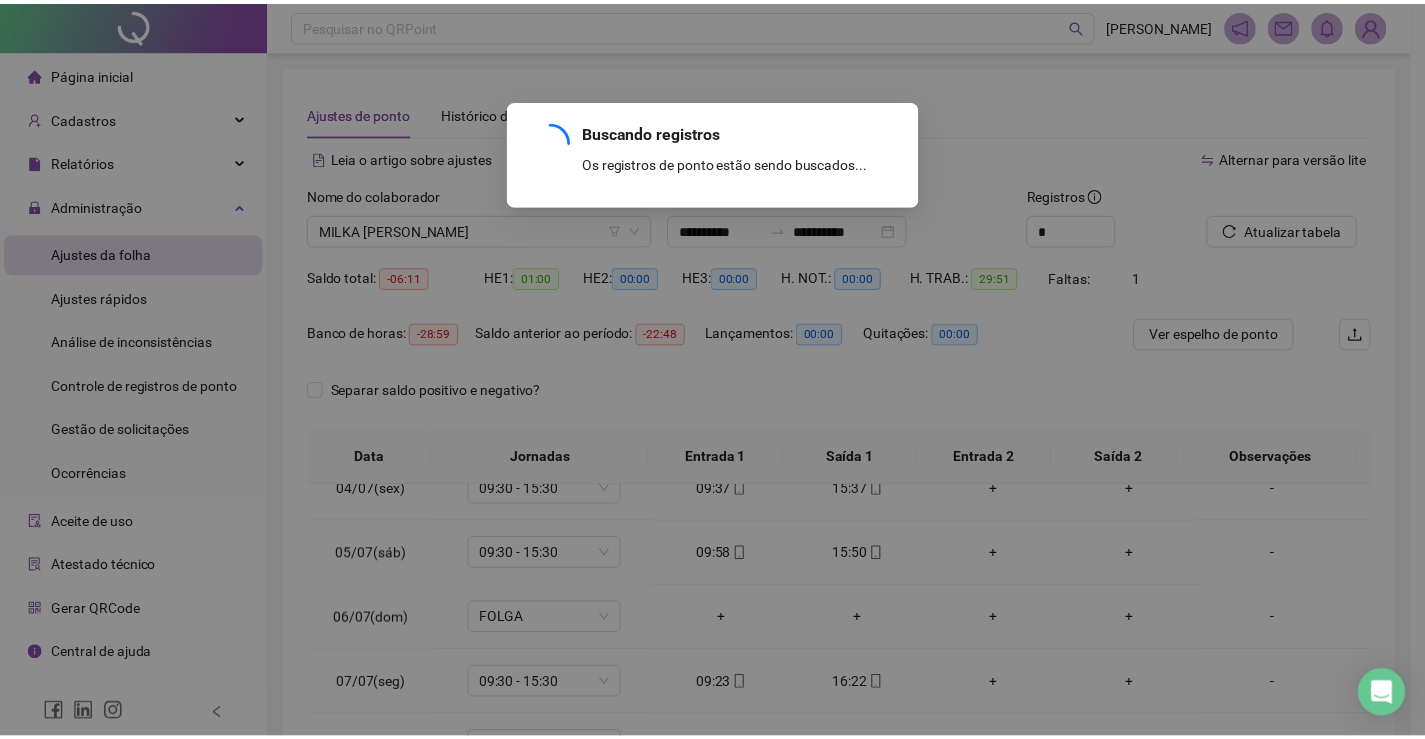 scroll, scrollTop: 223, scrollLeft: 0, axis: vertical 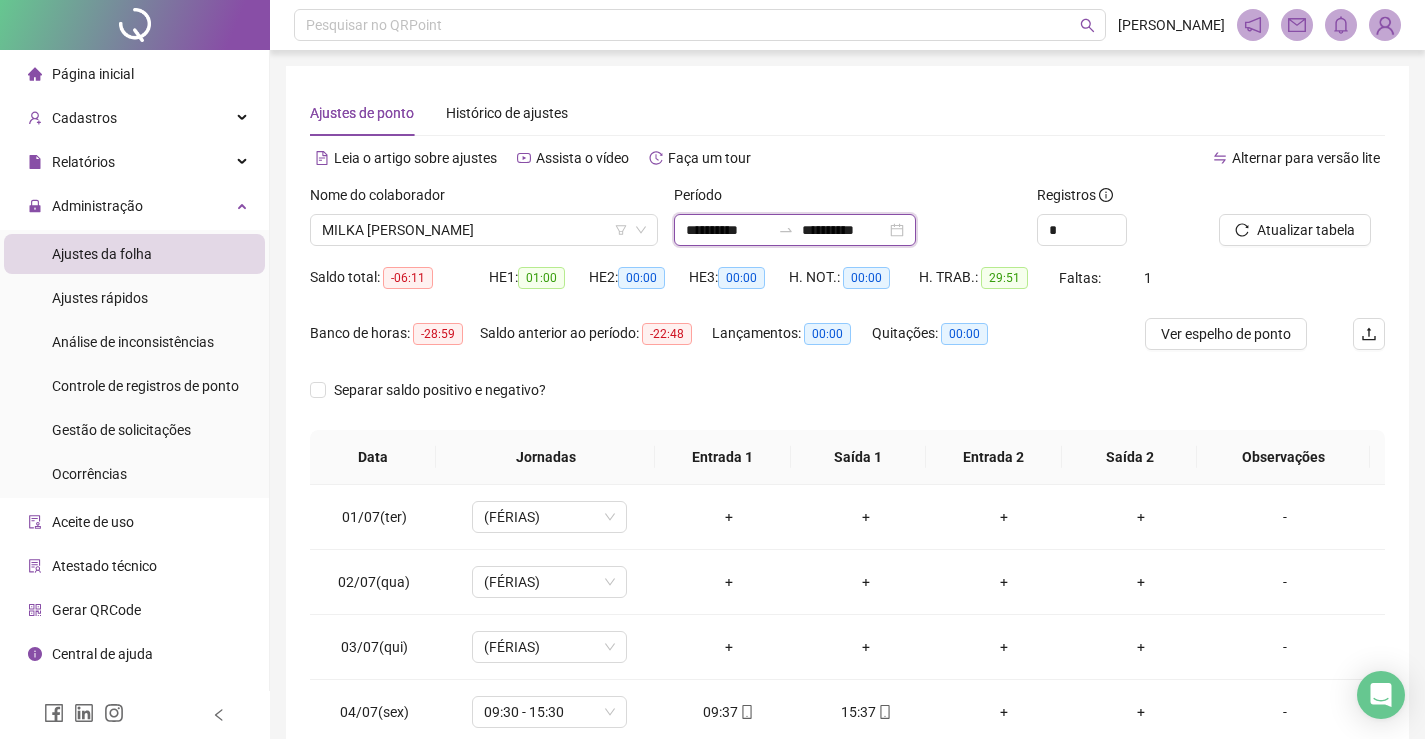 click on "**********" at bounding box center [728, 230] 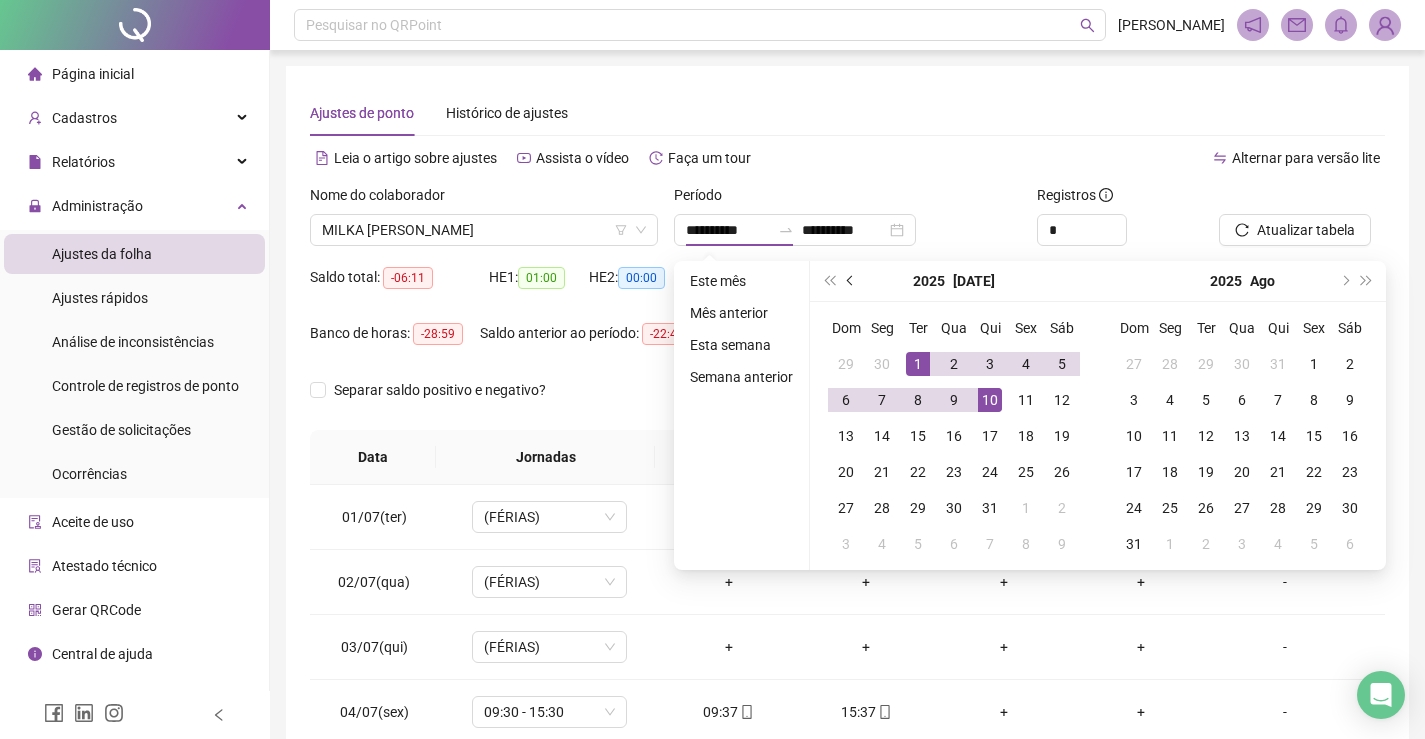 click at bounding box center [851, 281] 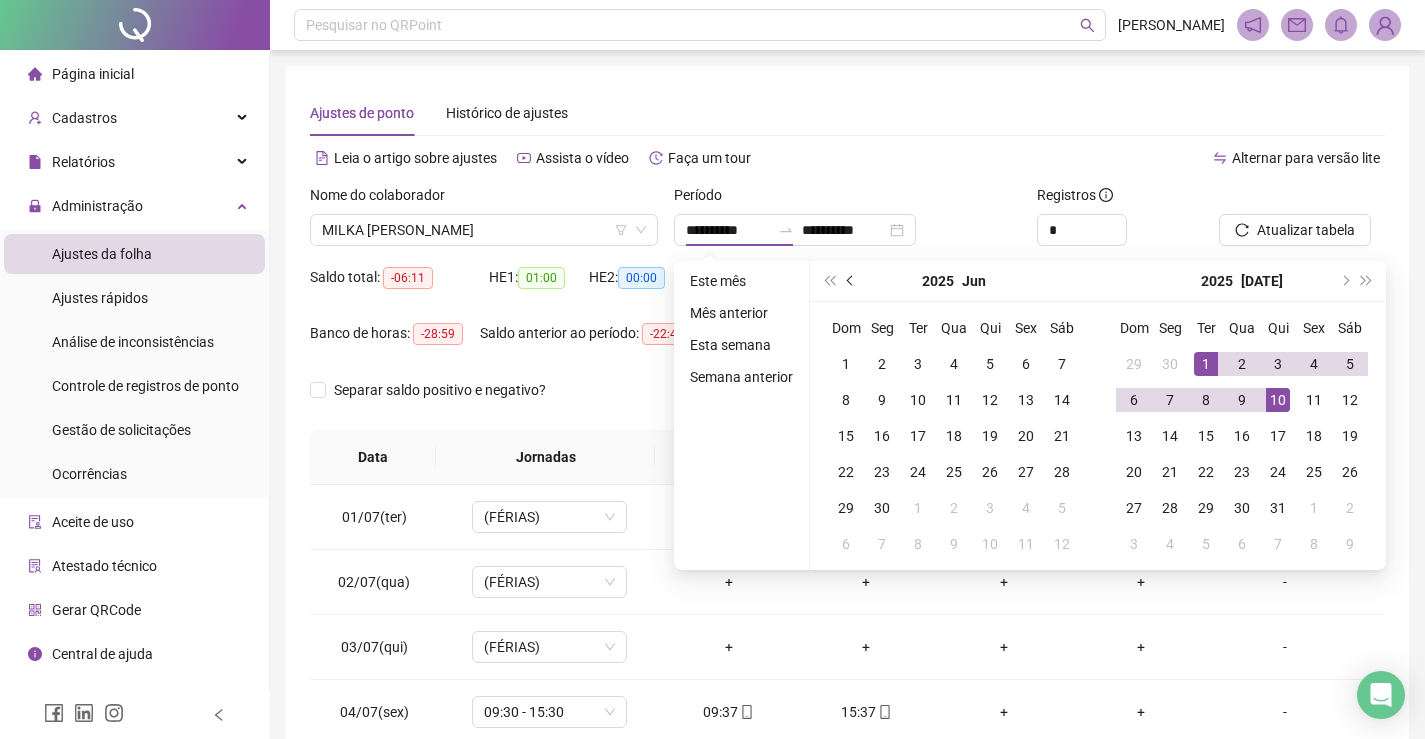 click at bounding box center (852, 281) 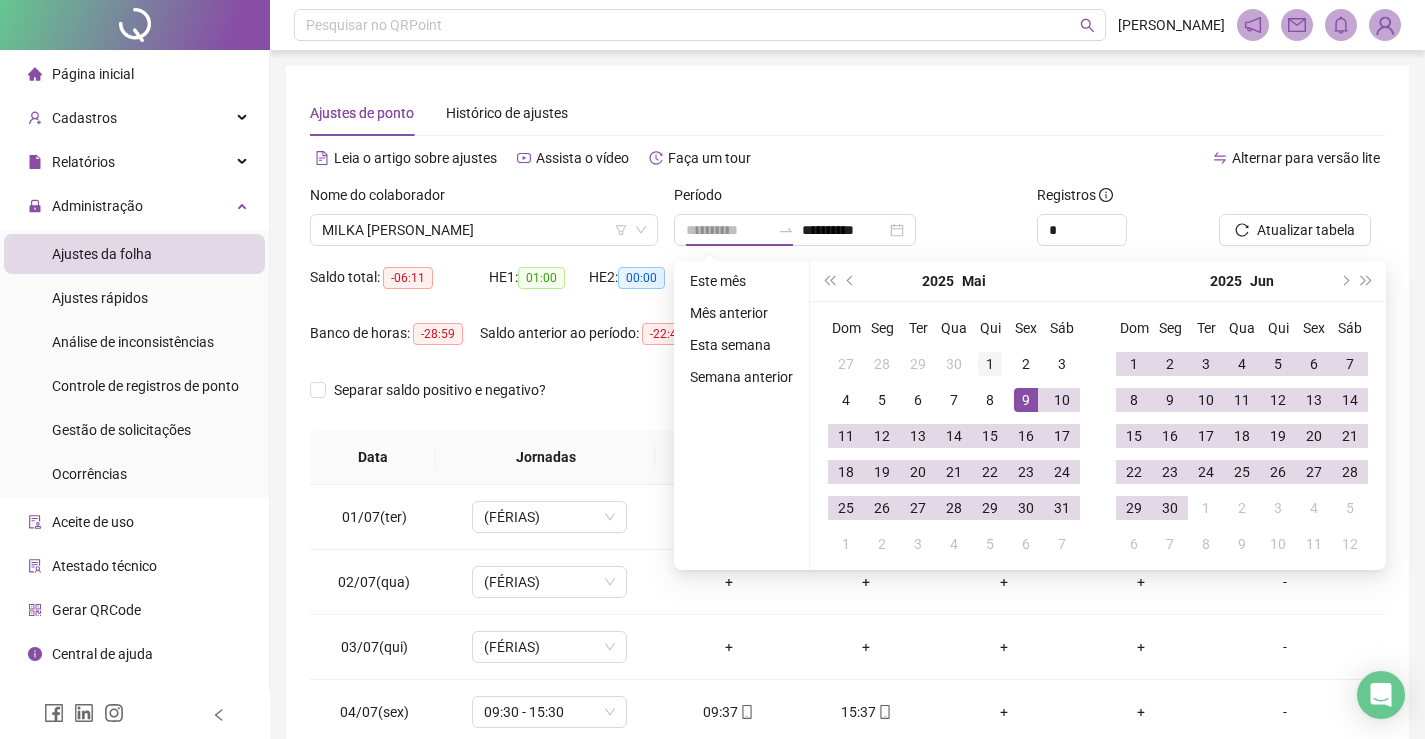 type on "**********" 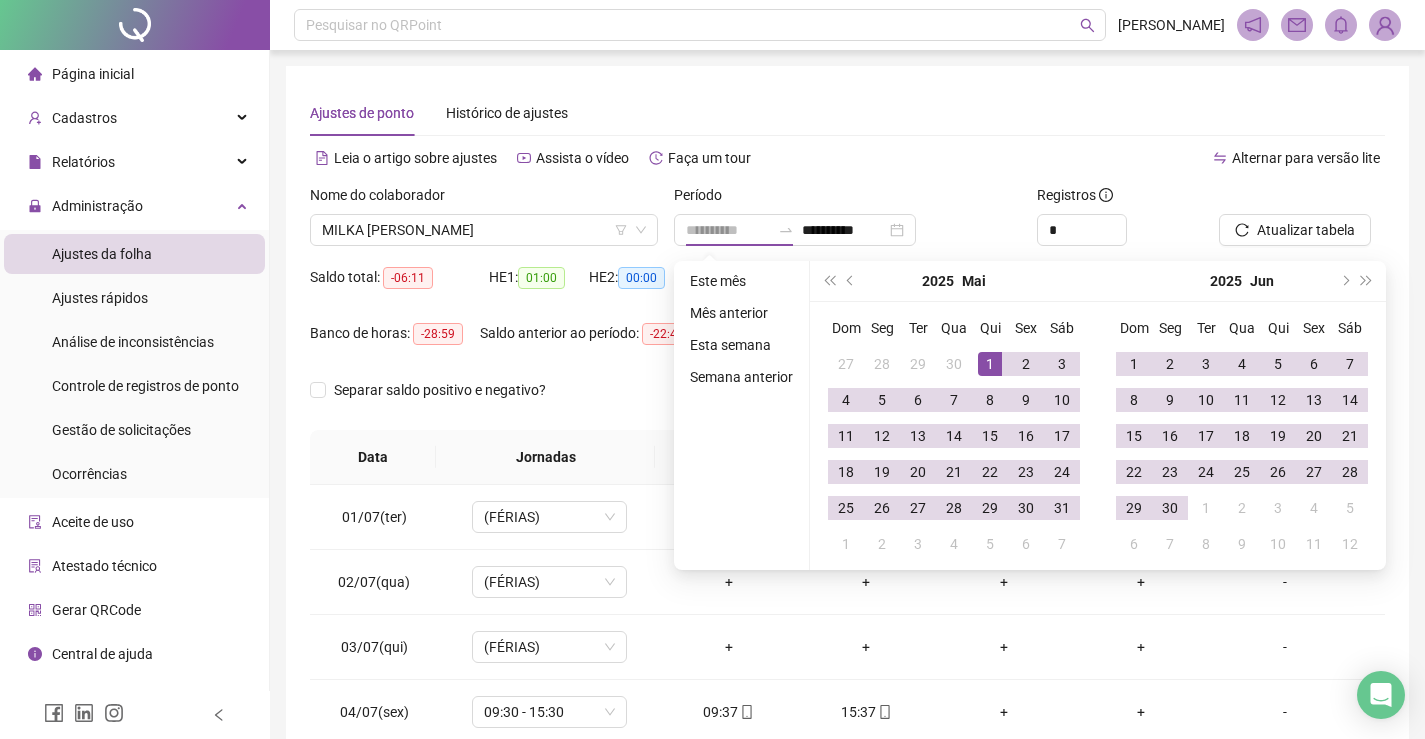 click on "1" at bounding box center (990, 364) 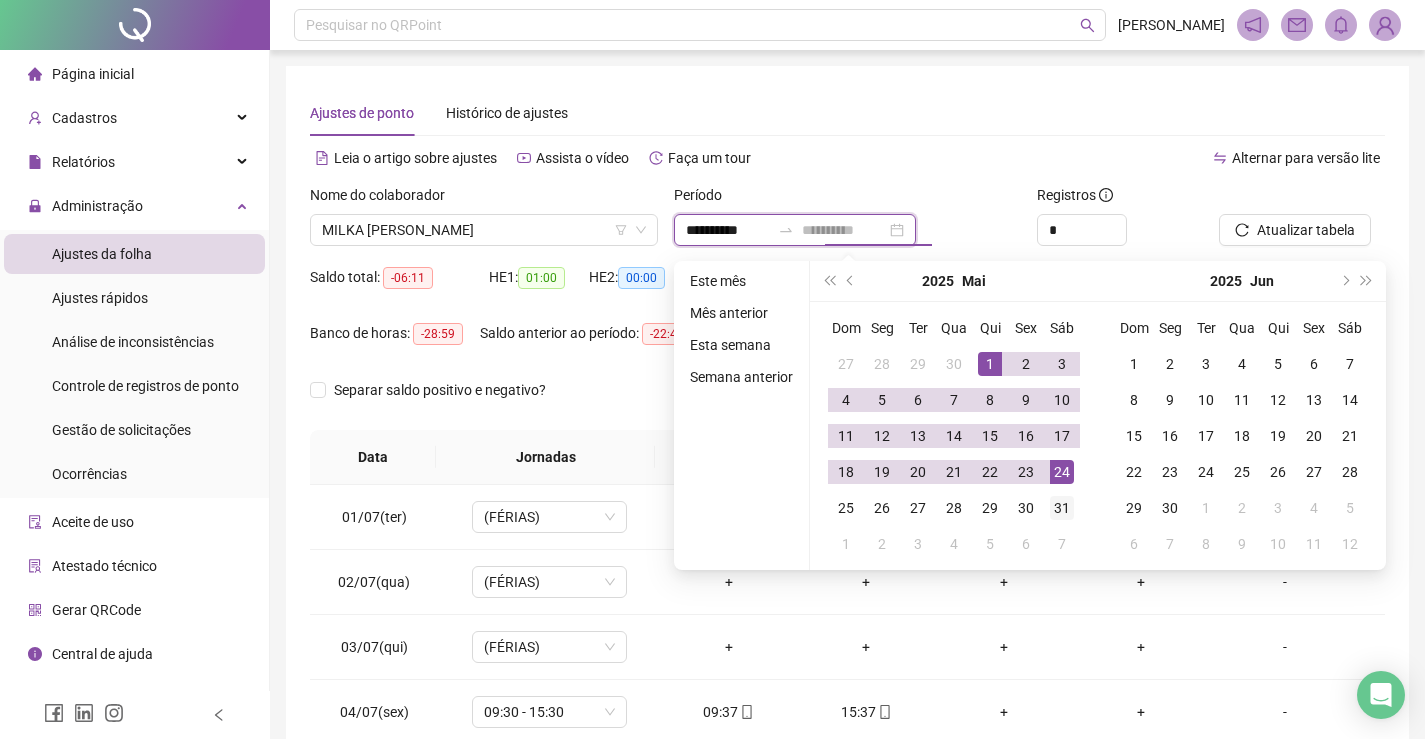 type on "**********" 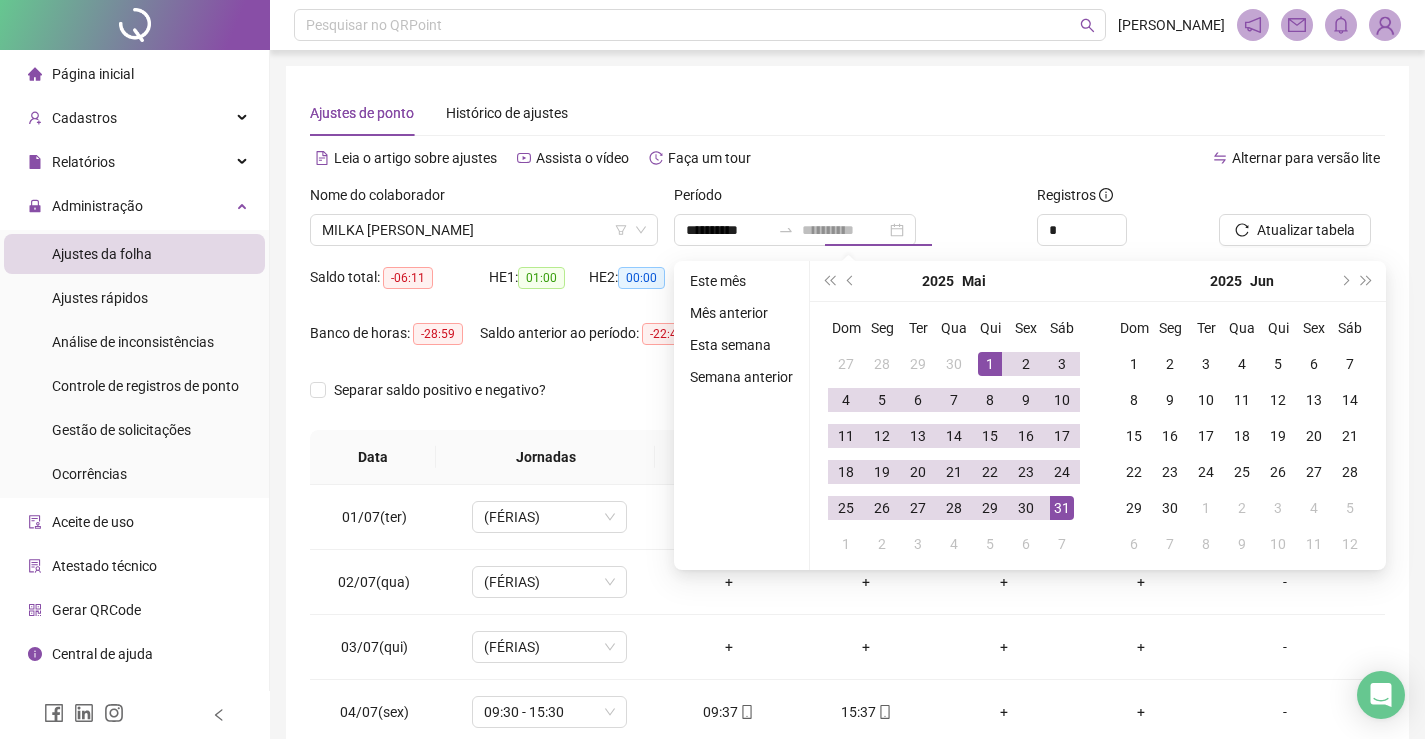 click on "31" at bounding box center (1062, 508) 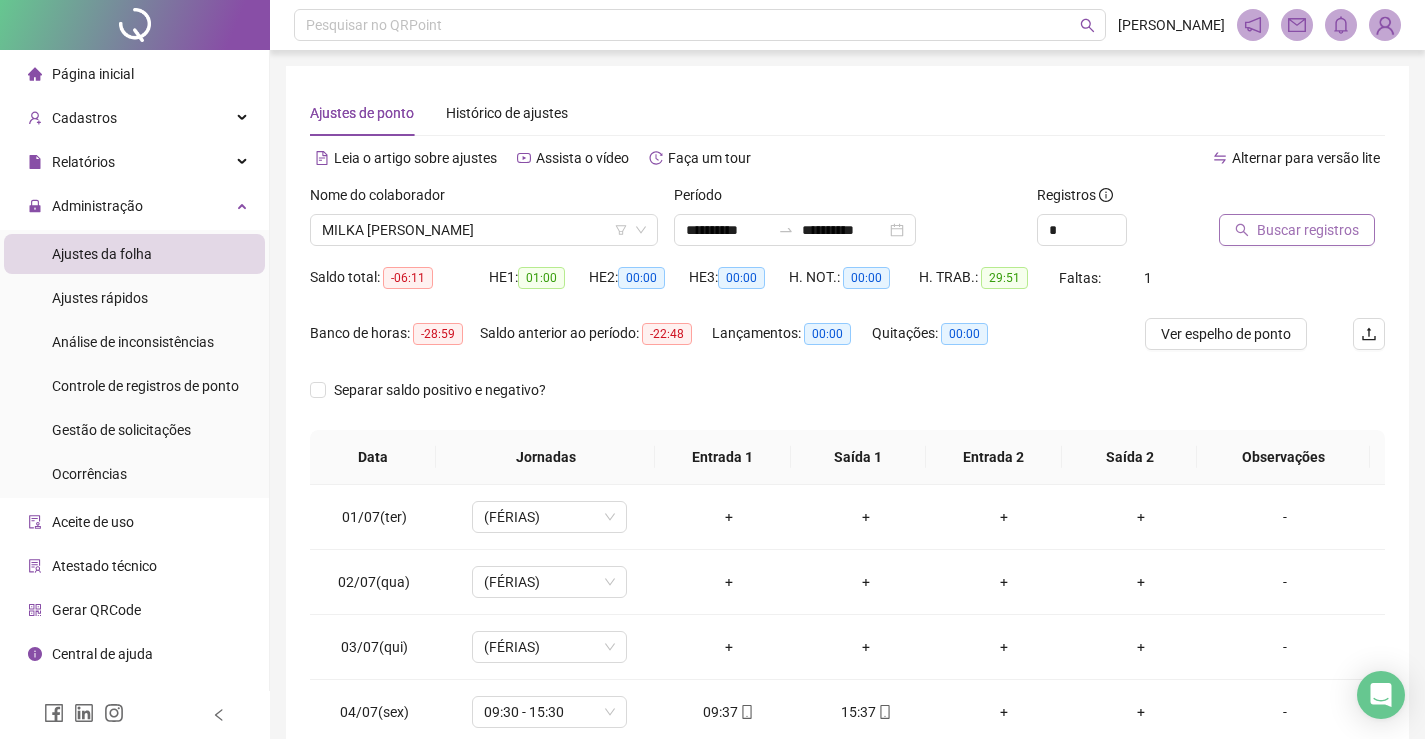 click on "Buscar registros" at bounding box center [1308, 230] 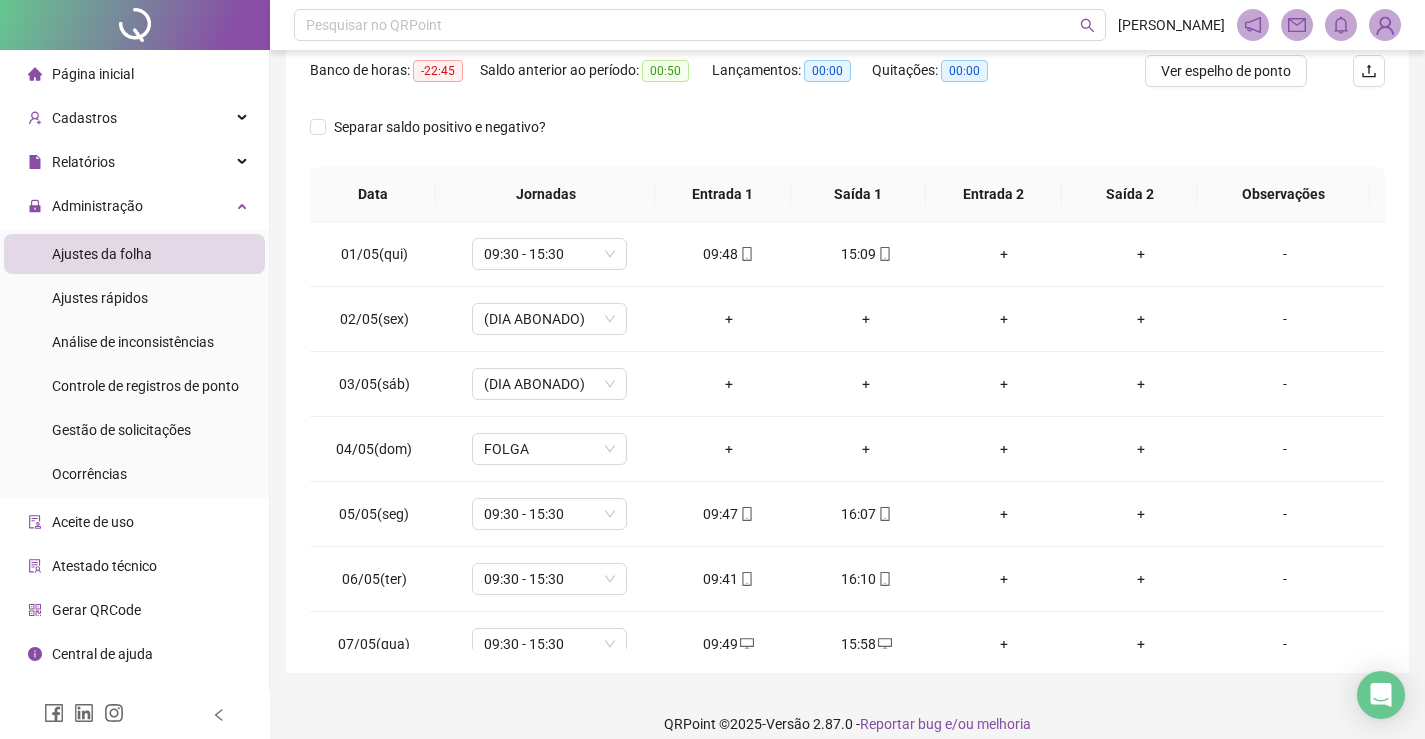 scroll, scrollTop: 283, scrollLeft: 0, axis: vertical 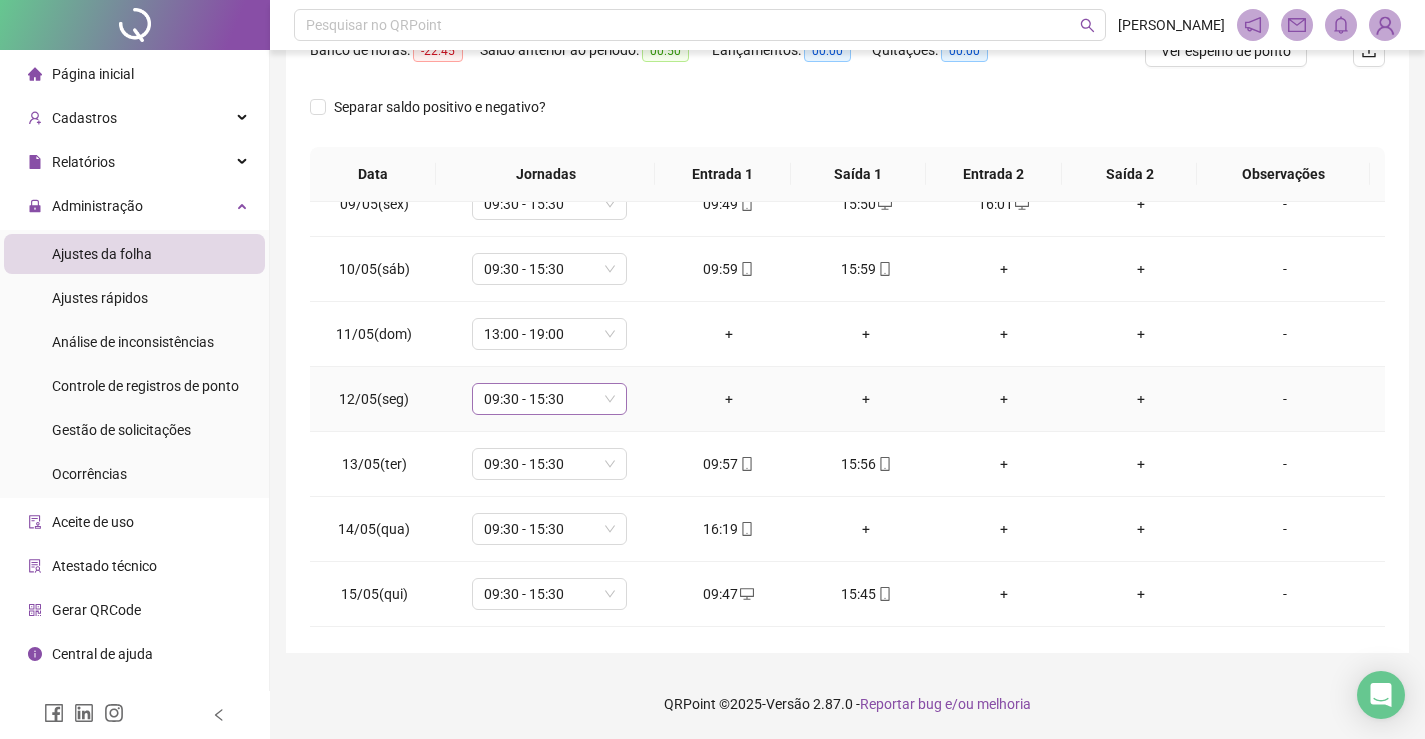 click on "09:30 - 15:30" at bounding box center [549, 399] 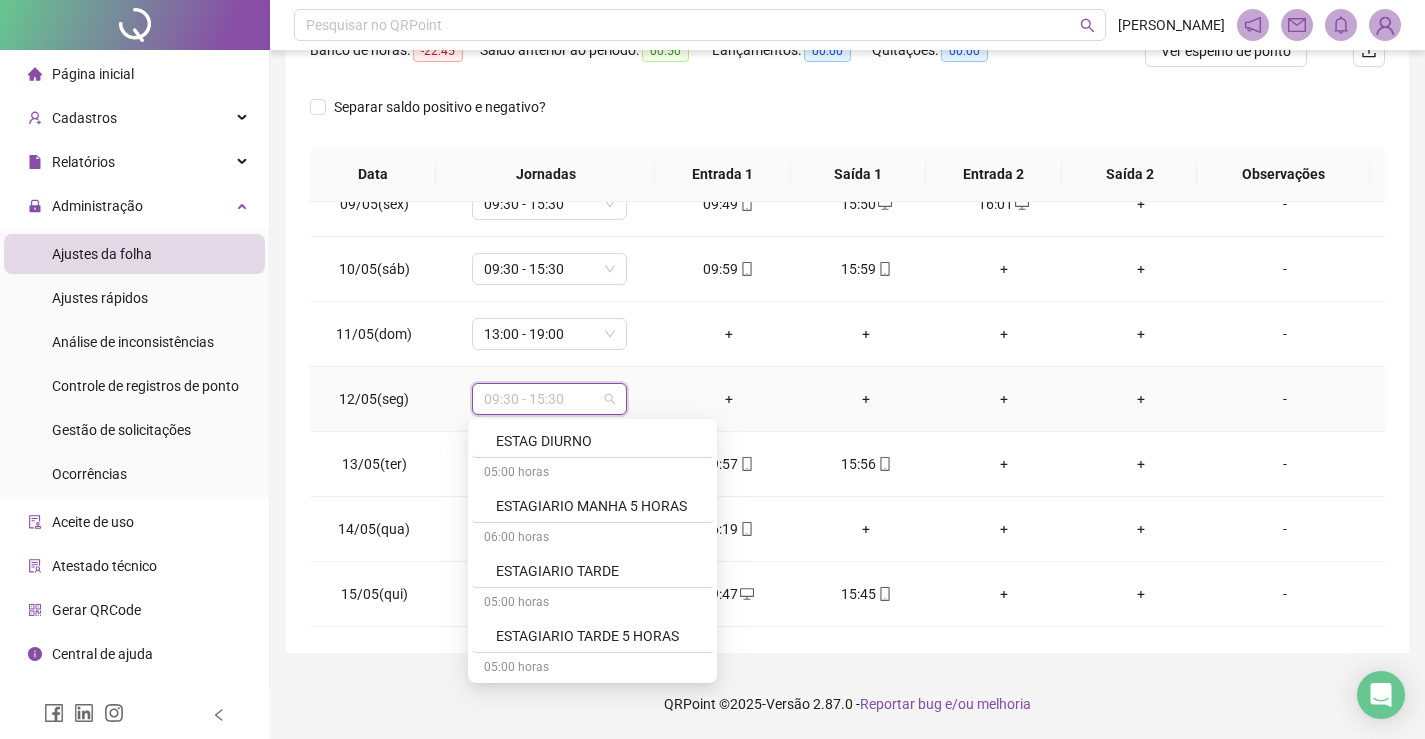 scroll, scrollTop: 6800, scrollLeft: 0, axis: vertical 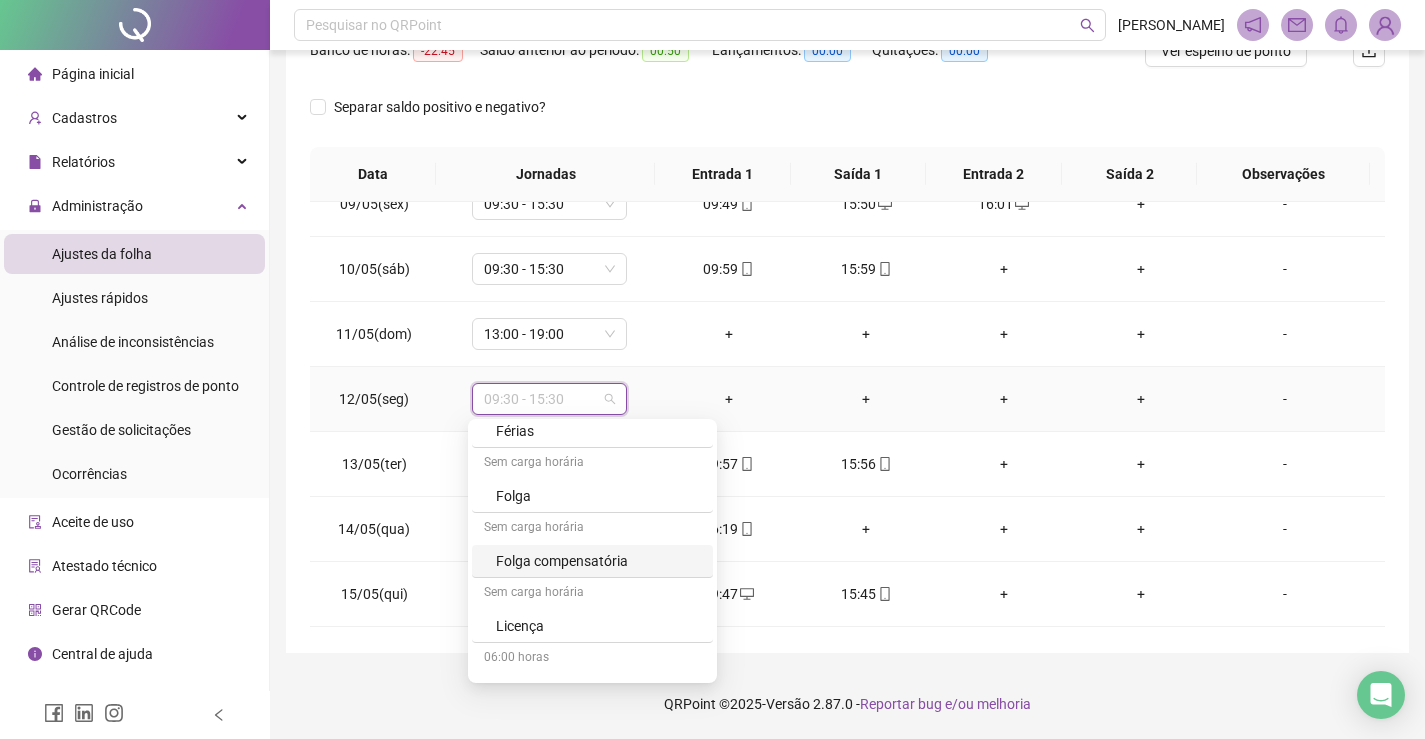 click on "Folga compensatória" at bounding box center [598, 561] 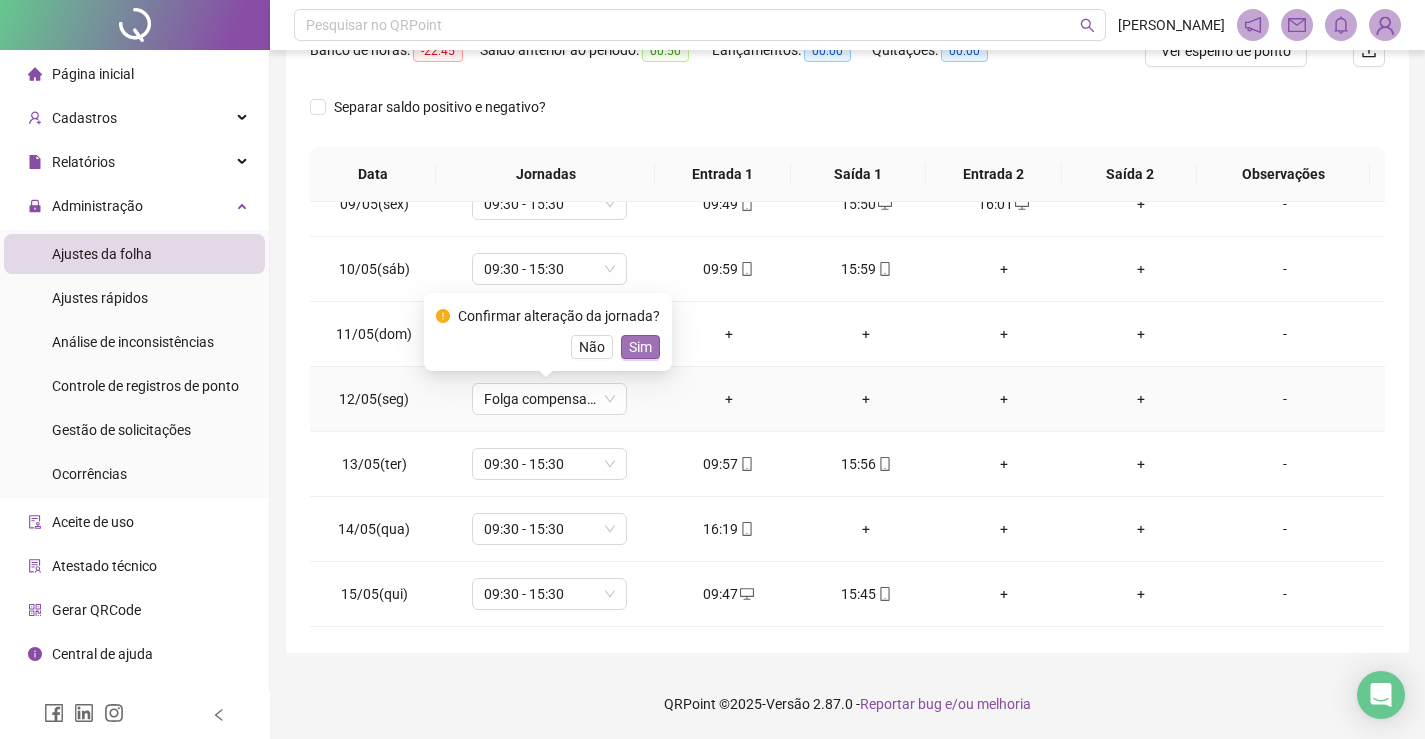 click on "Sim" at bounding box center [640, 347] 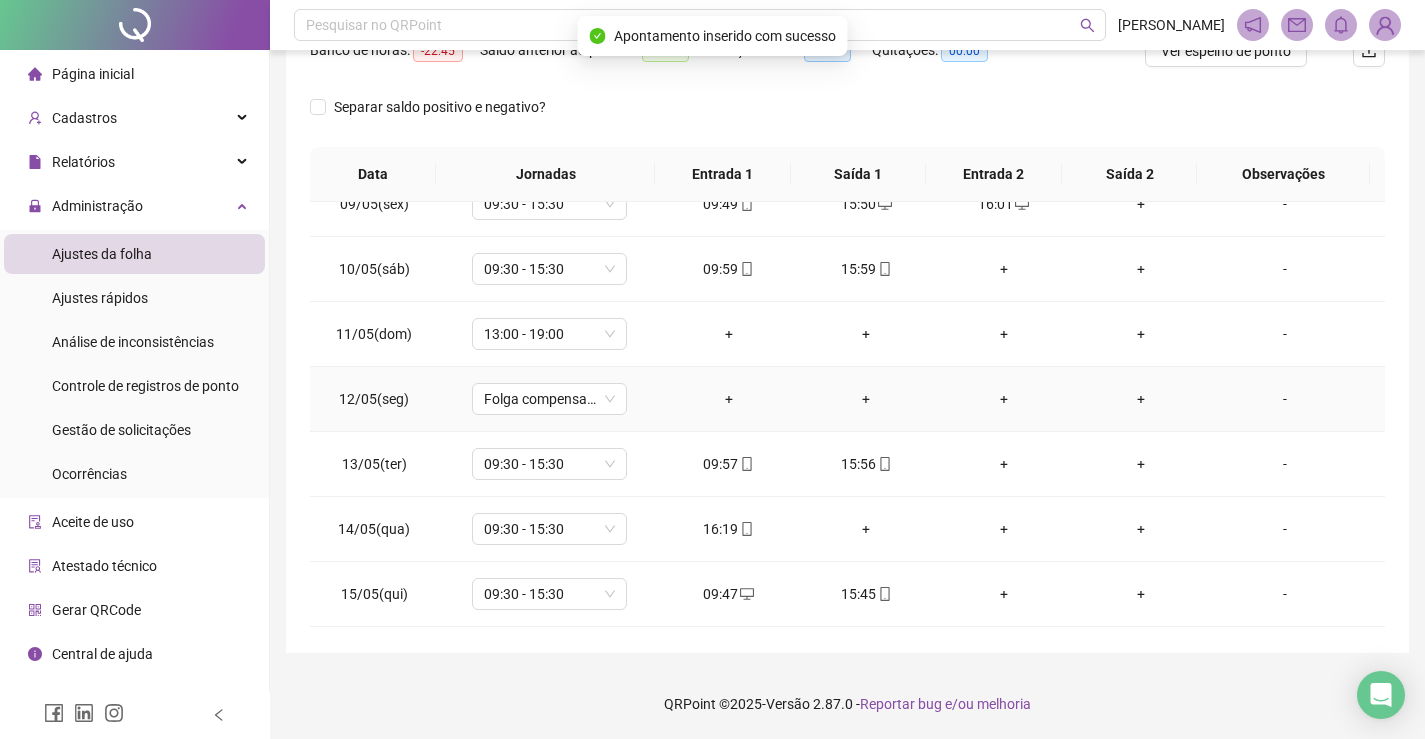 click on "-" at bounding box center (1285, 399) 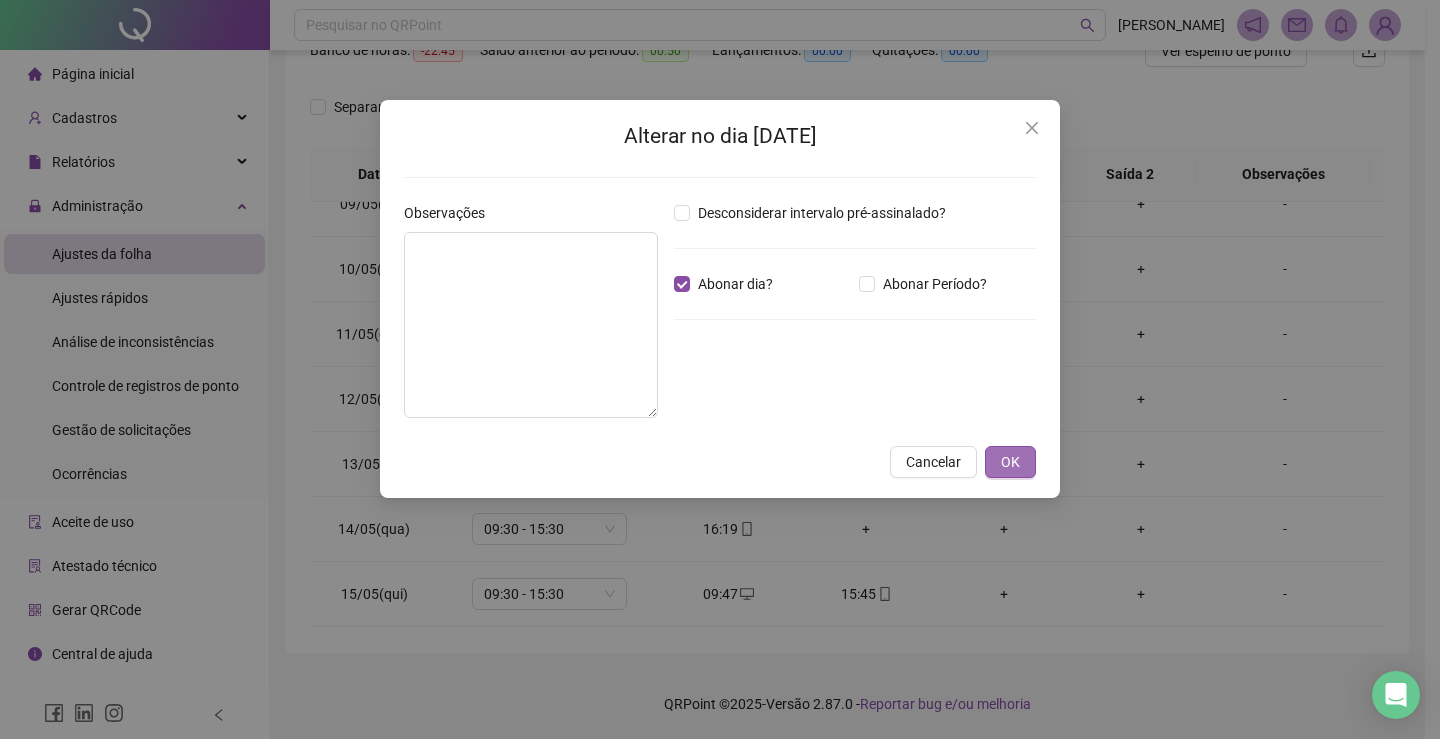click on "OK" at bounding box center [1010, 462] 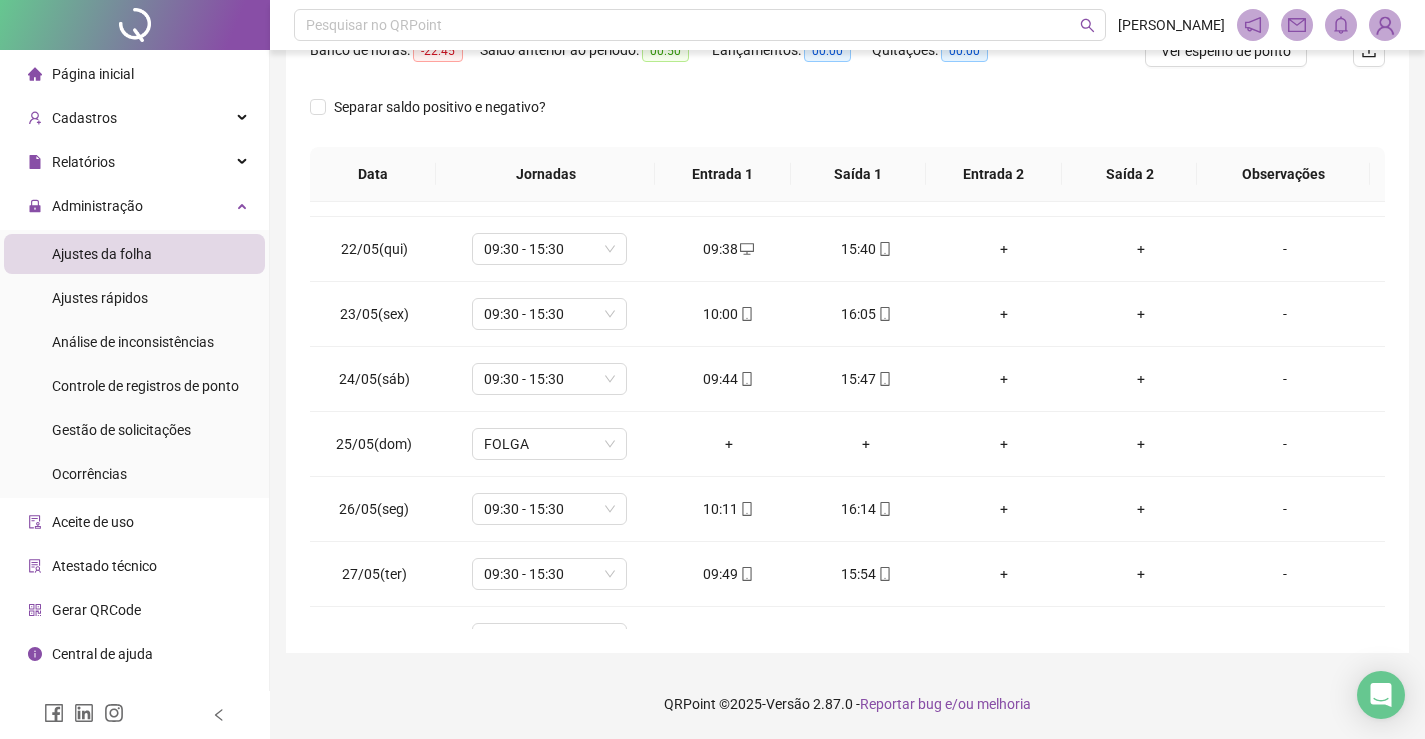 scroll, scrollTop: 1588, scrollLeft: 0, axis: vertical 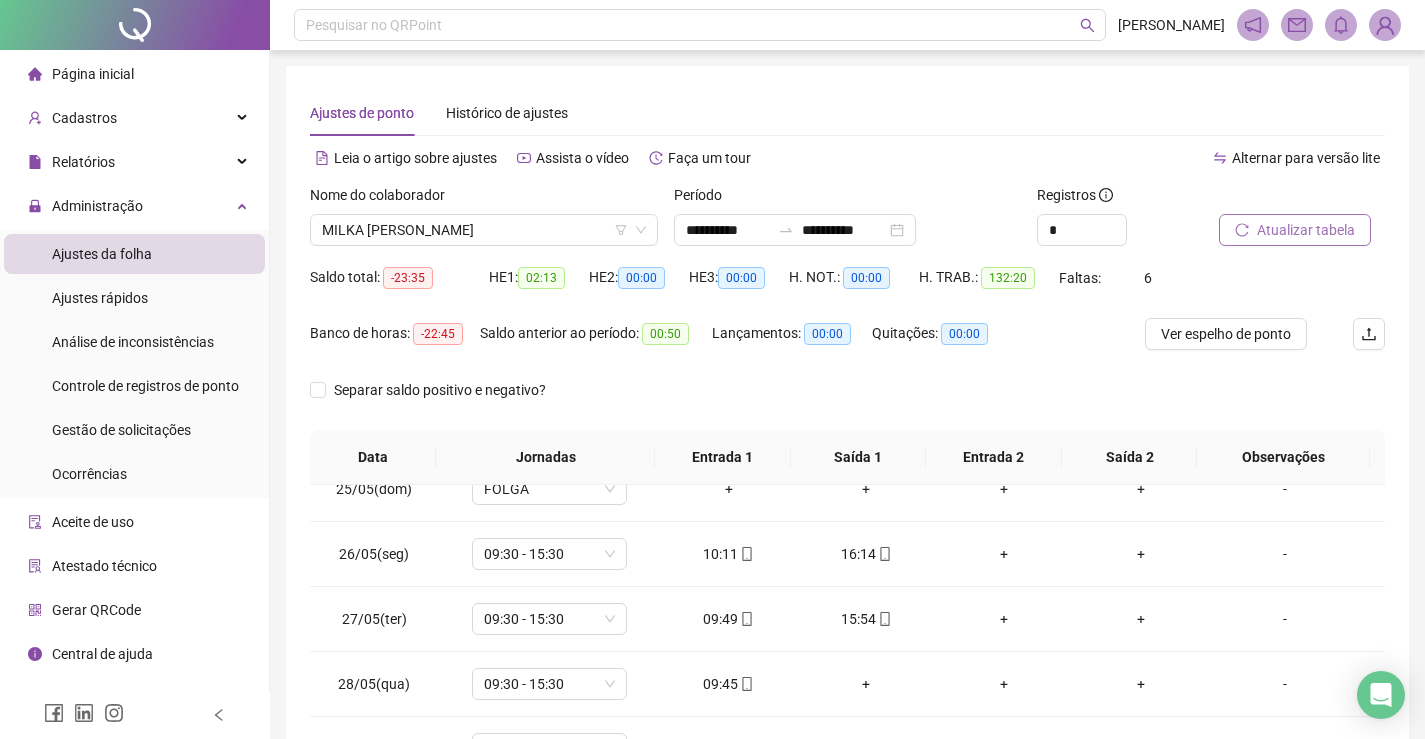 click on "Atualizar tabela" at bounding box center [1295, 230] 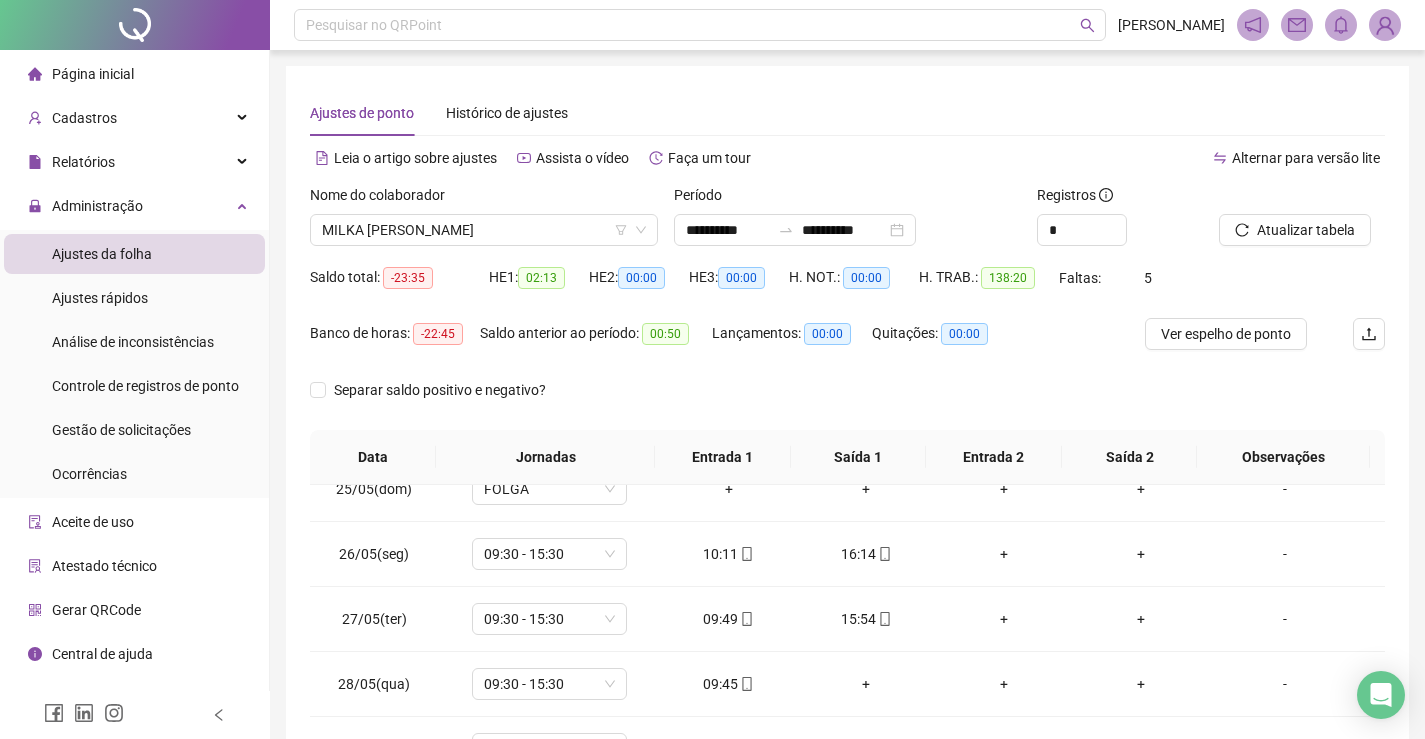 click on "Ver espelho de ponto" at bounding box center (1226, 334) 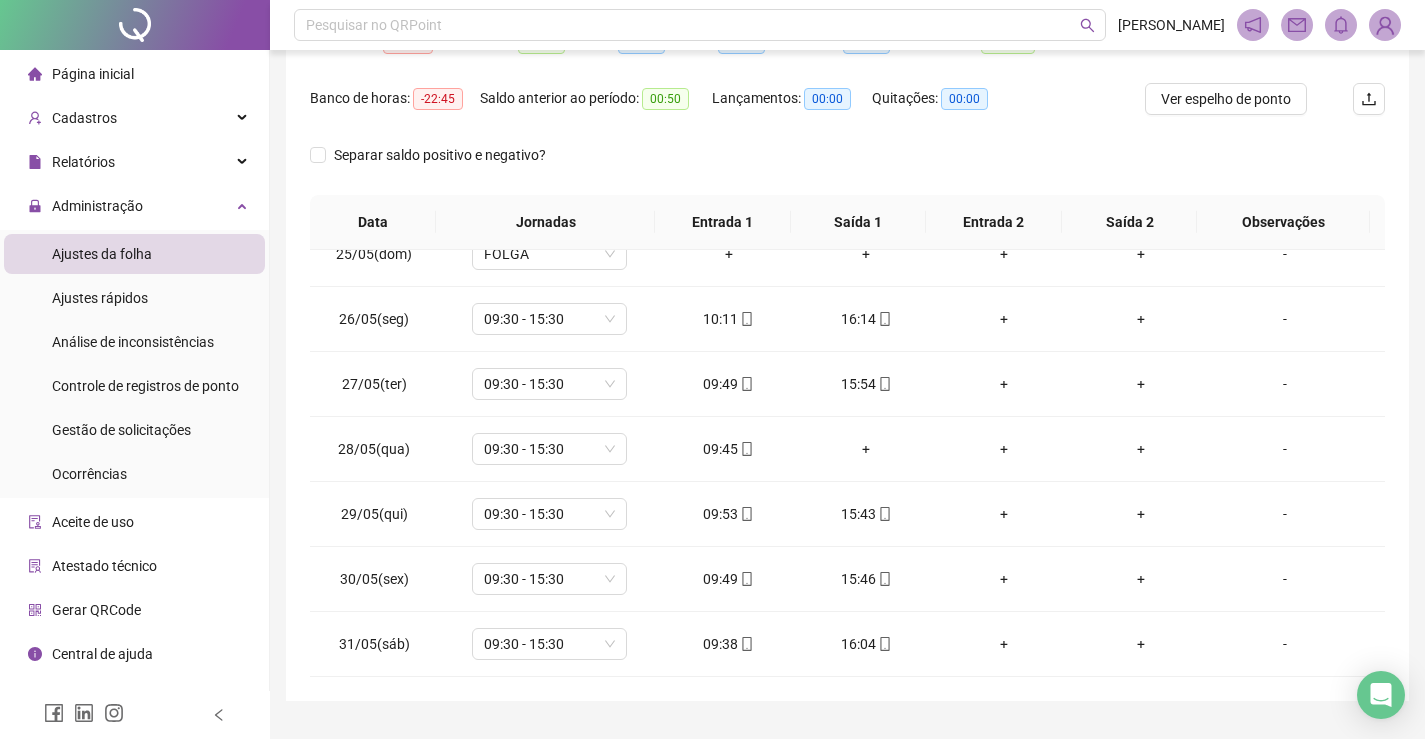 scroll, scrollTop: 283, scrollLeft: 0, axis: vertical 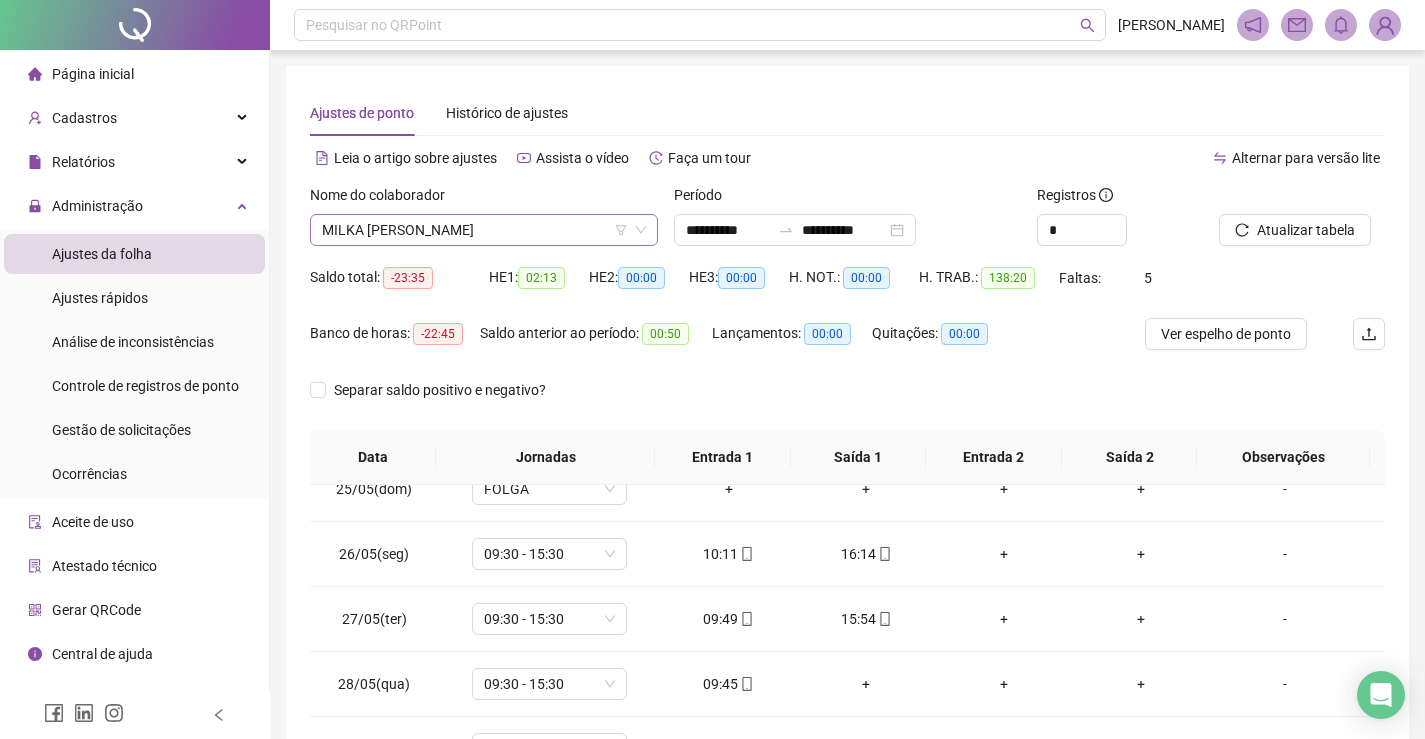 click on "MILKA [PERSON_NAME]" at bounding box center (484, 230) 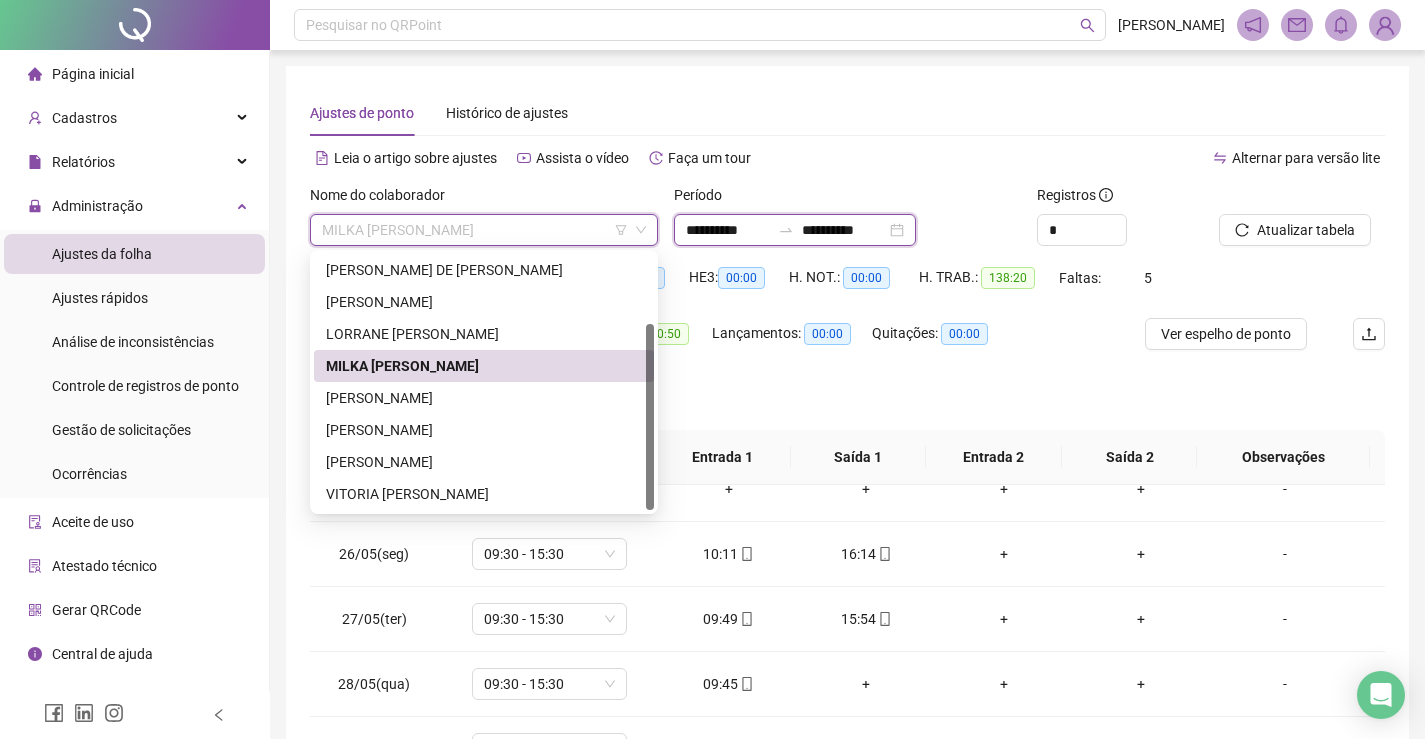 click on "**********" at bounding box center [728, 230] 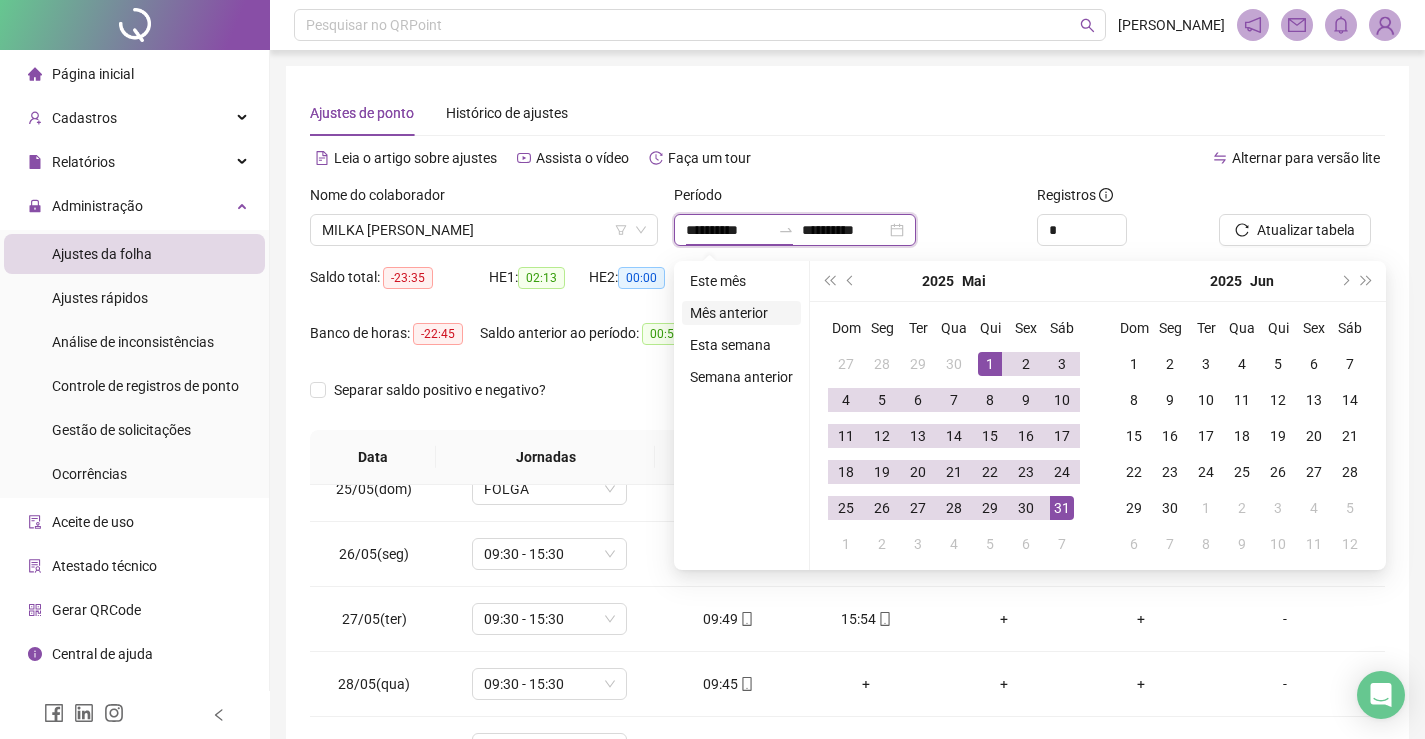 type on "**********" 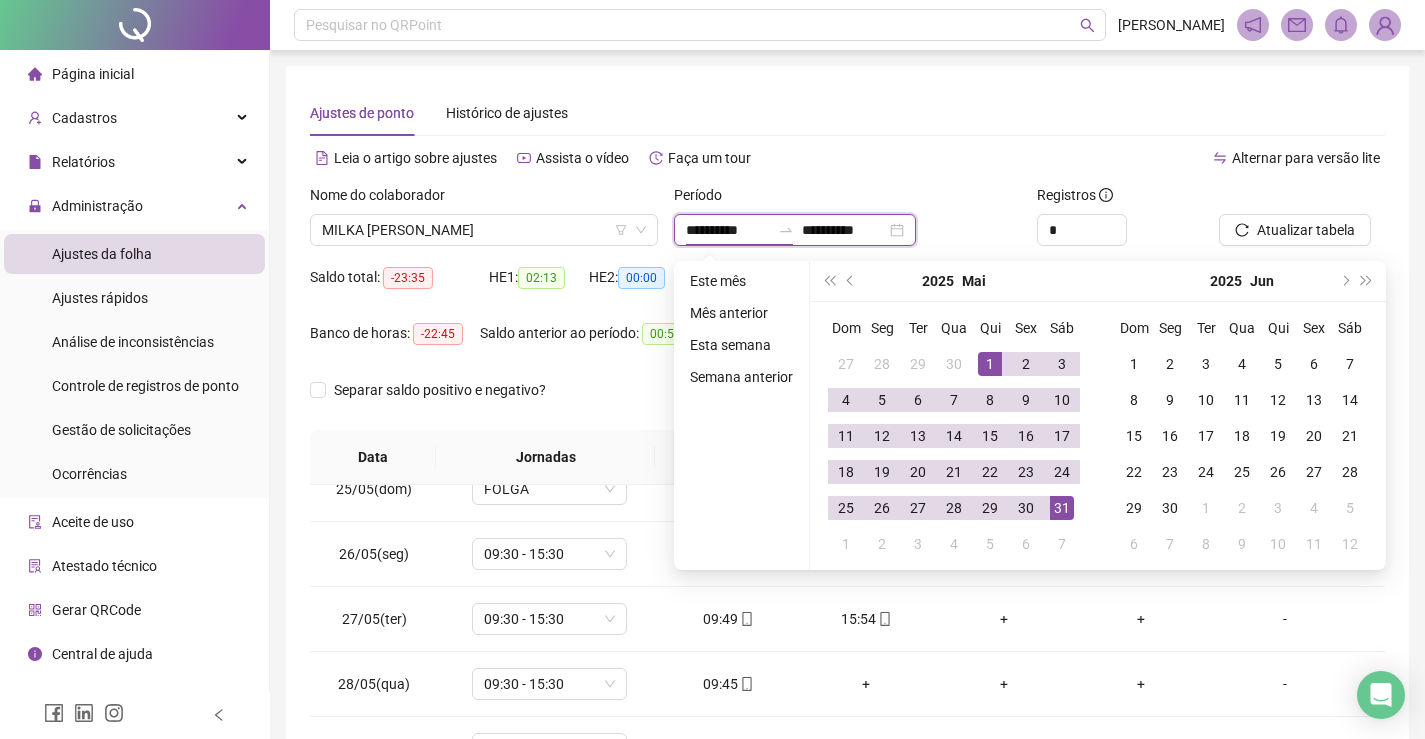type on "**********" 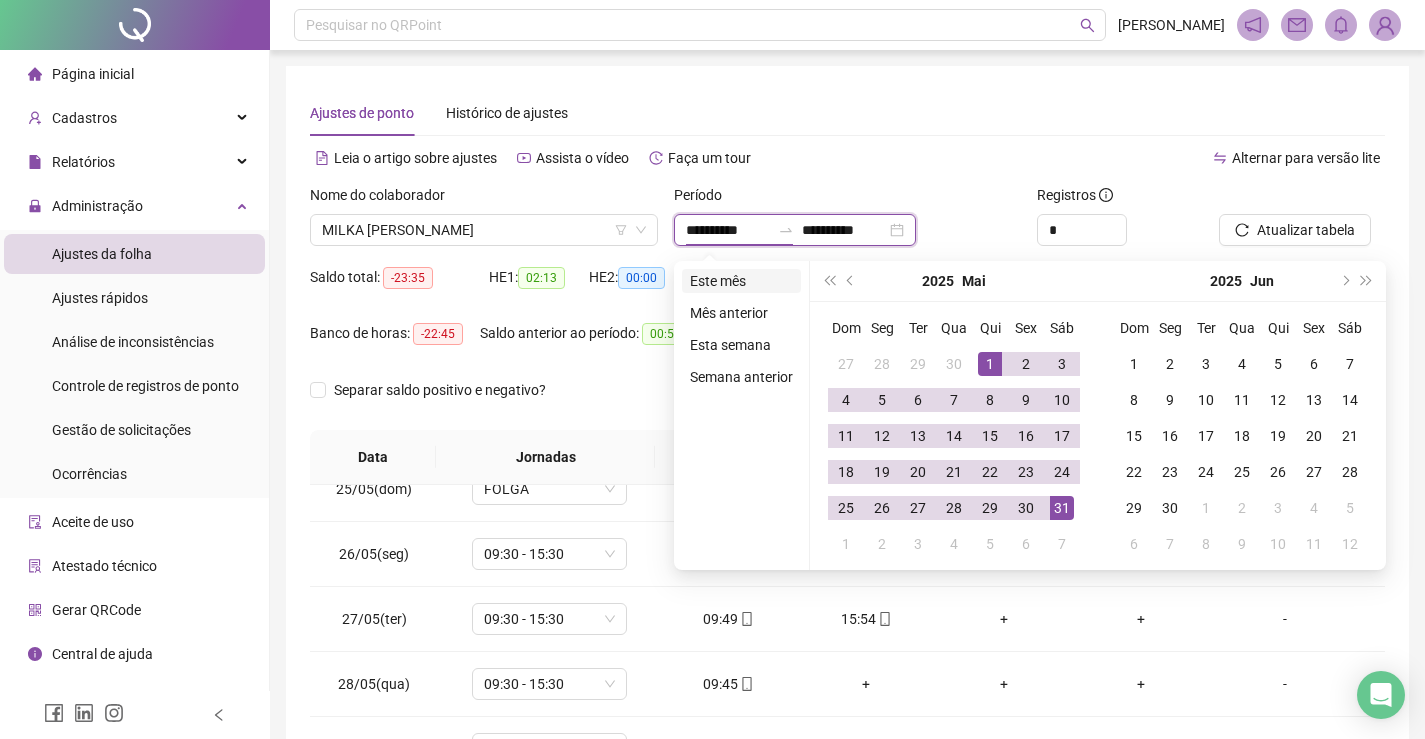 type on "**********" 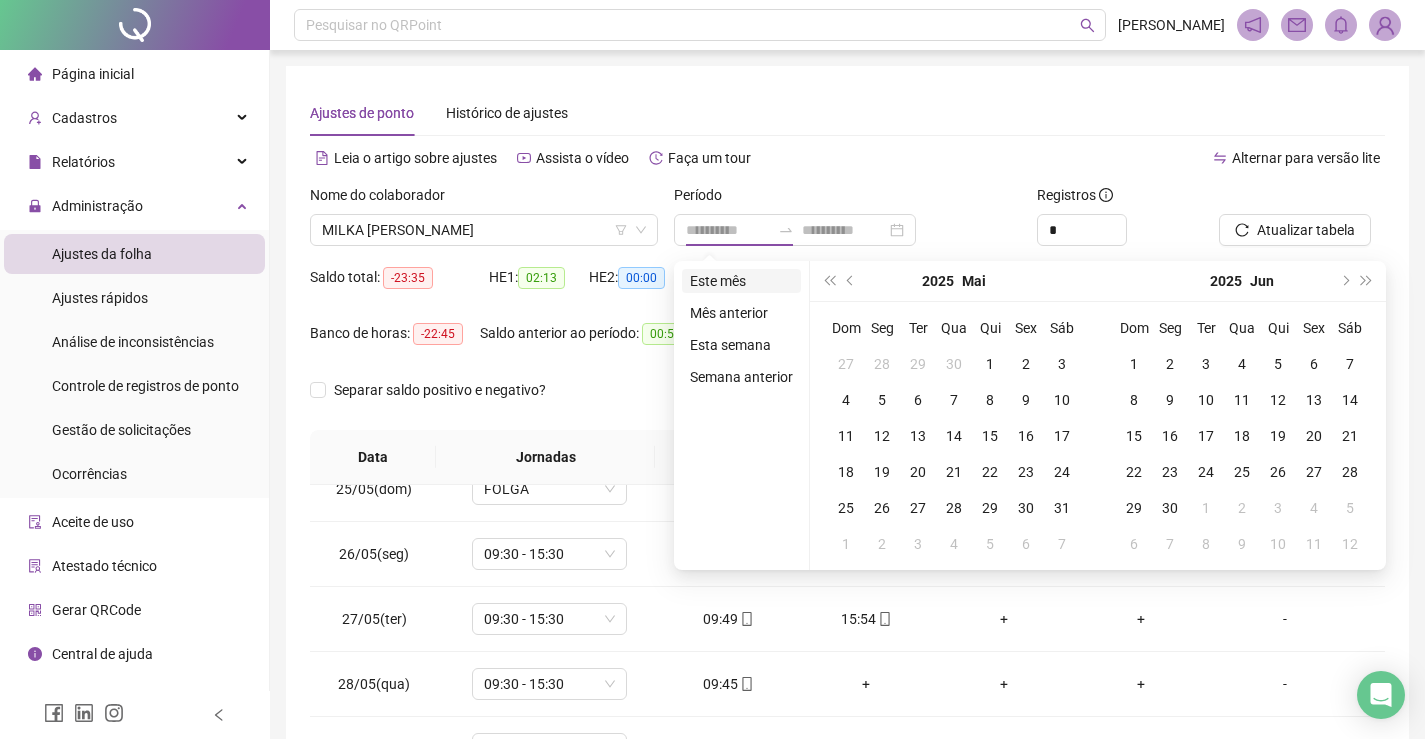 click on "Este mês" at bounding box center (741, 281) 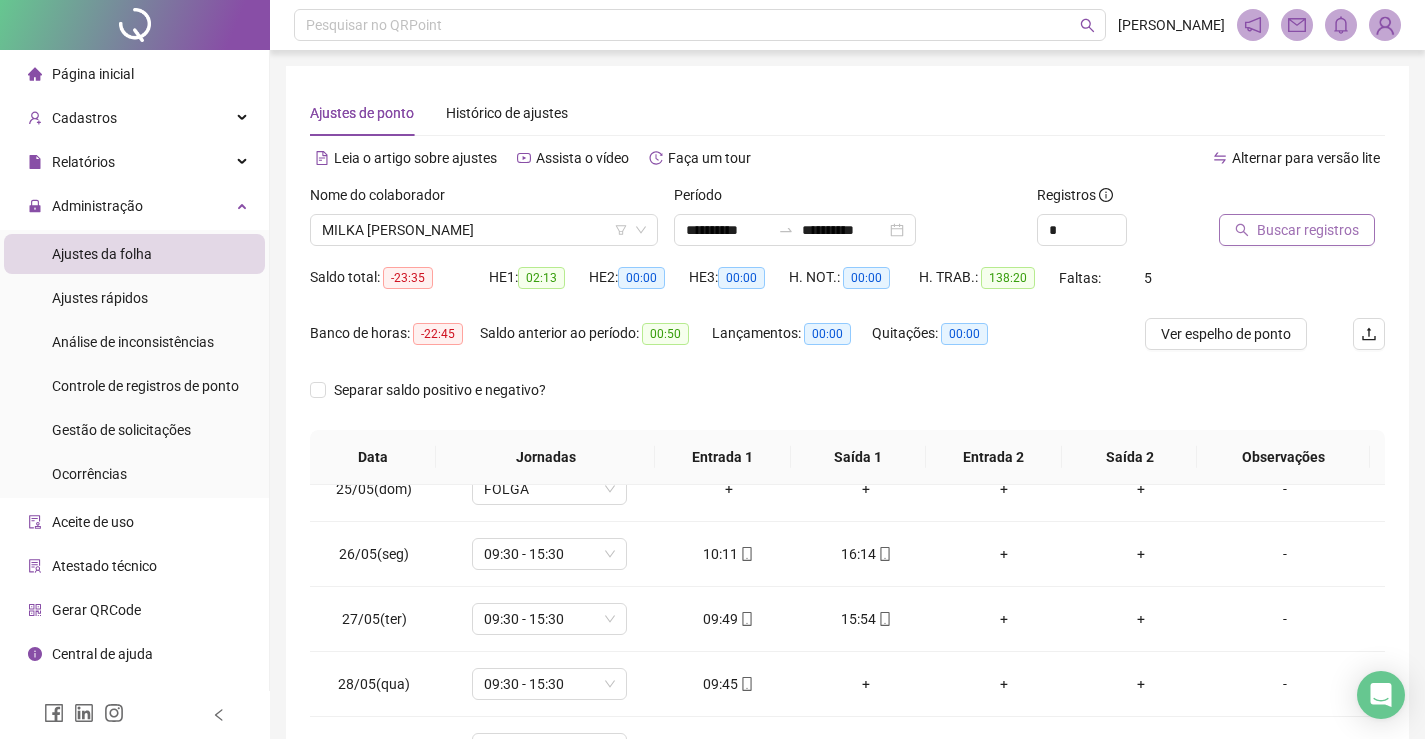 click on "Buscar registros" at bounding box center [1308, 230] 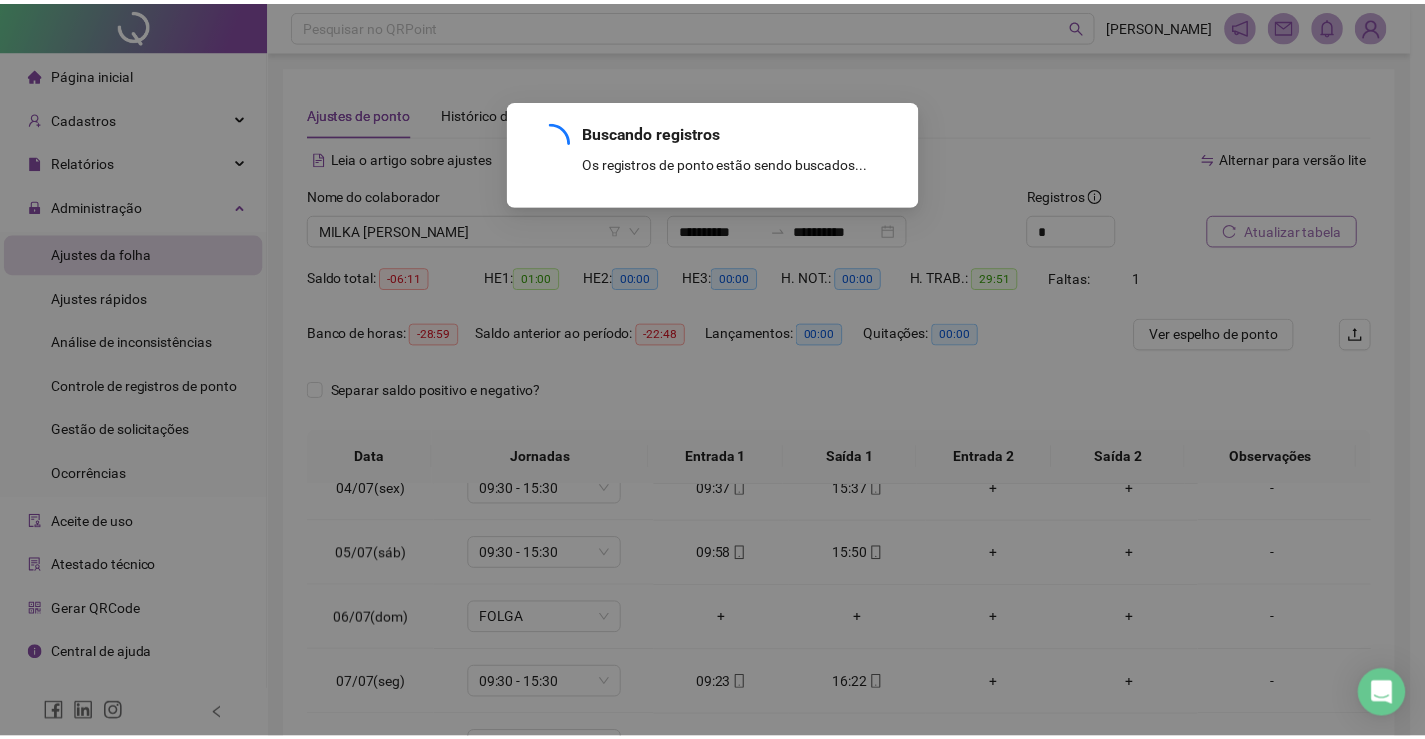 scroll, scrollTop: 223, scrollLeft: 0, axis: vertical 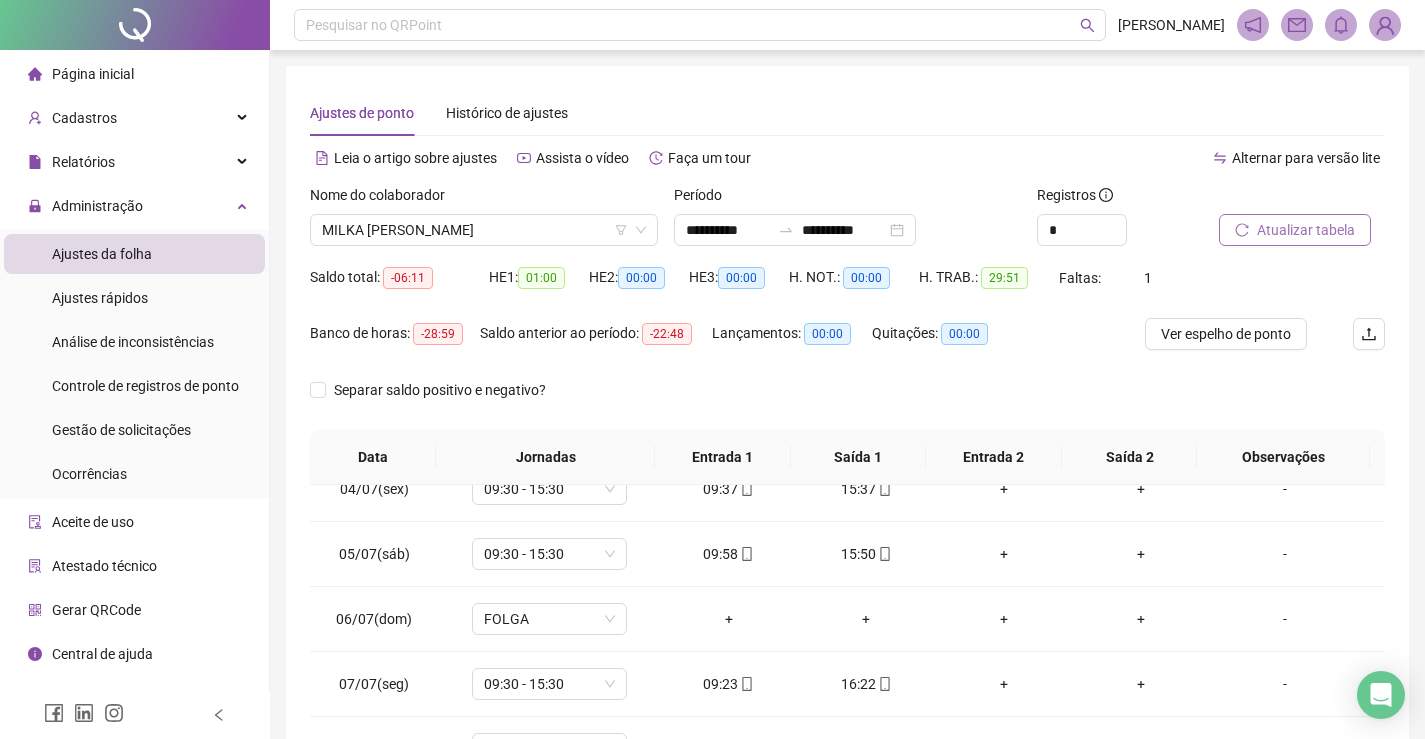 click on "Página inicial" at bounding box center [134, 74] 